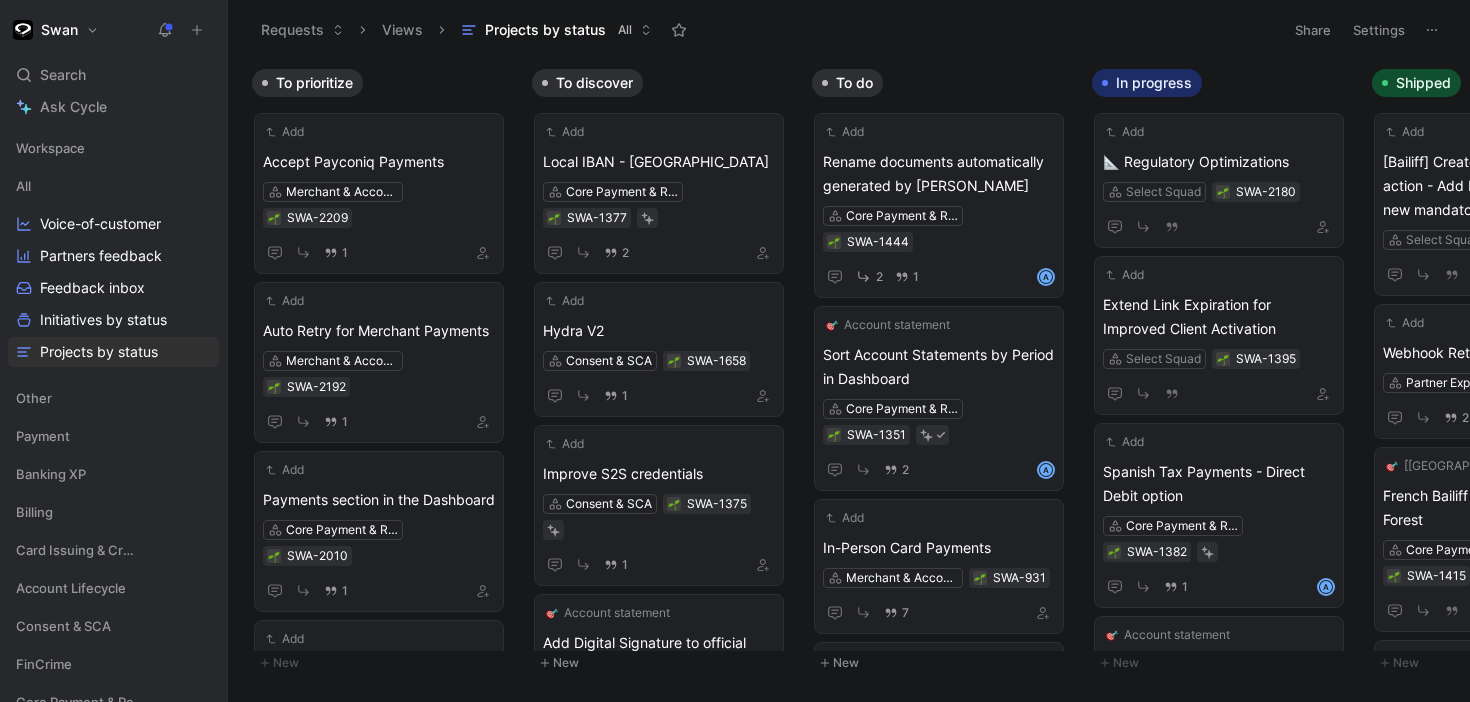 scroll, scrollTop: 0, scrollLeft: 0, axis: both 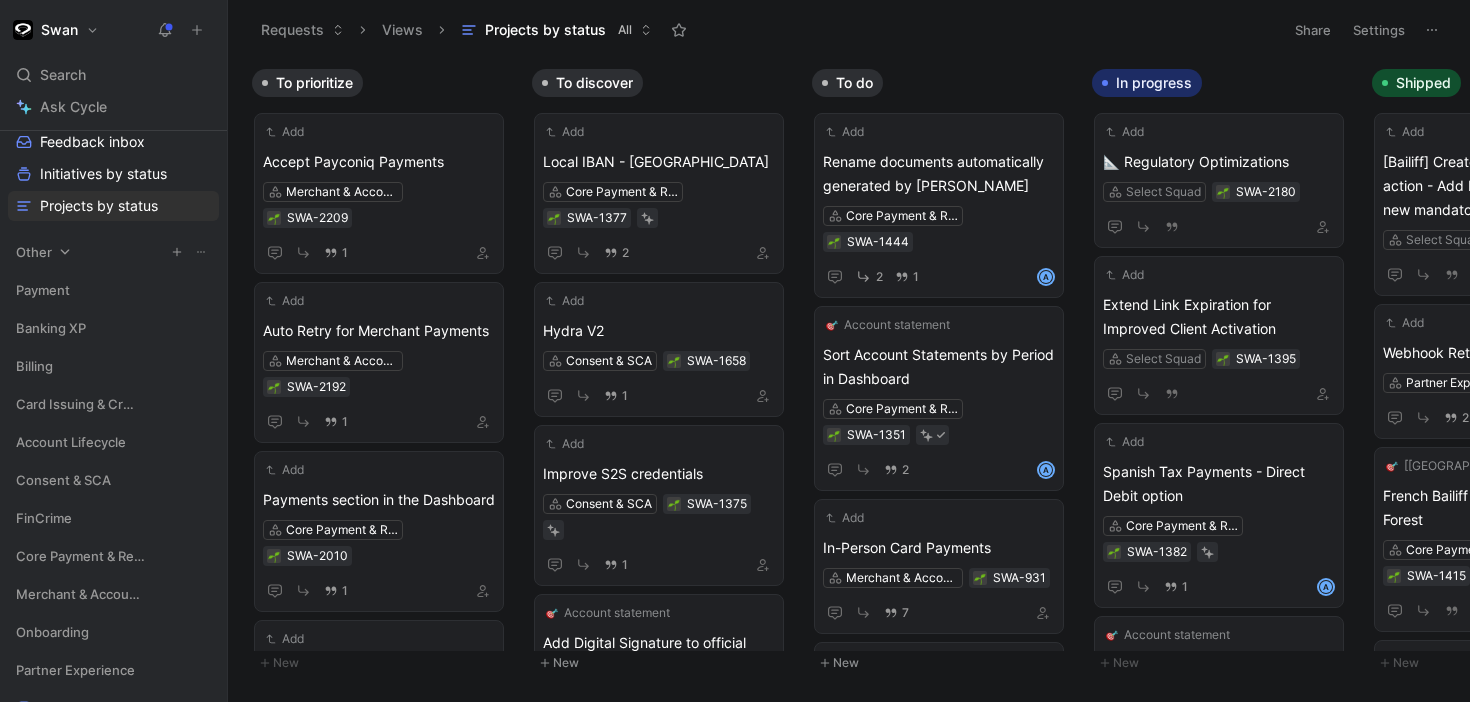 click on "Other" at bounding box center (113, 252) 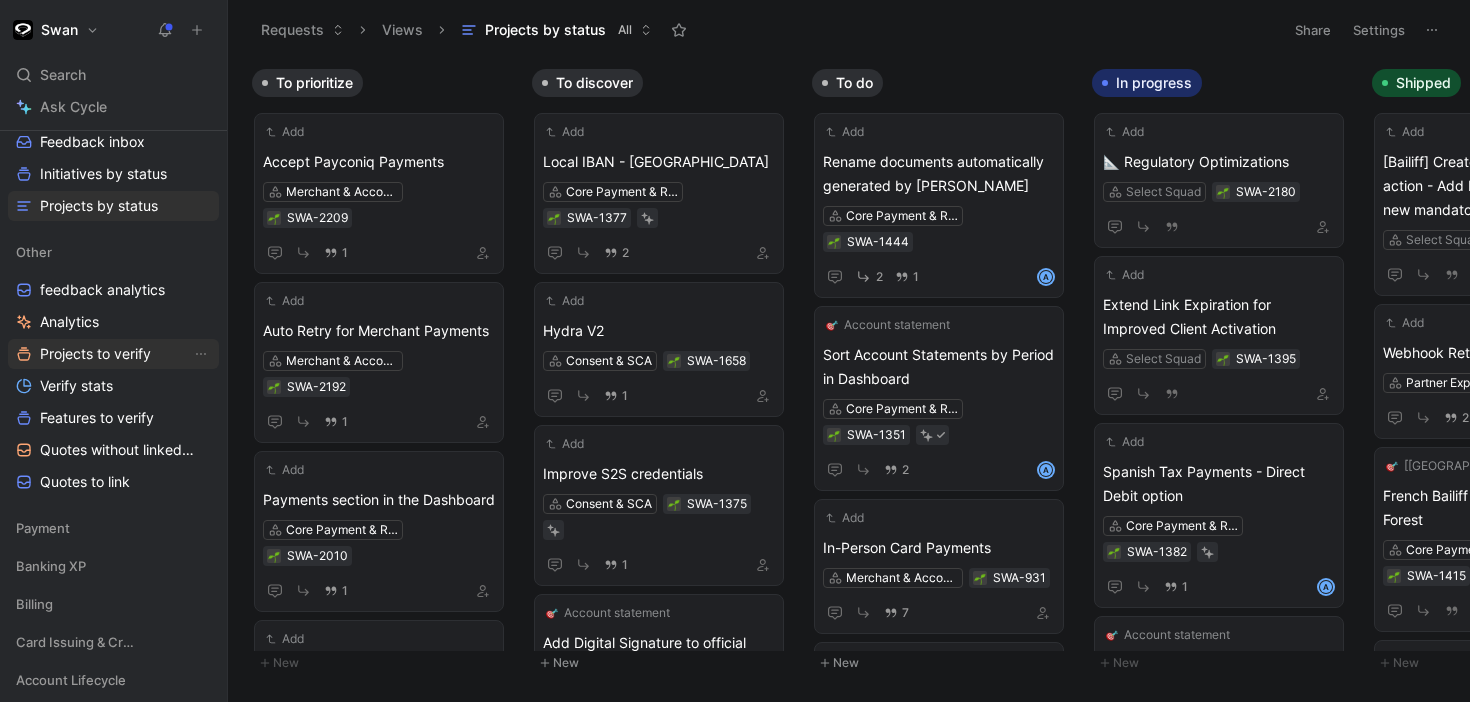 click on "Projects to verify" at bounding box center (95, 354) 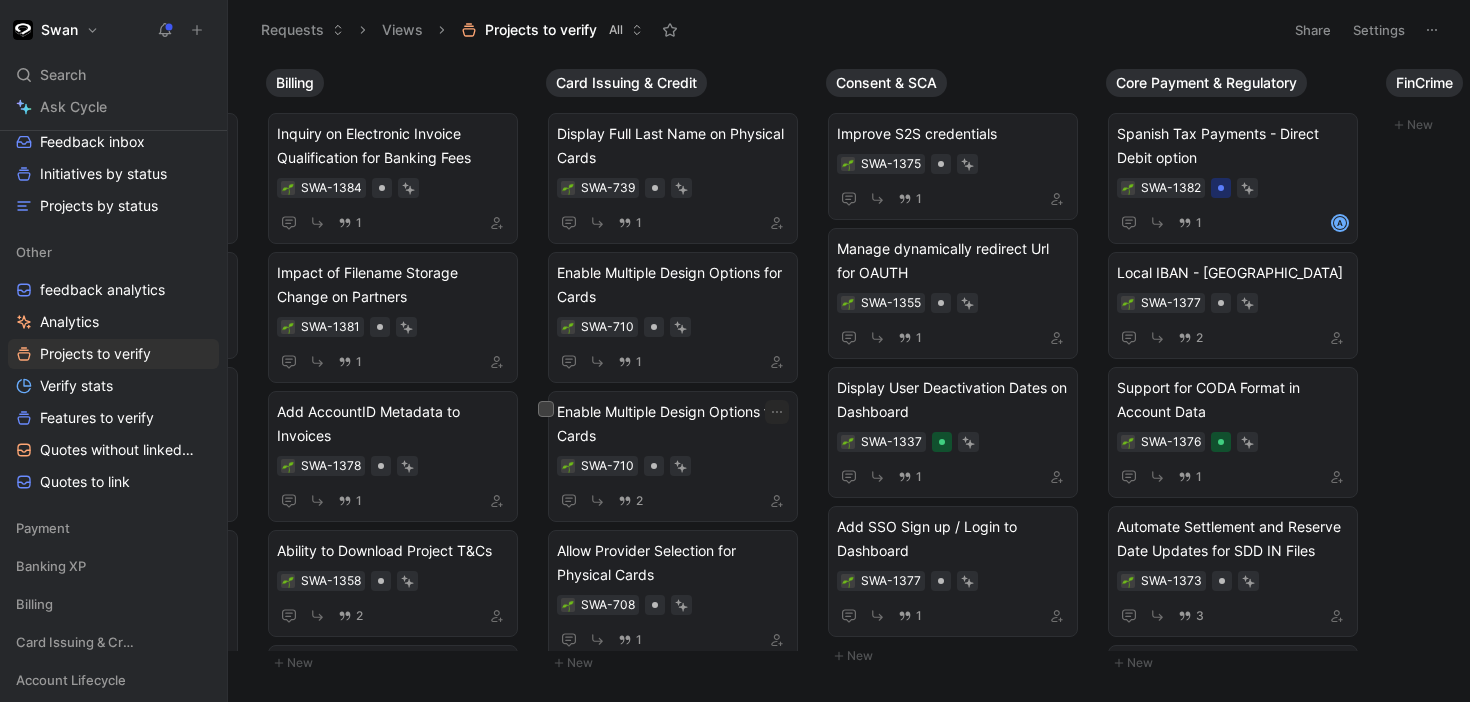 scroll, scrollTop: 0, scrollLeft: 269, axis: horizontal 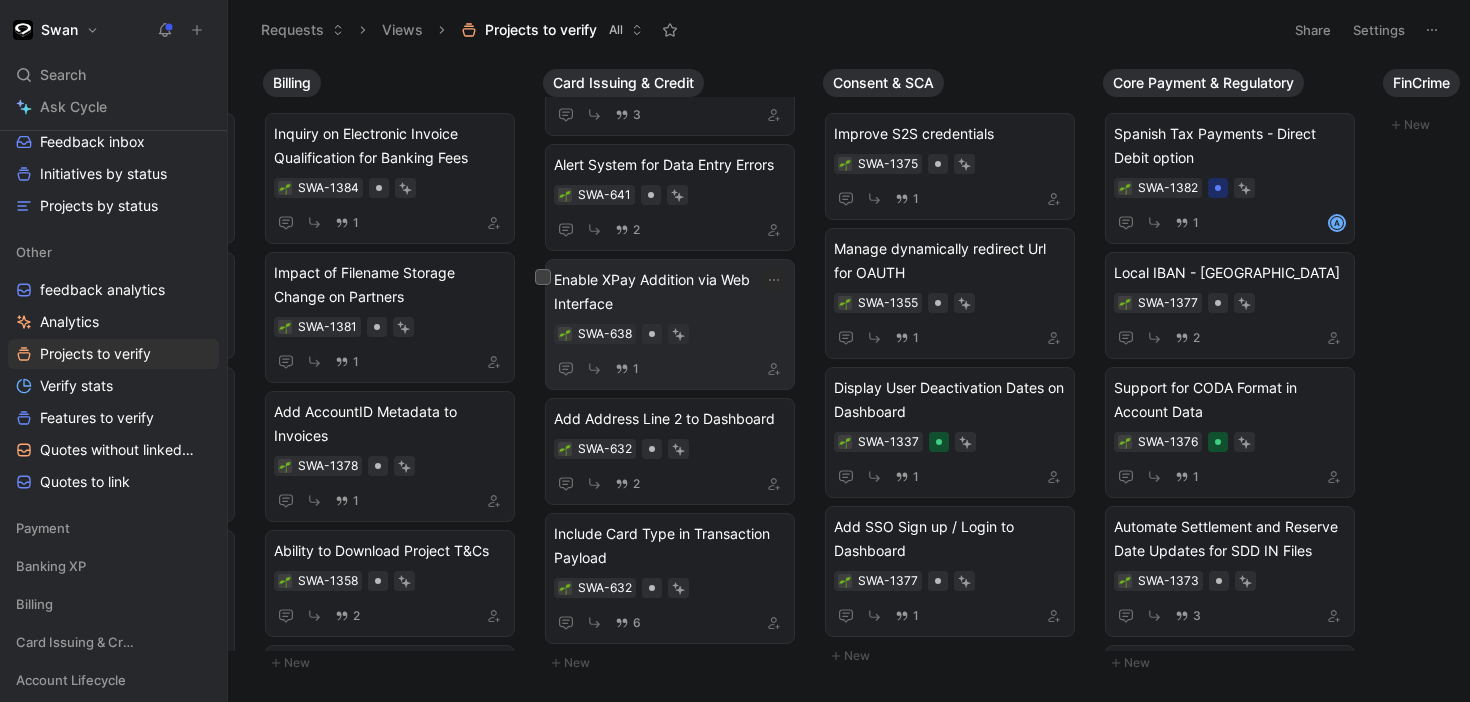 click on "1" at bounding box center [670, 368] 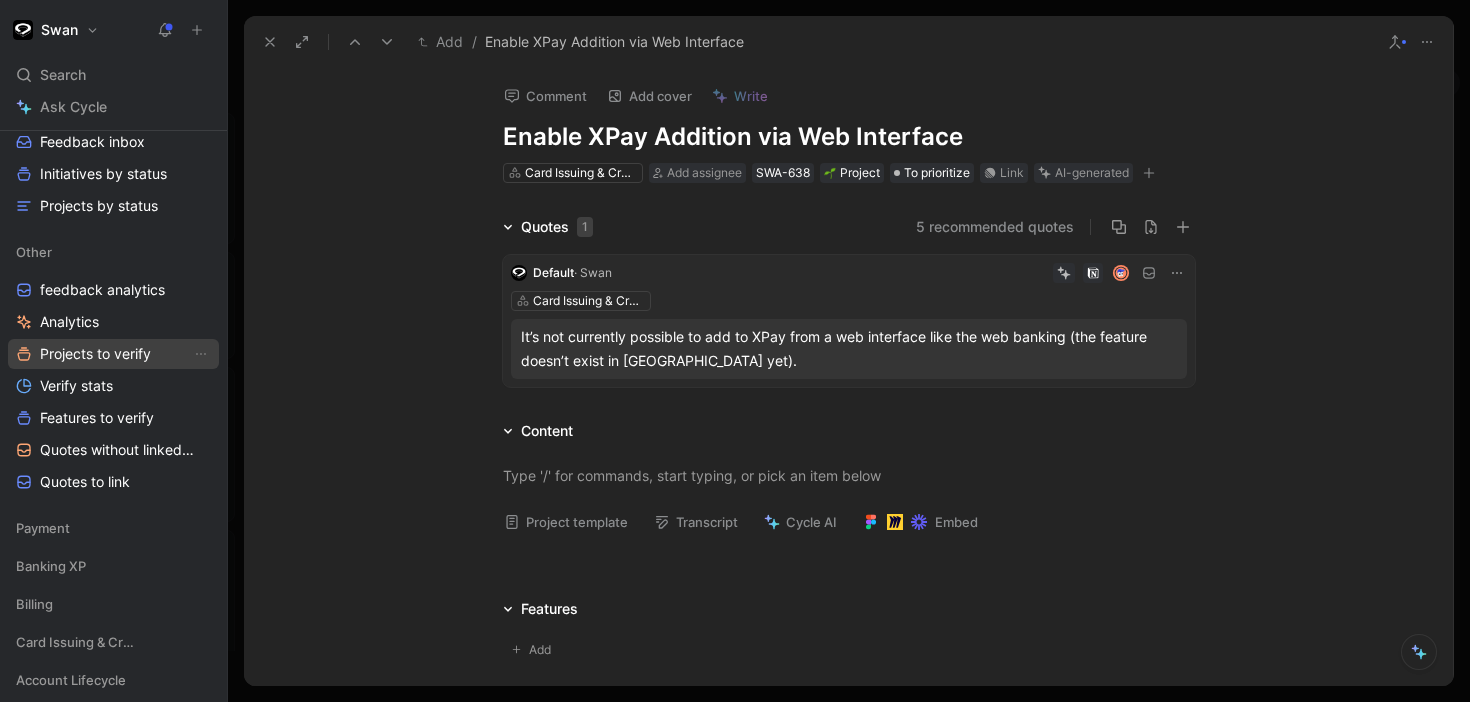 click on "Projects to verify" at bounding box center (95, 354) 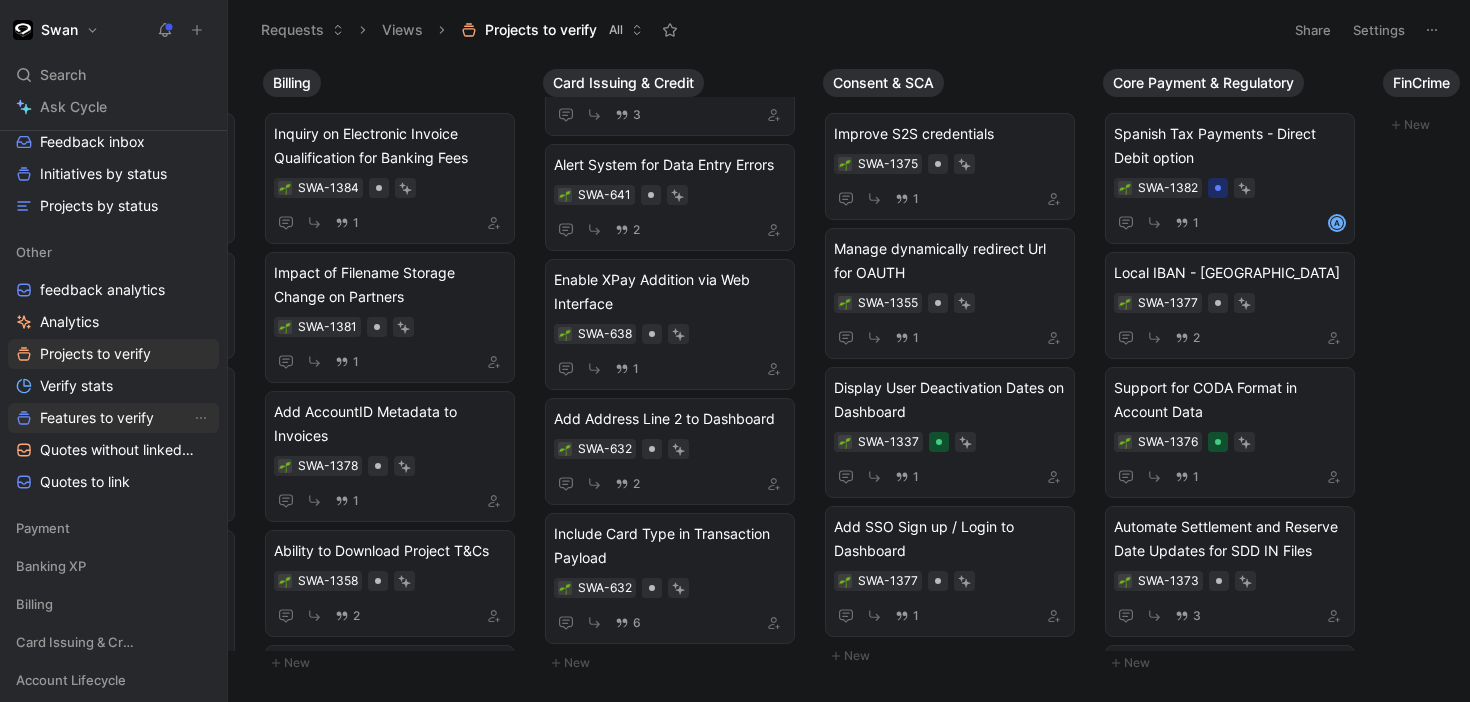 click on "Features to verify" at bounding box center [97, 418] 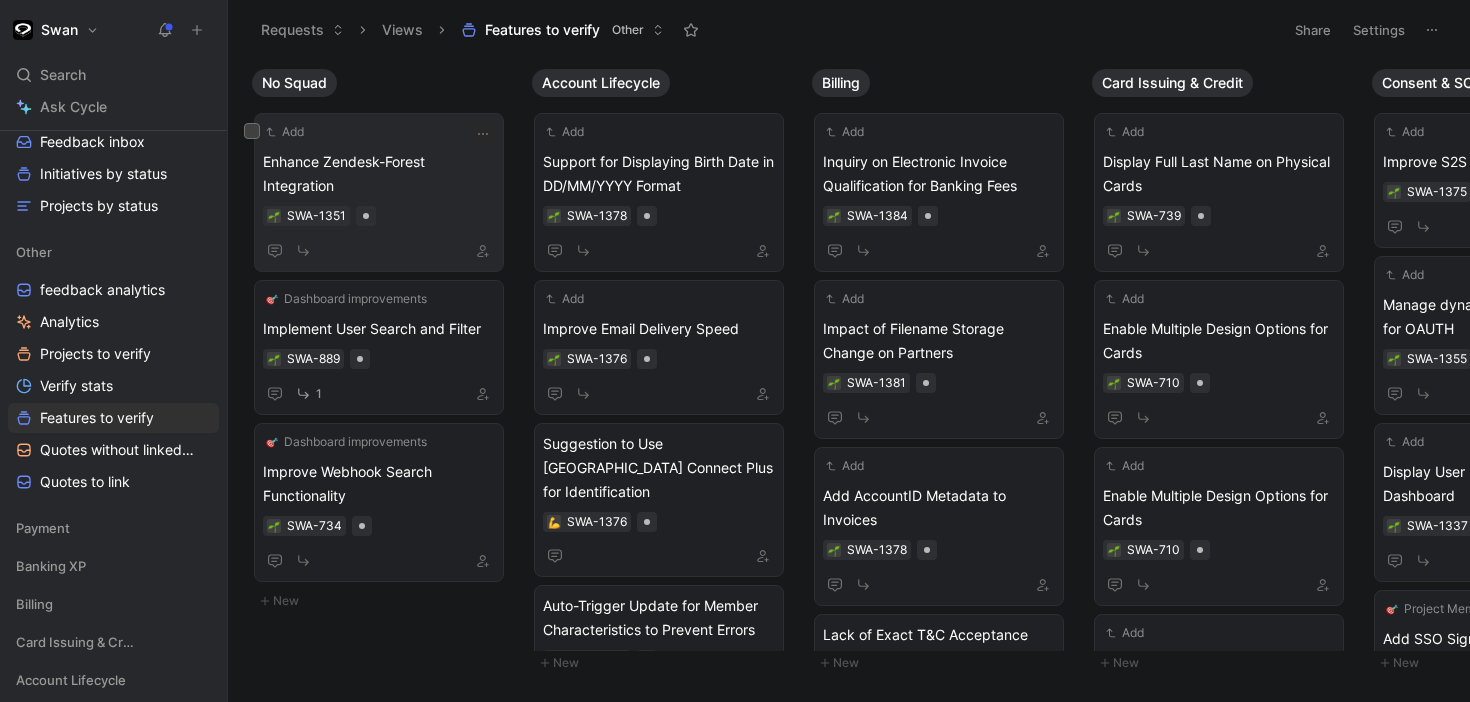 click at bounding box center [379, 250] 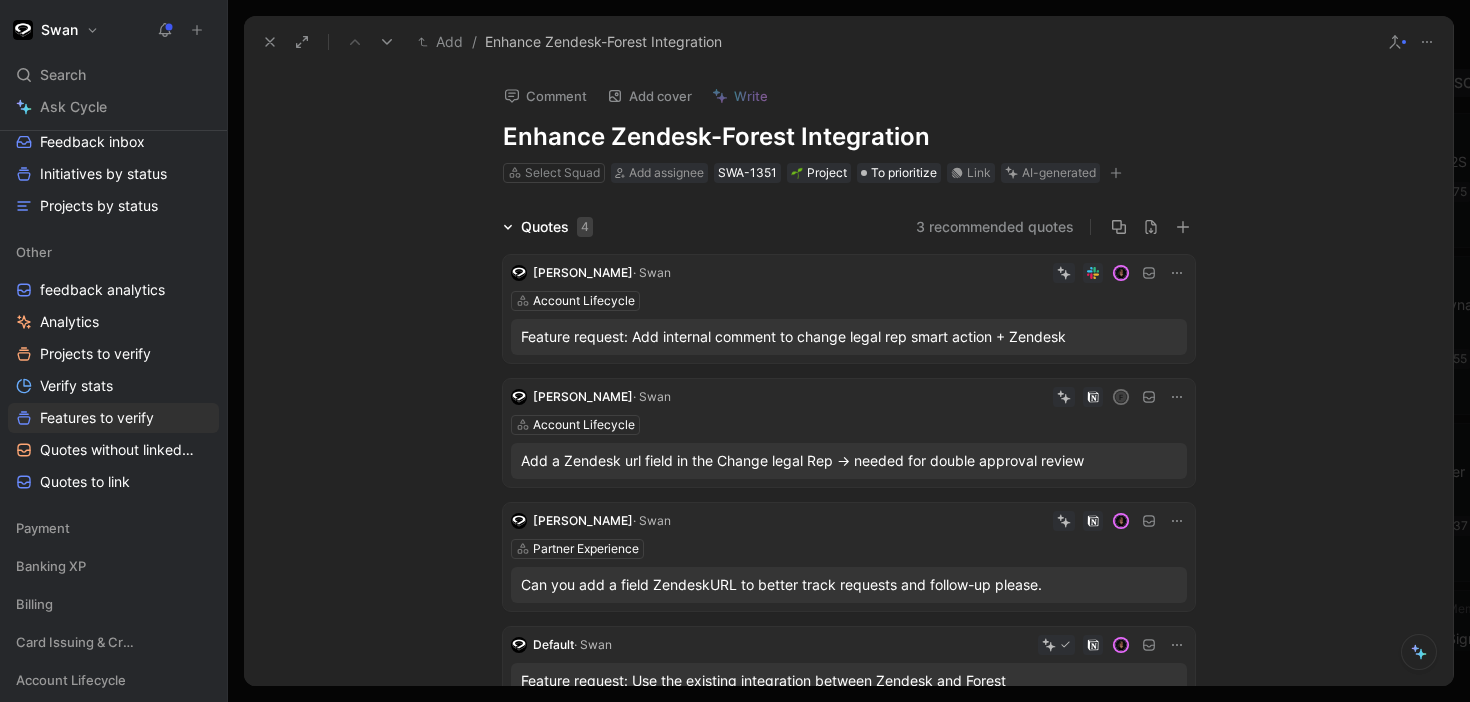 click 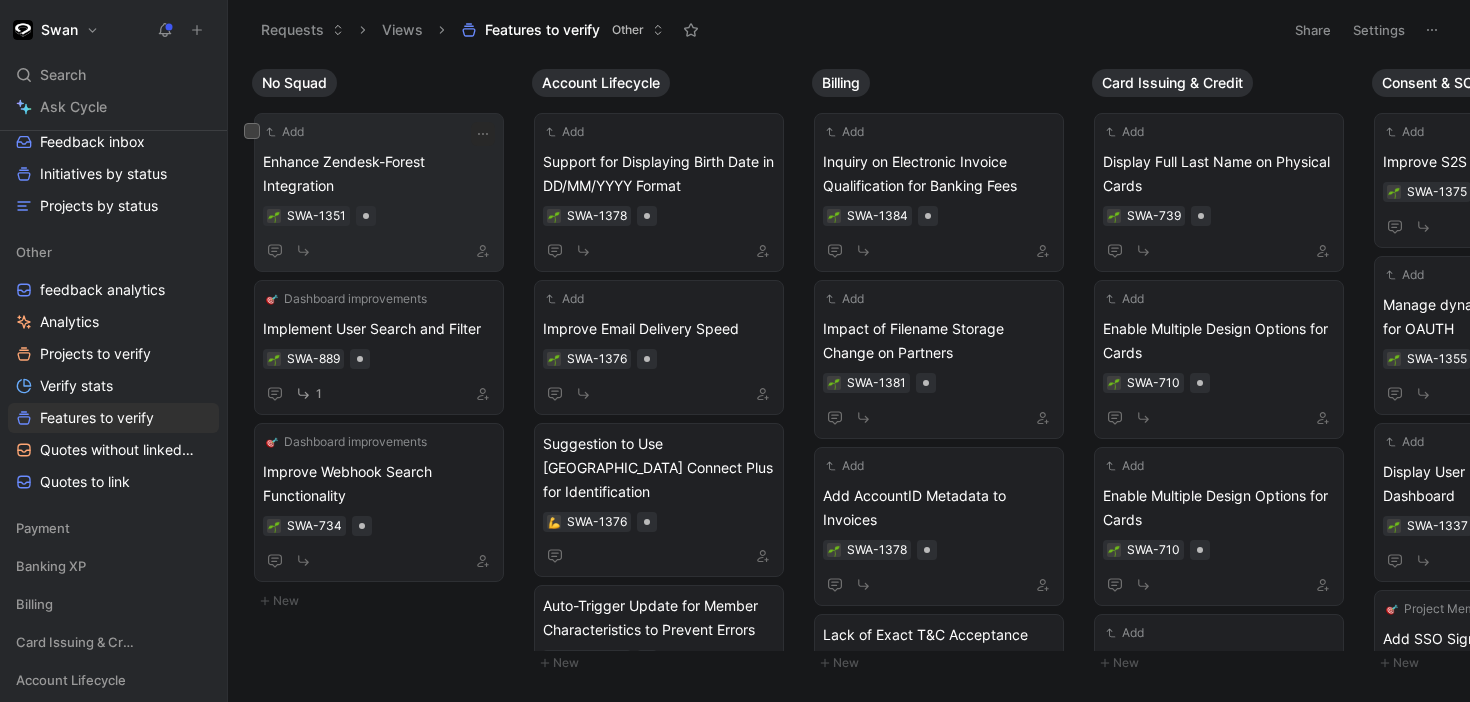 click at bounding box center (379, 250) 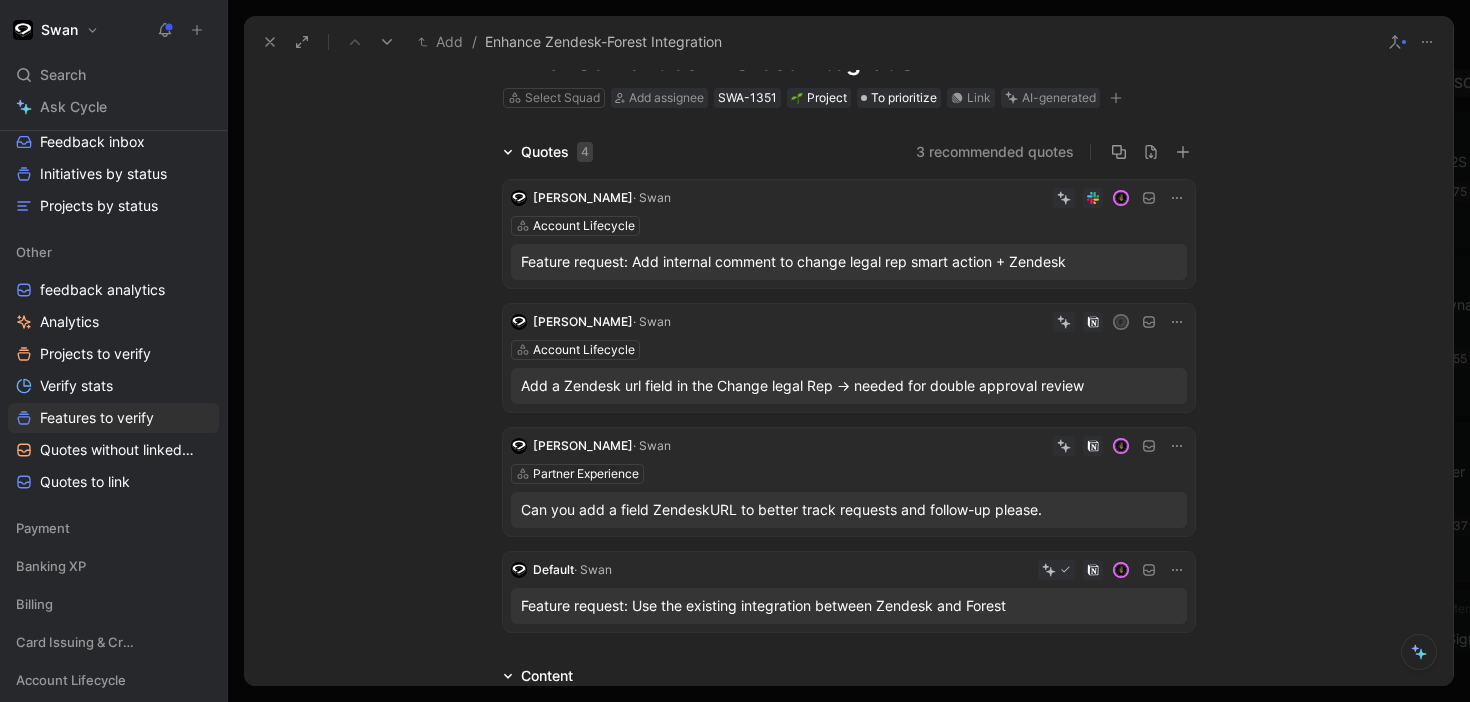 scroll, scrollTop: 0, scrollLeft: 0, axis: both 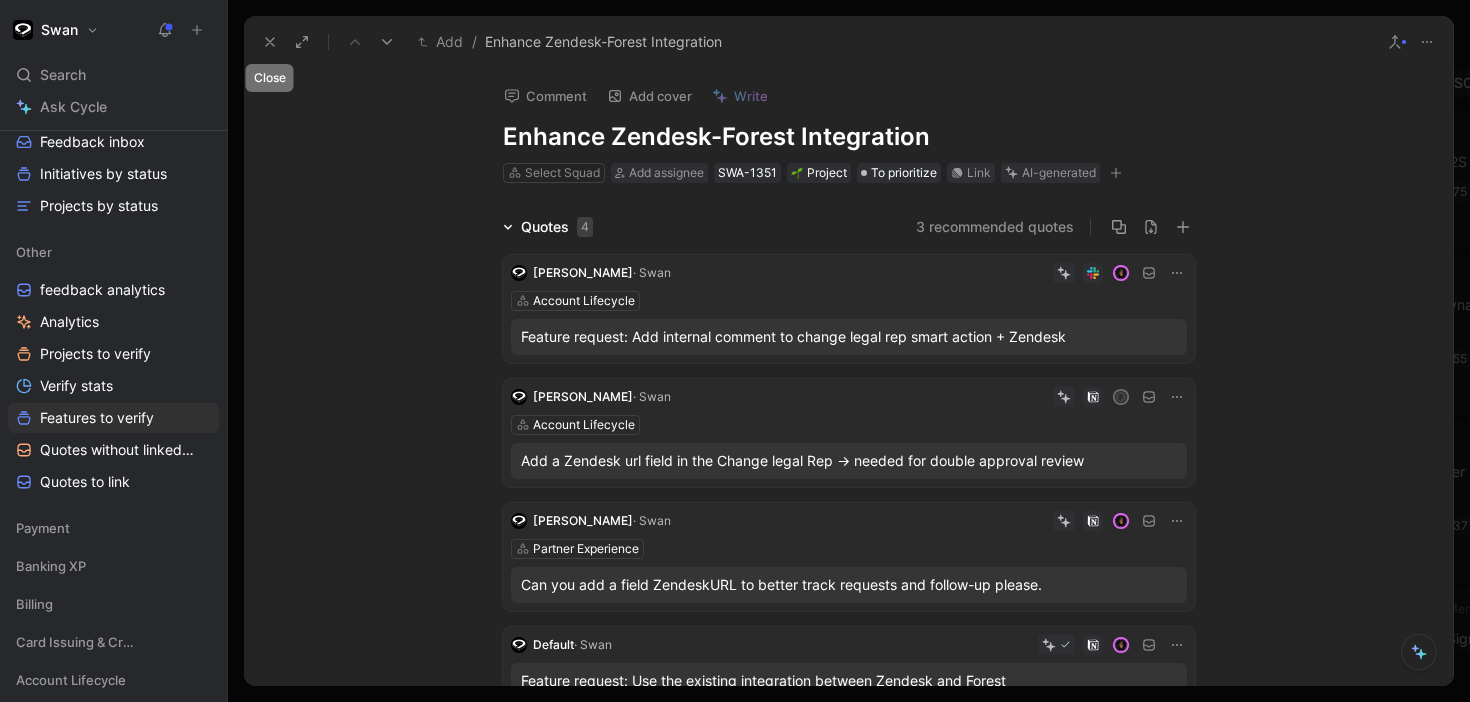 click 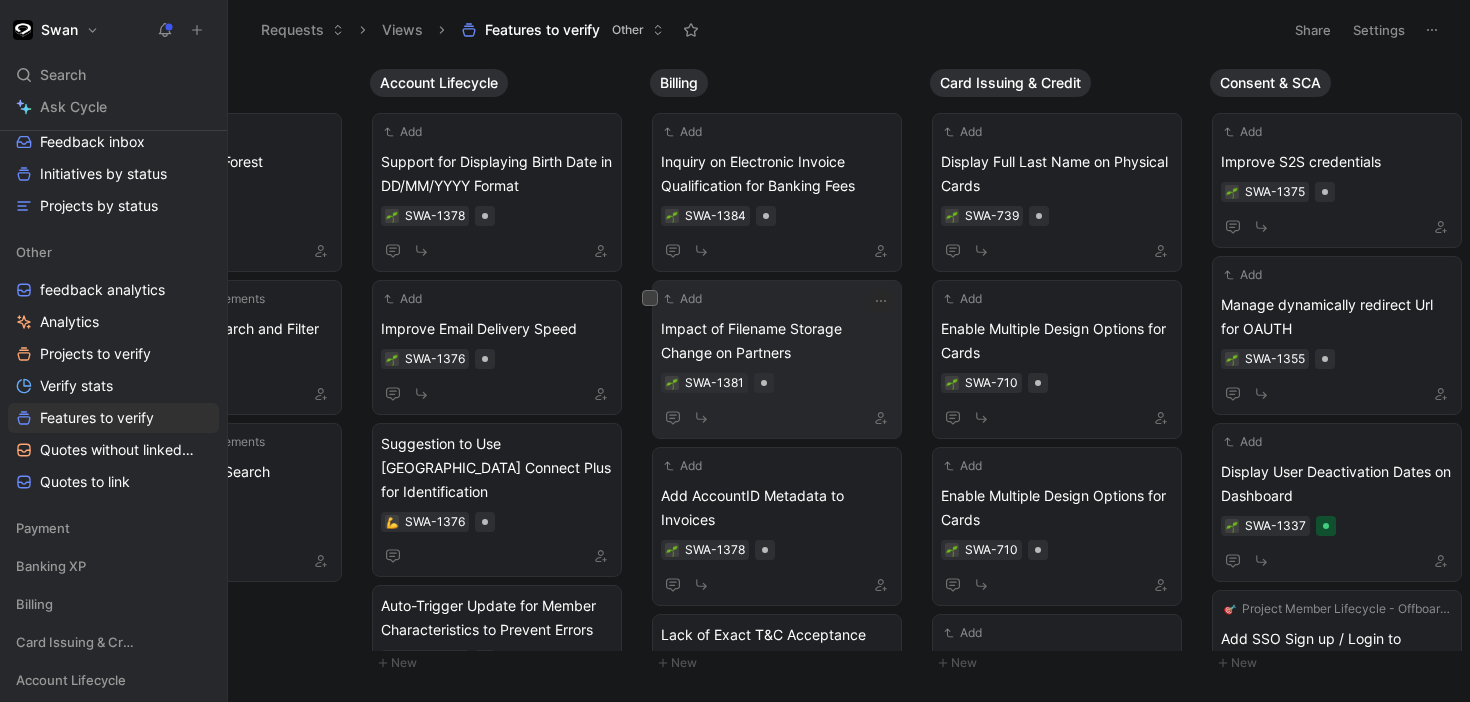 scroll, scrollTop: 0, scrollLeft: 165, axis: horizontal 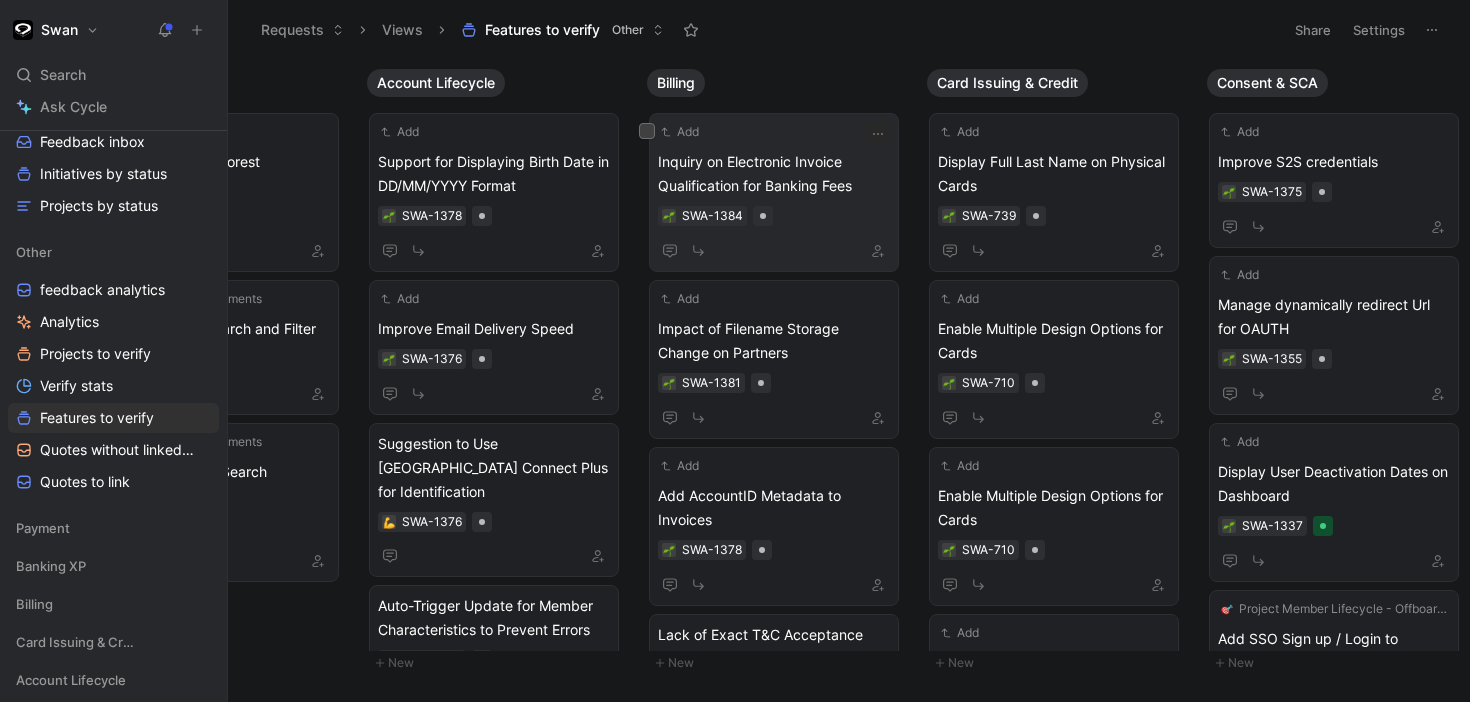 click on "SWA-1384" at bounding box center [774, 216] 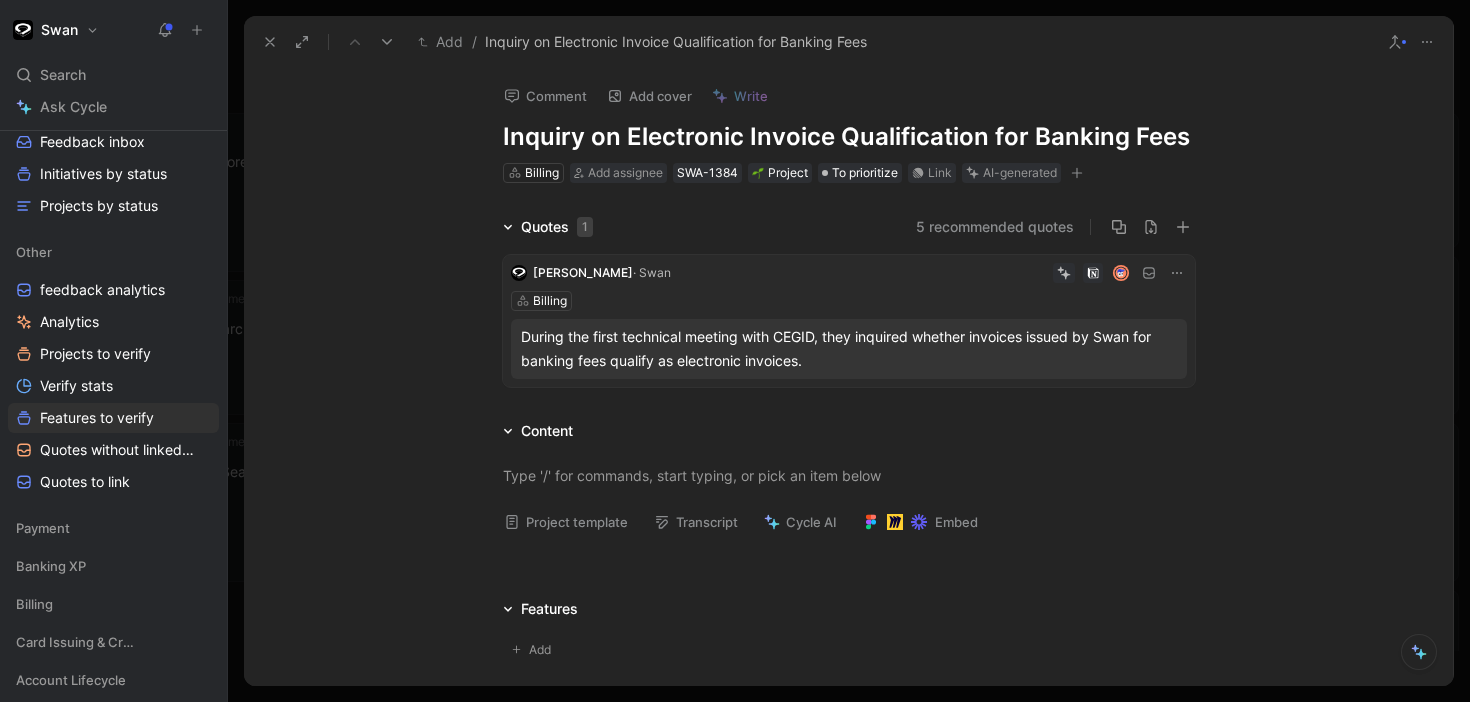 click 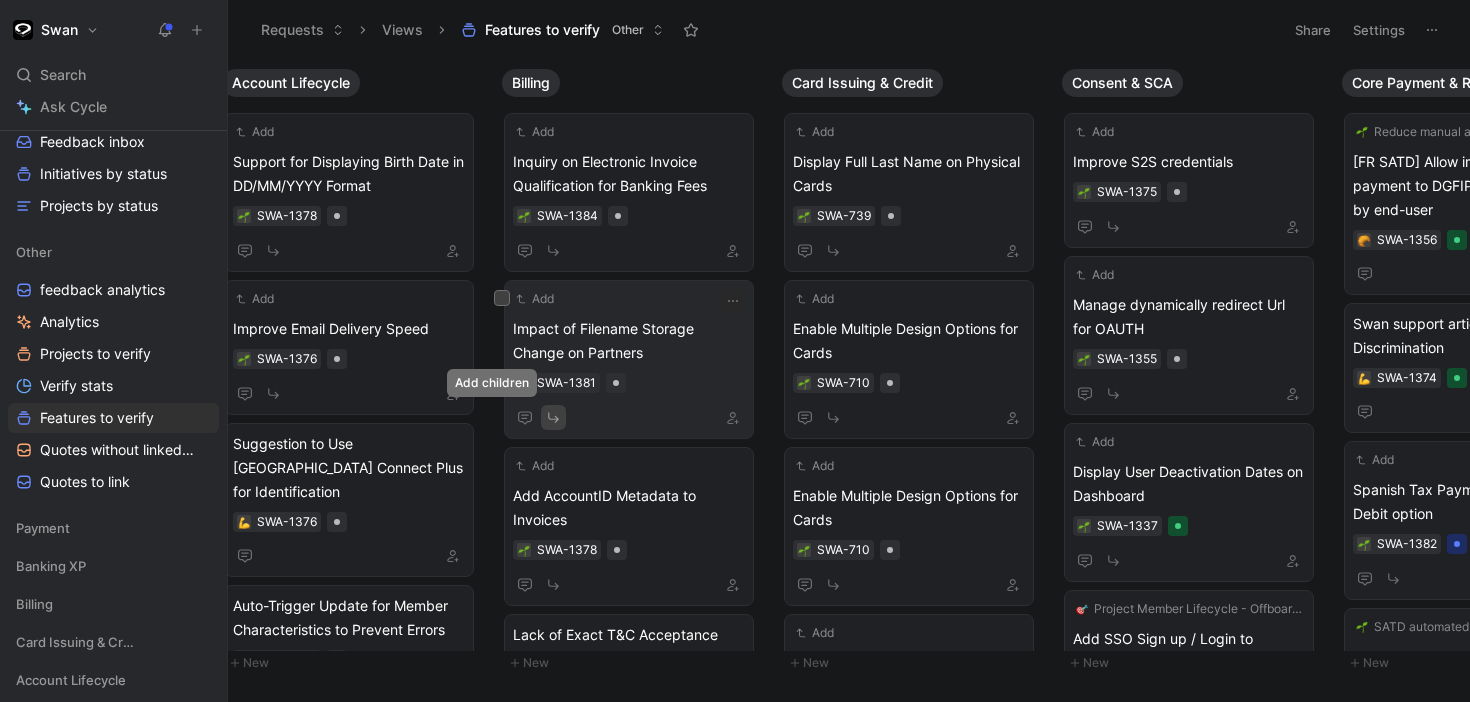 scroll, scrollTop: 0, scrollLeft: 419, axis: horizontal 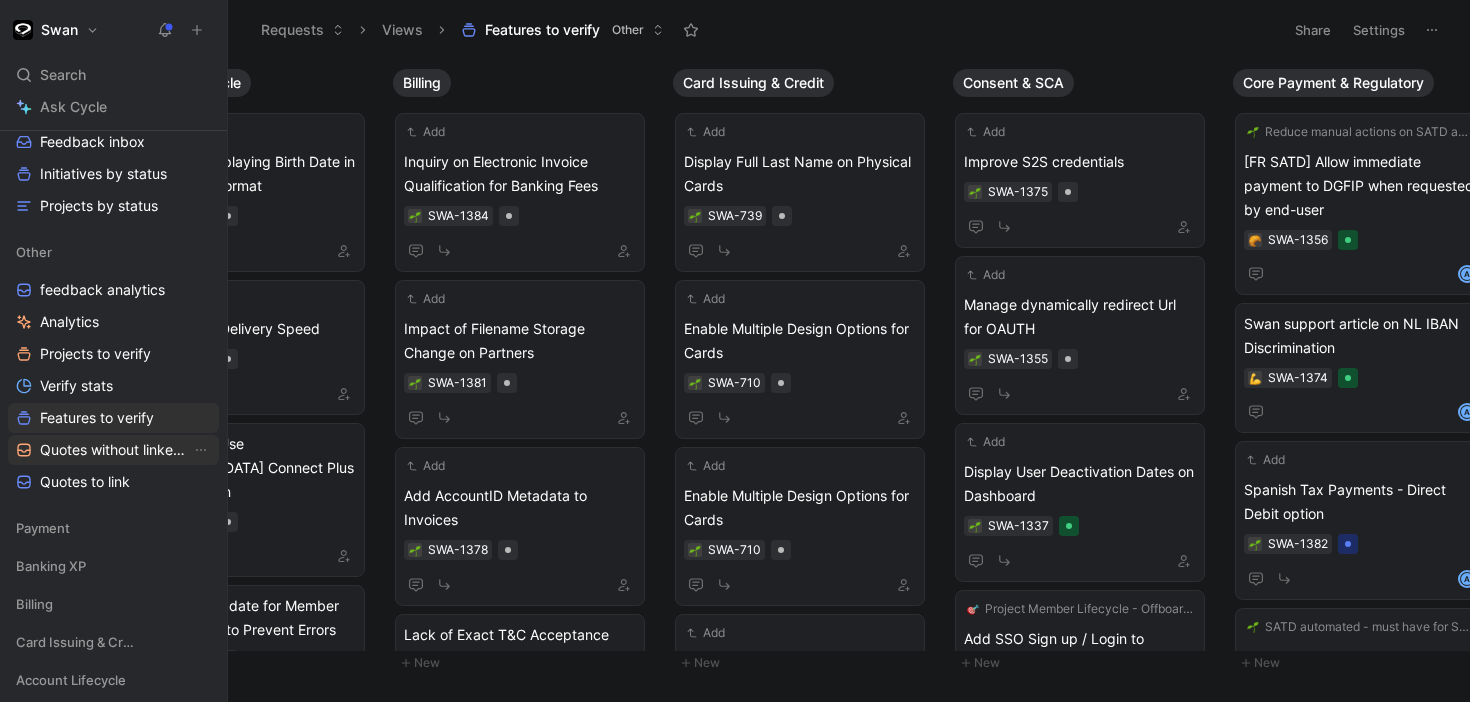 click on "Quotes without linked feature" at bounding box center [115, 450] 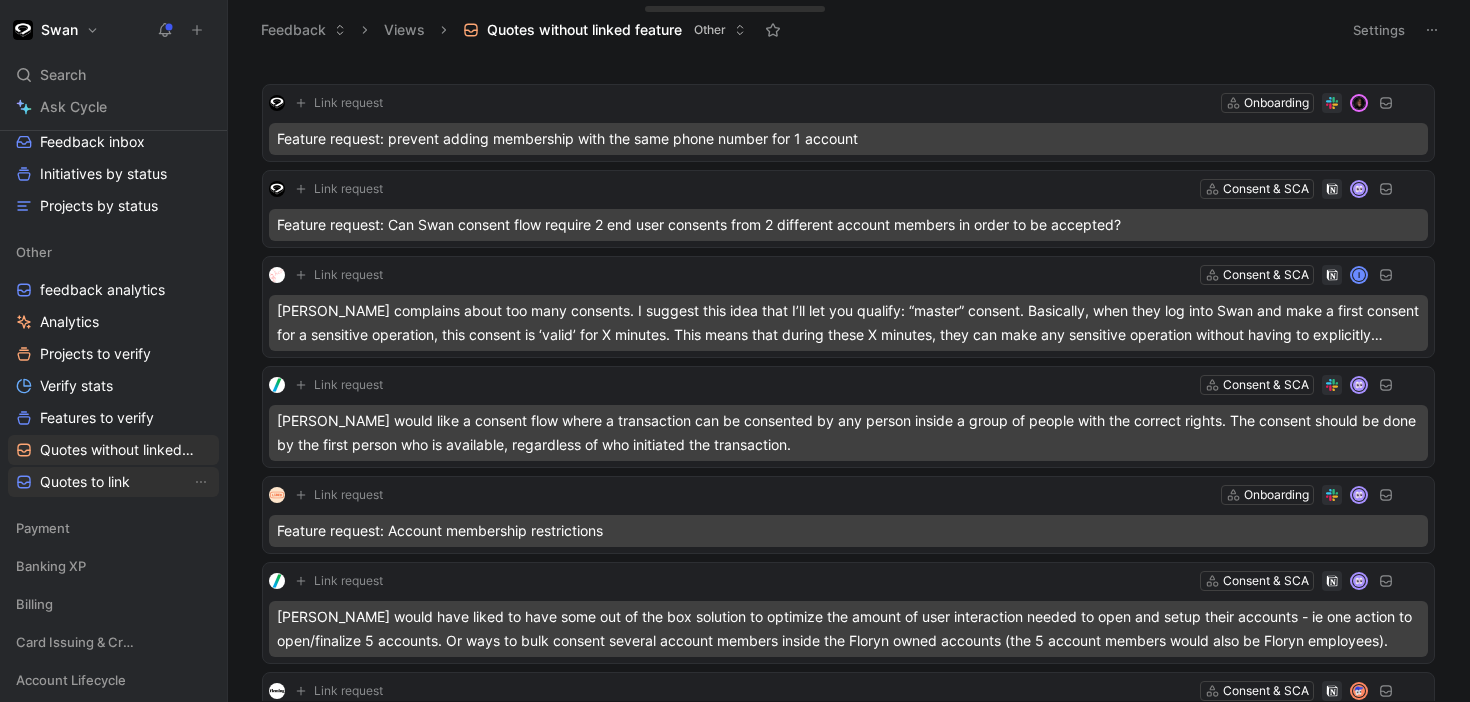 click on "Quotes to link" at bounding box center (85, 482) 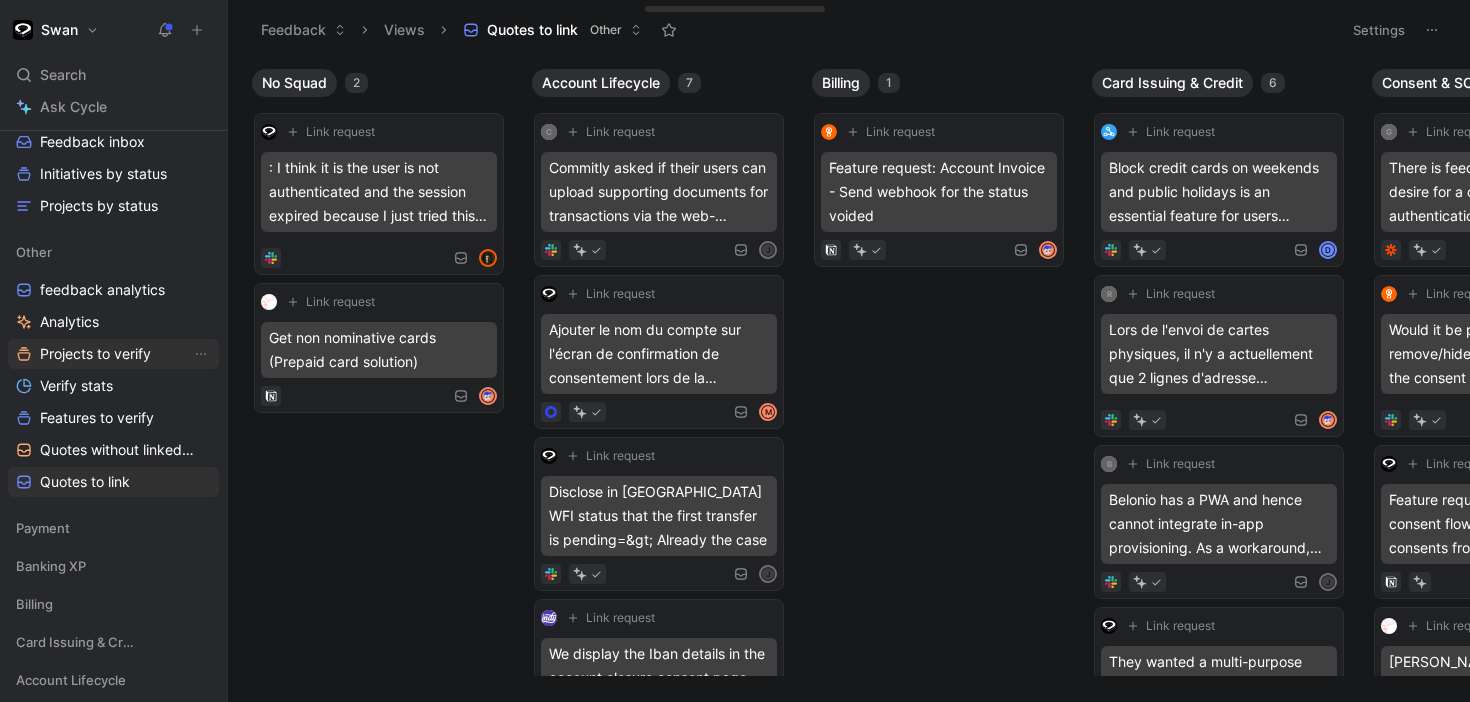 click on "Projects to verify" at bounding box center (95, 354) 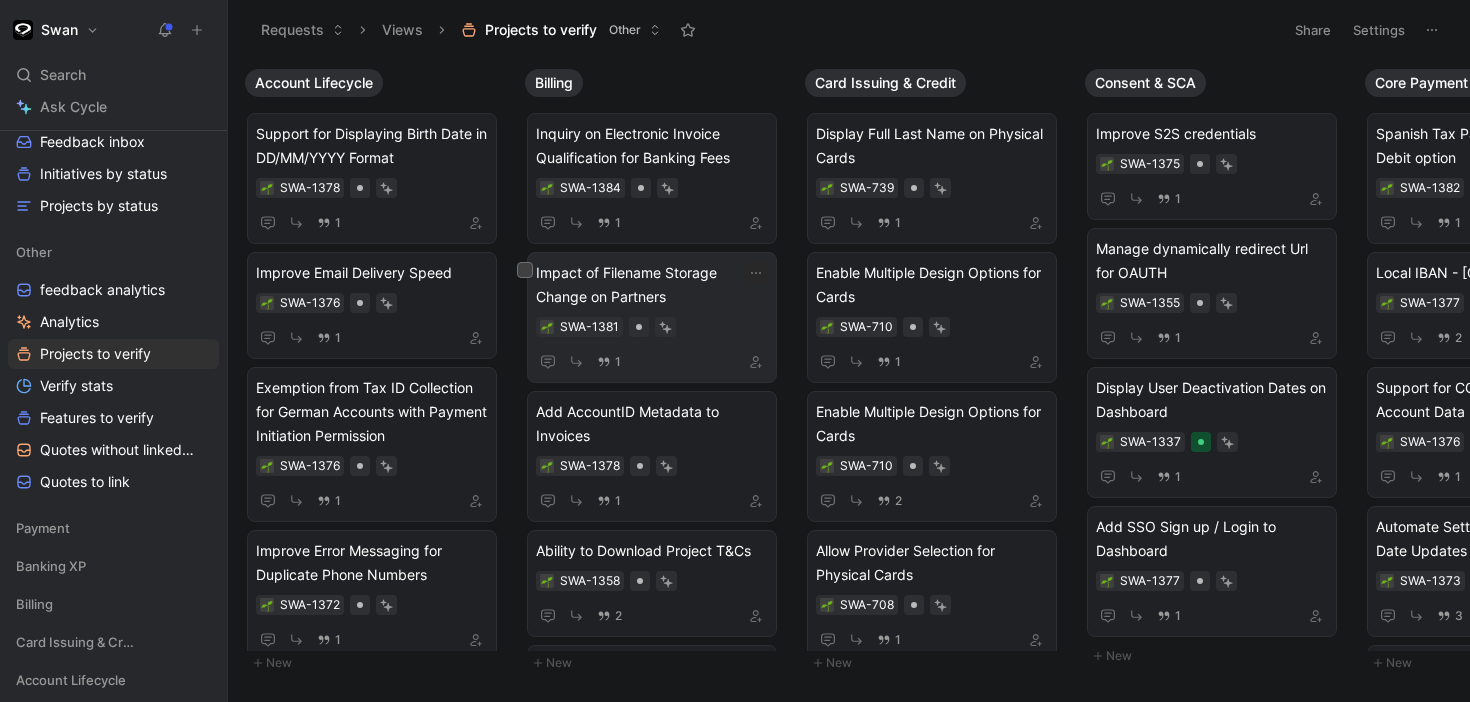 scroll, scrollTop: 0, scrollLeft: 0, axis: both 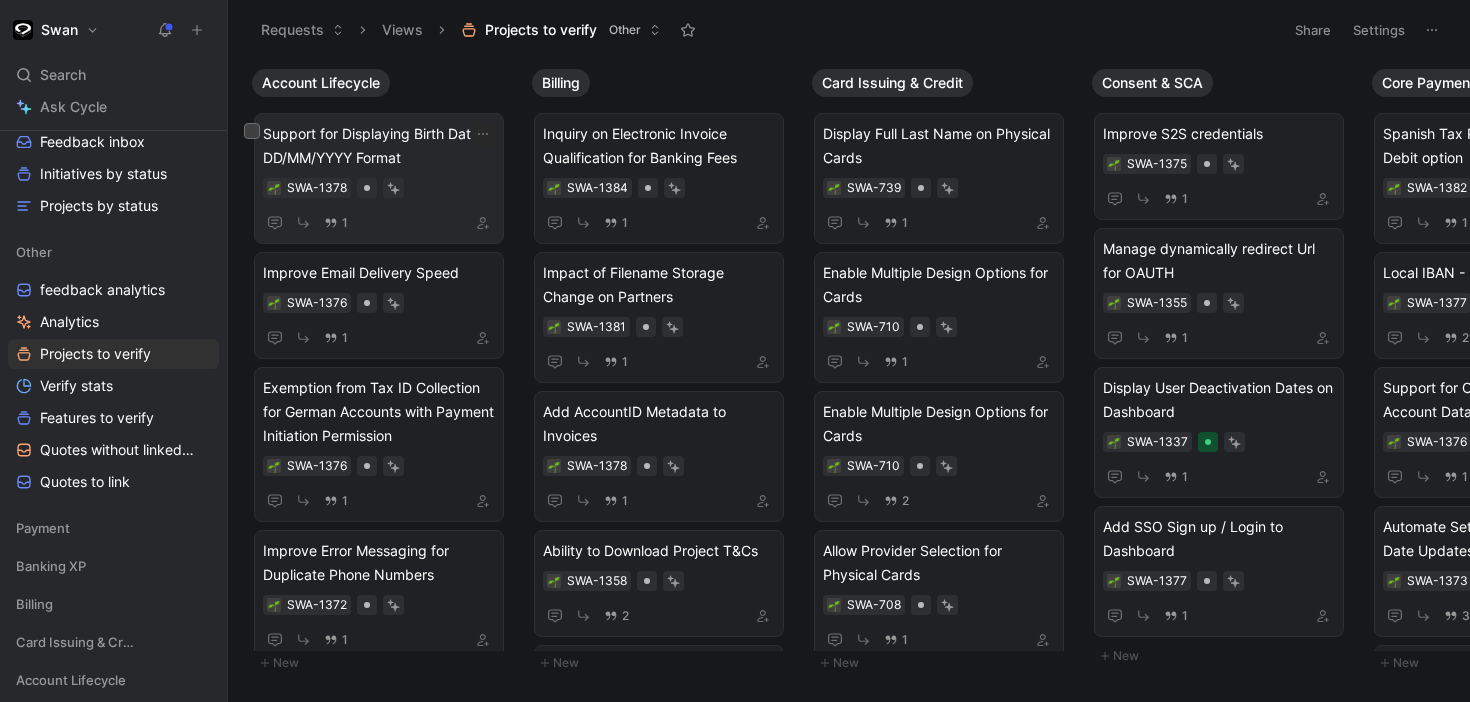 click on "1" at bounding box center (379, 222) 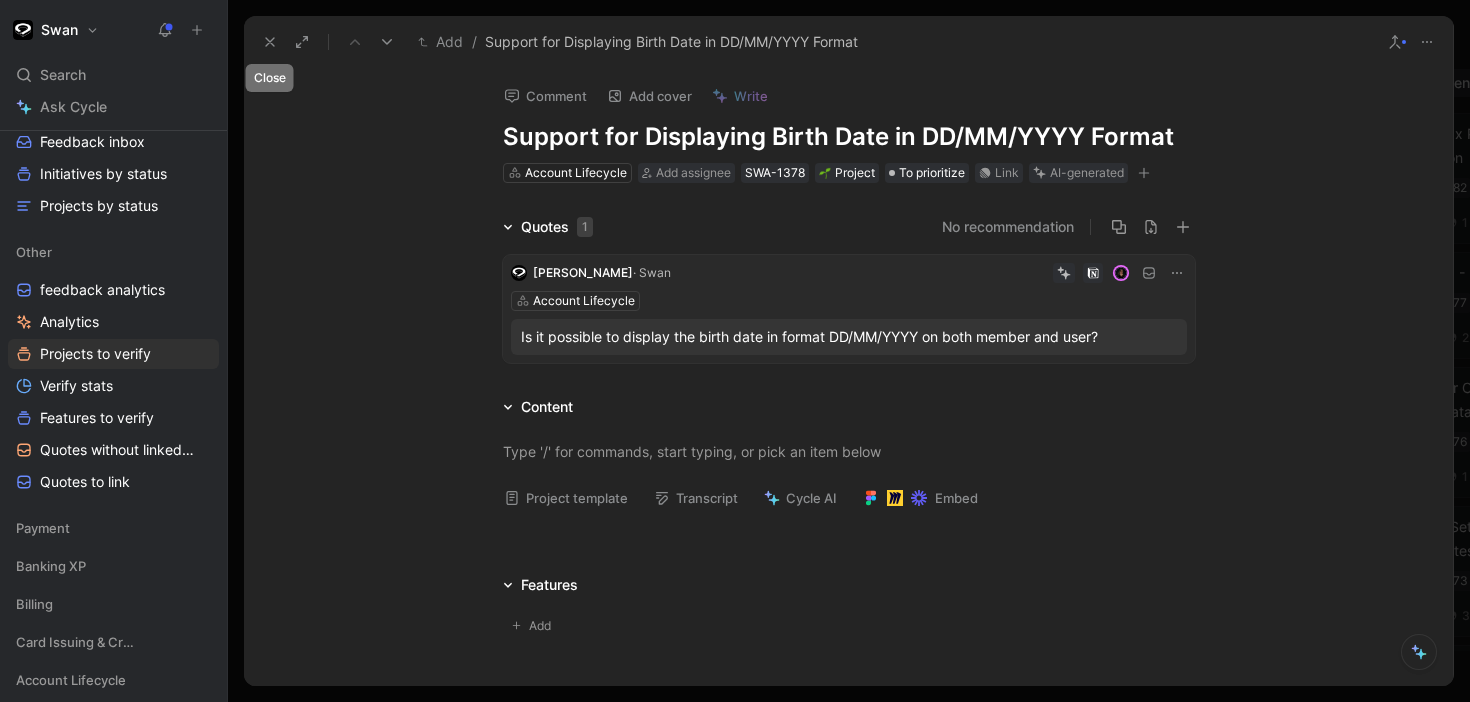 click 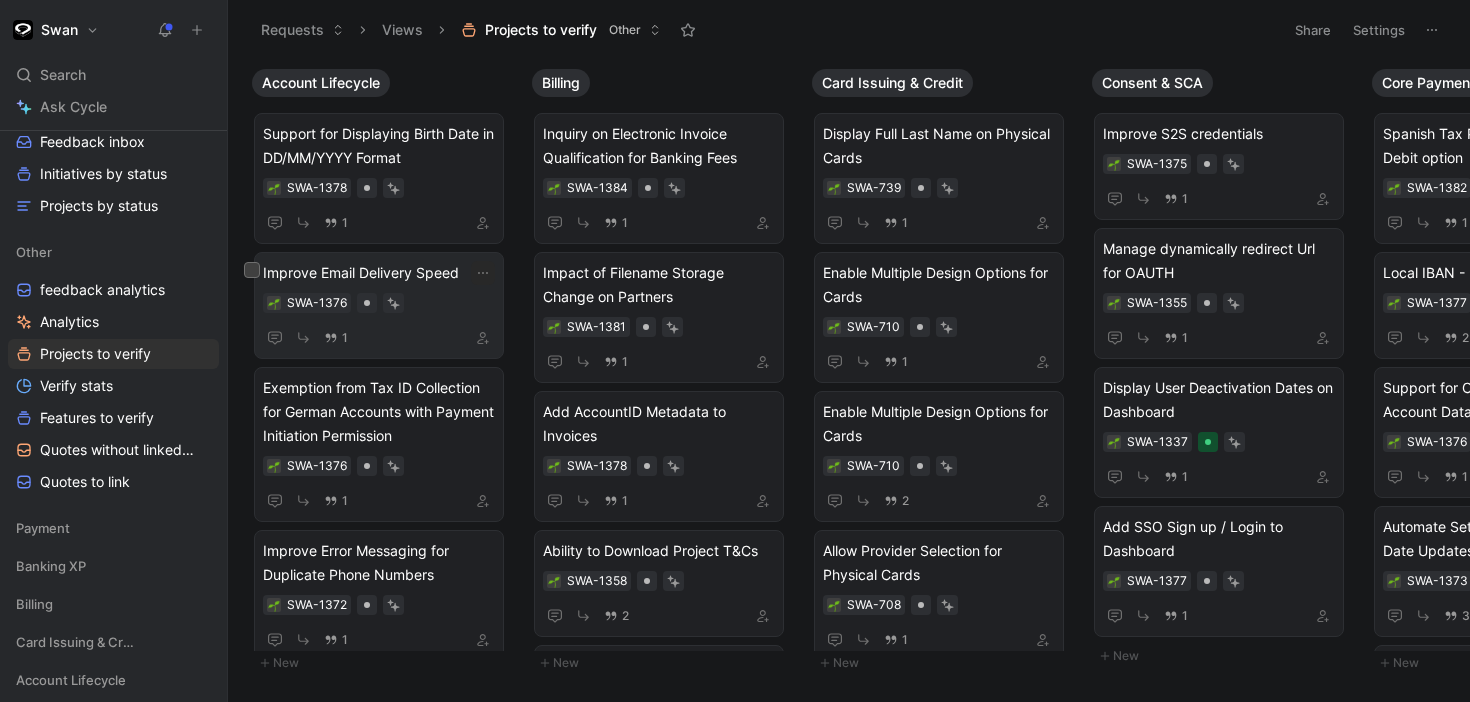 click on "1" at bounding box center (379, 337) 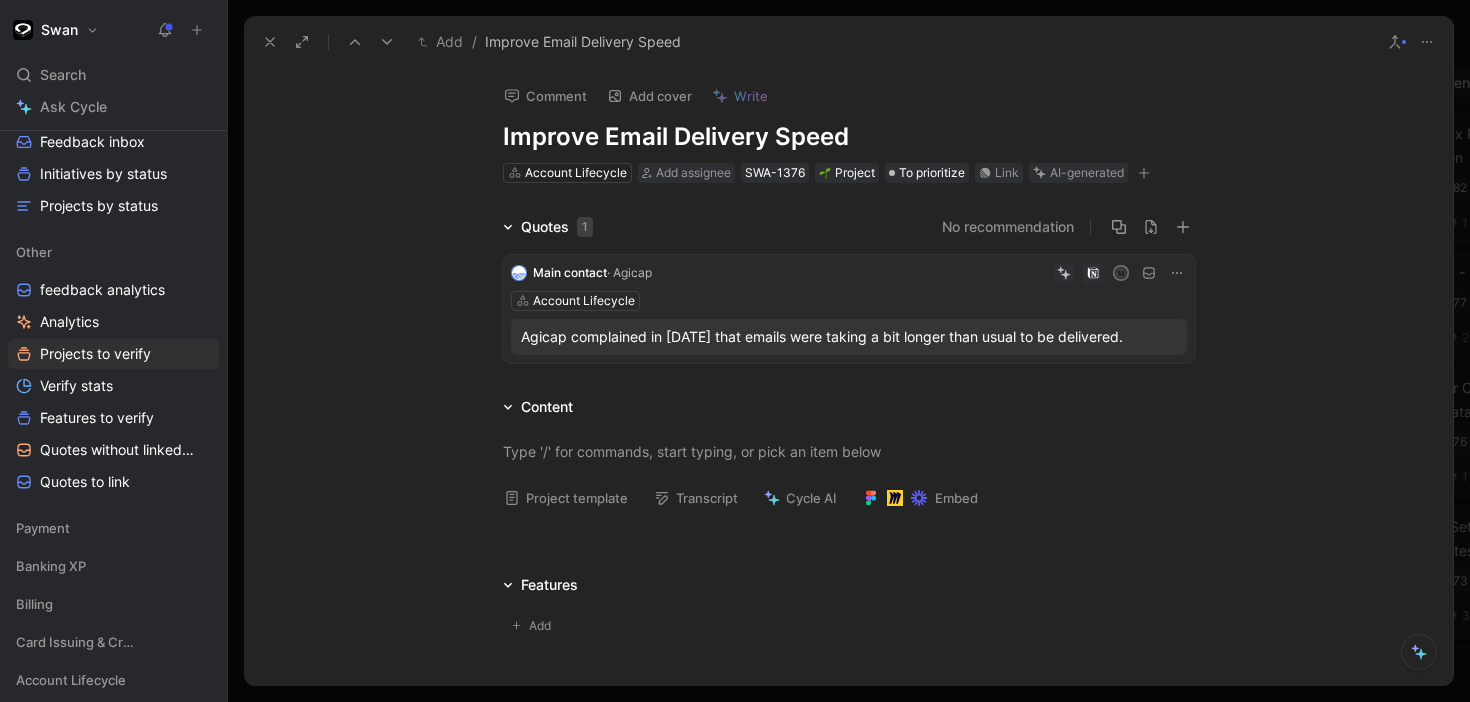 click 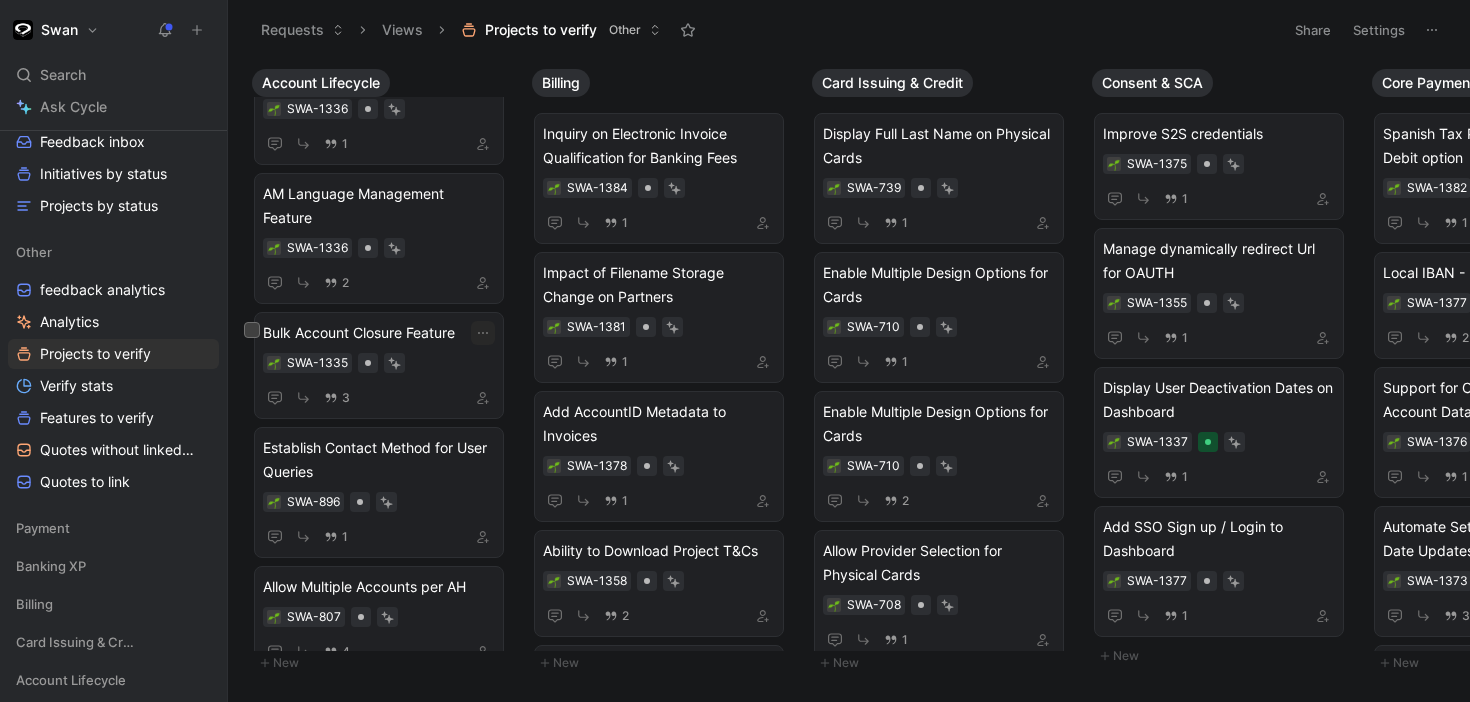 scroll, scrollTop: 3401, scrollLeft: 0, axis: vertical 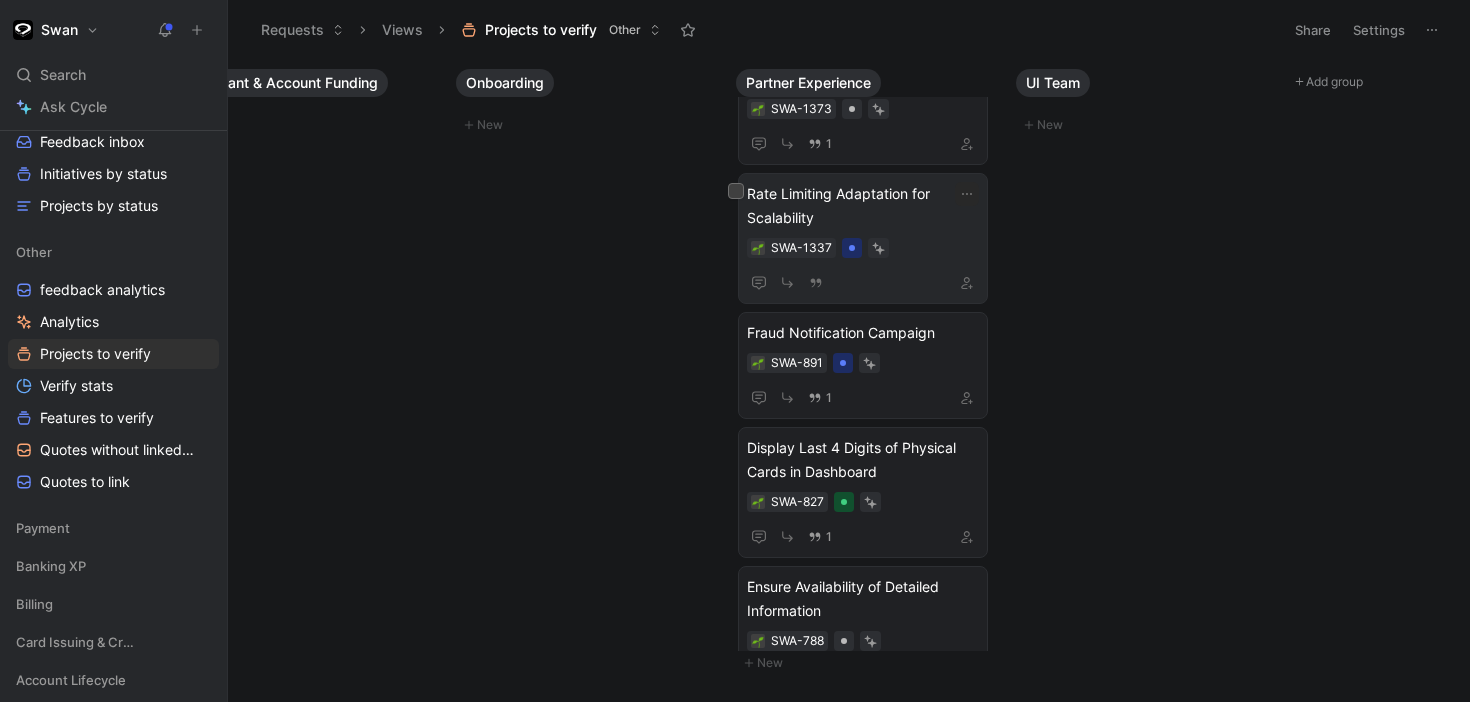 click on "SWA-1337" at bounding box center [863, 248] 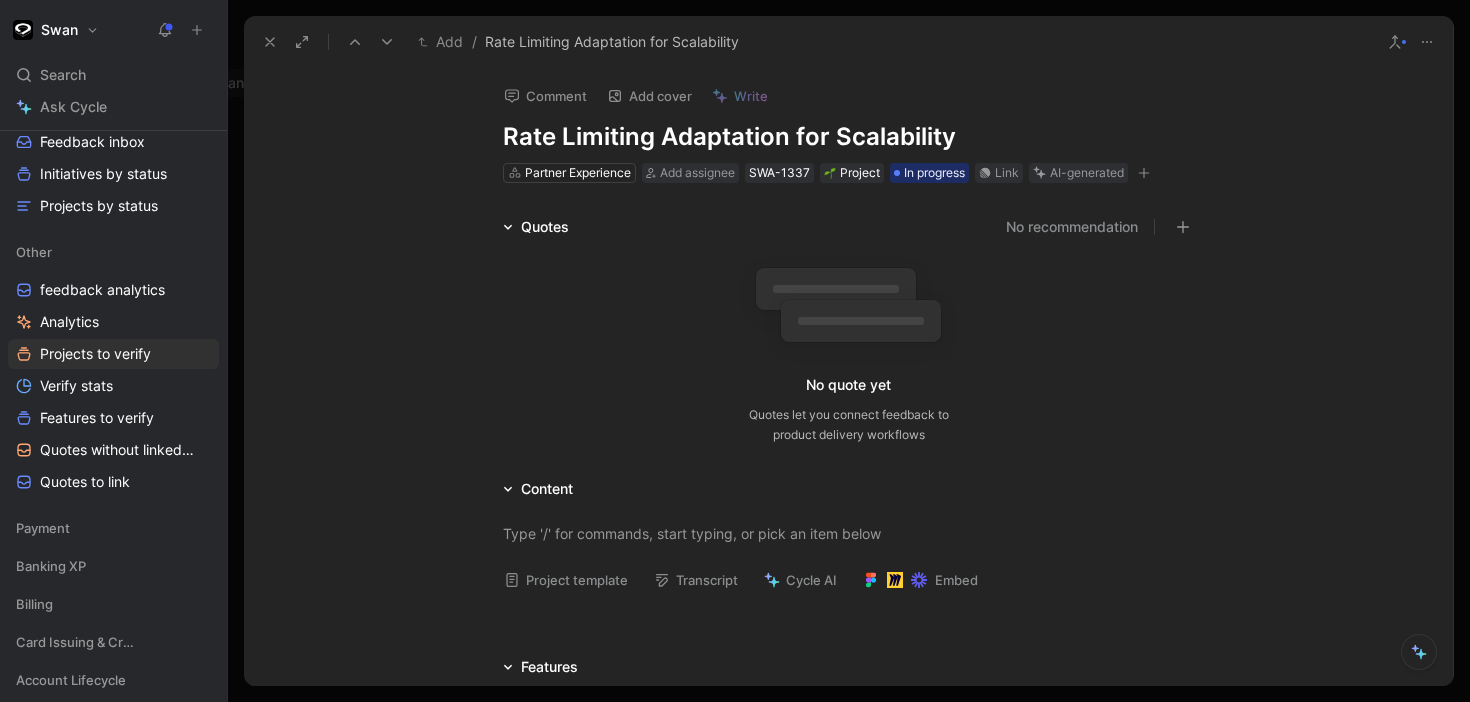 click 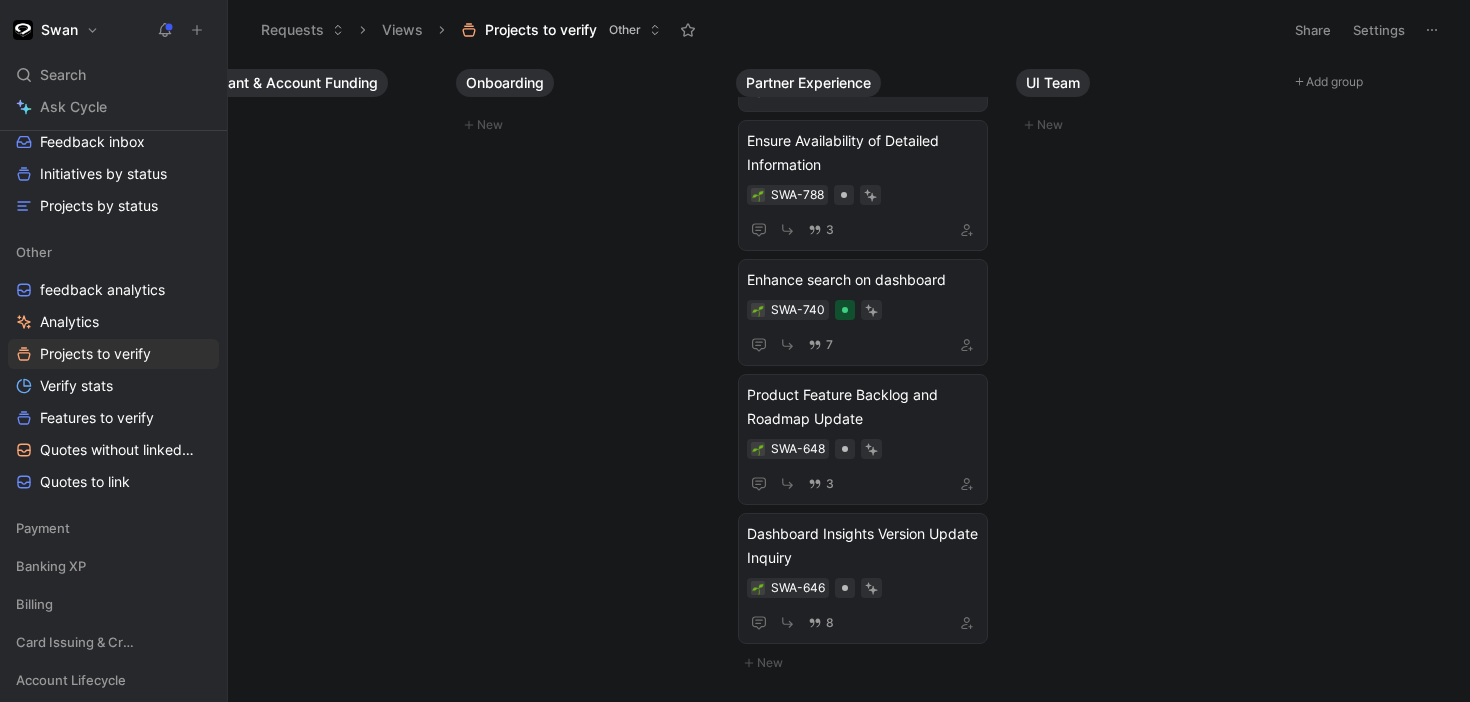 scroll, scrollTop: 0, scrollLeft: 0, axis: both 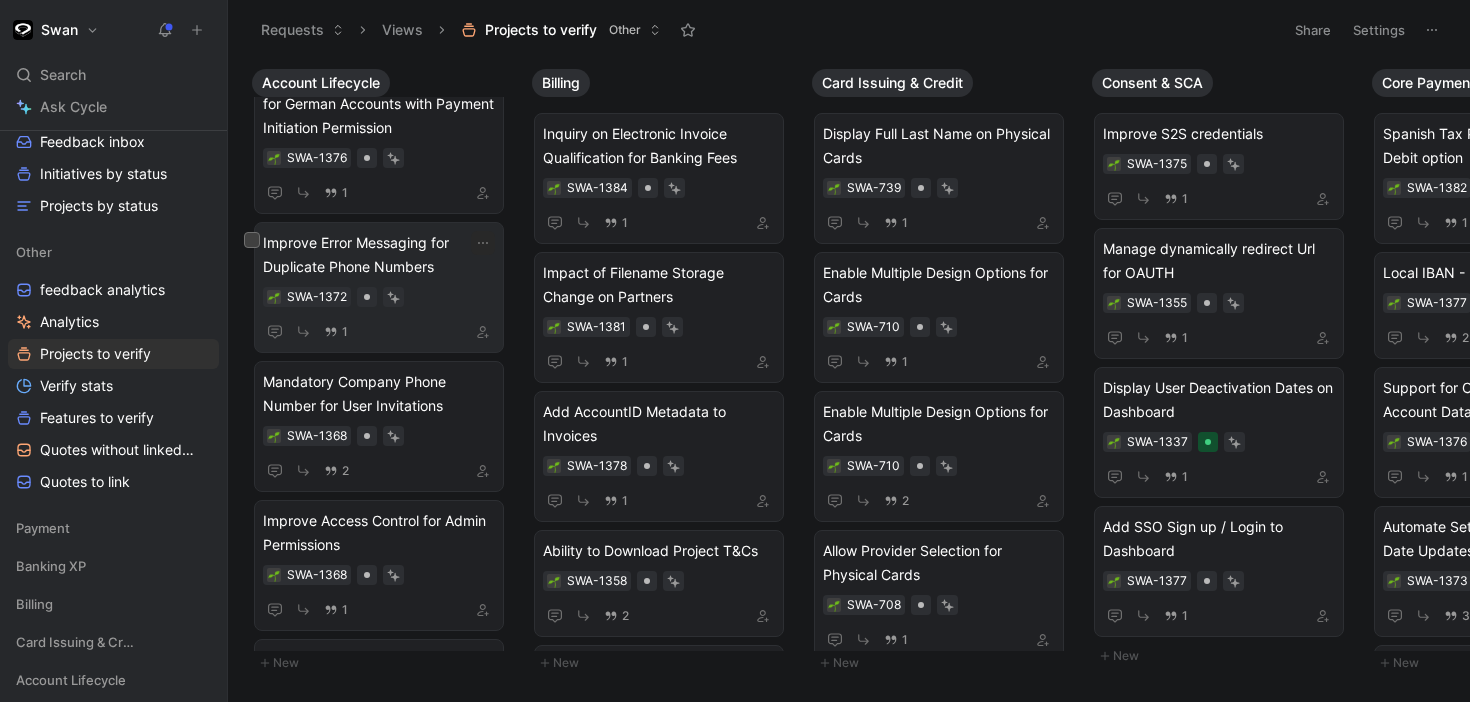 click on "Improve Error Messaging for Duplicate Phone Numbers SWA-1372 1" at bounding box center (379, 287) 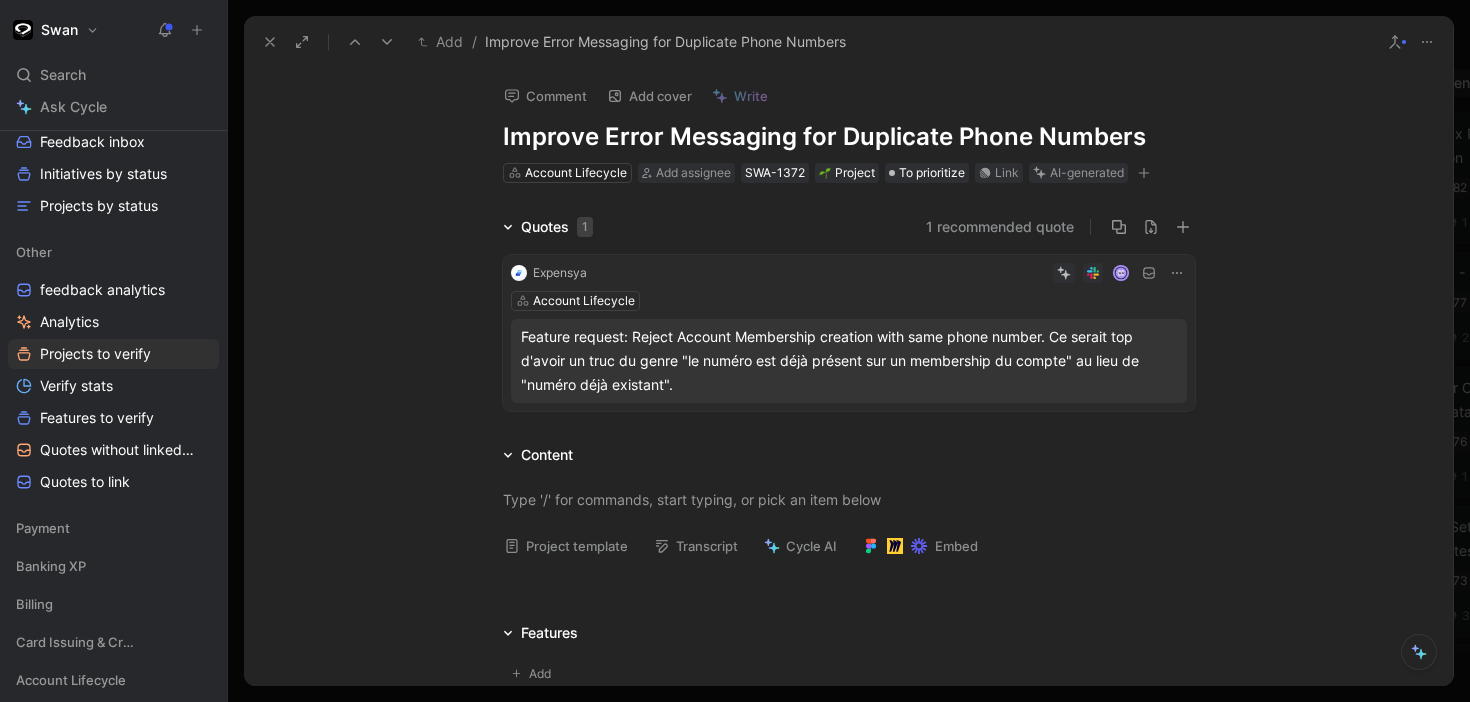 click on "Feature request: Reject Account Membership creation with same phone number. Ce serait top d'avoir un truc du genre "le numéro est déjà présent sur un membership du compte" au lieu de "numéro déjà existant"." at bounding box center (849, 361) 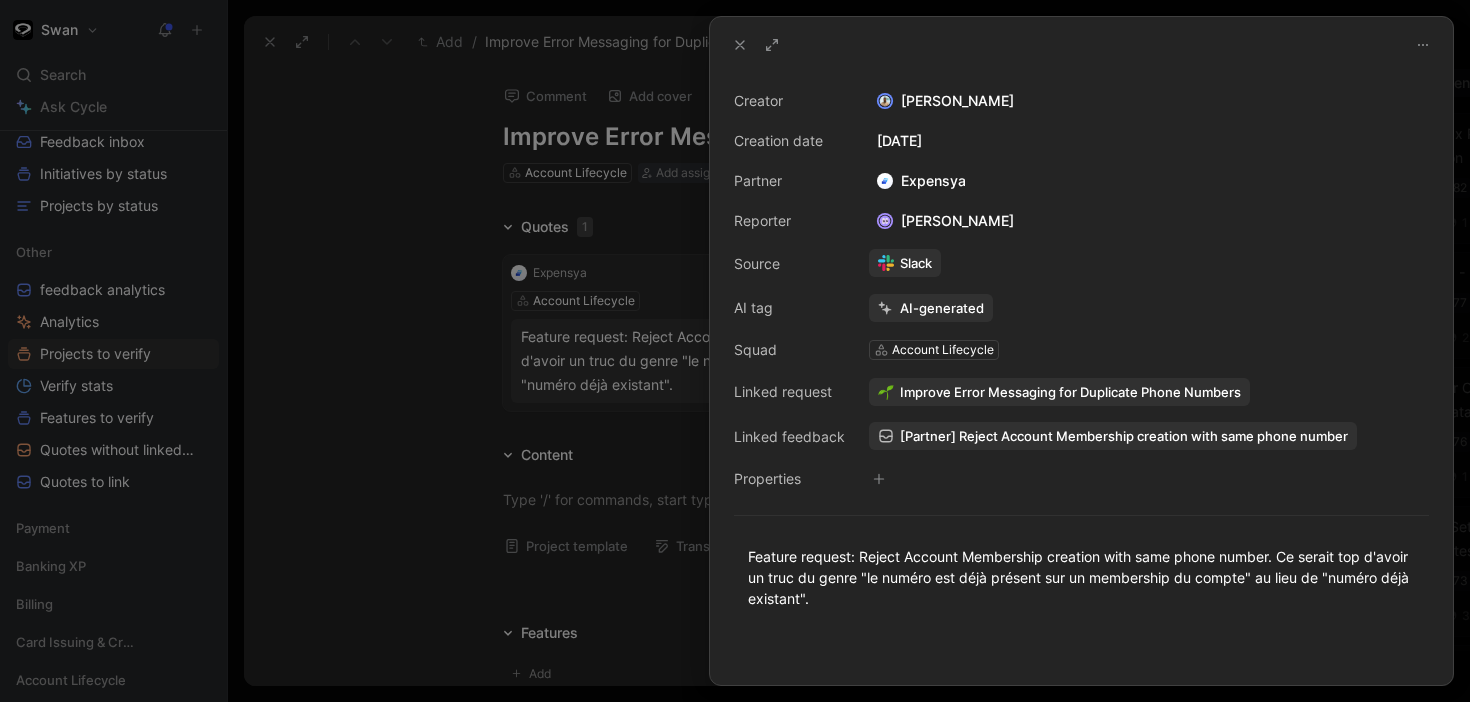 click at bounding box center [735, 351] 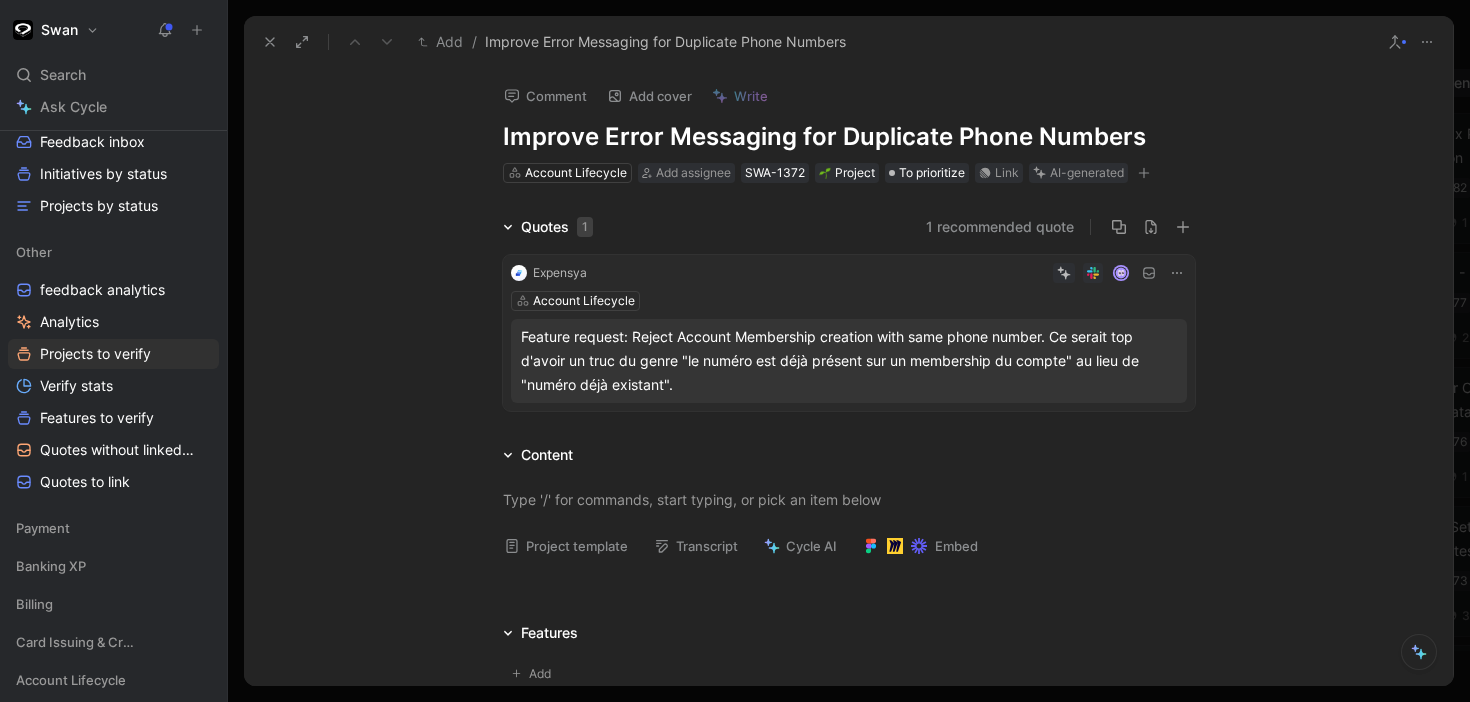 click on "Expensya" at bounding box center [549, 273] 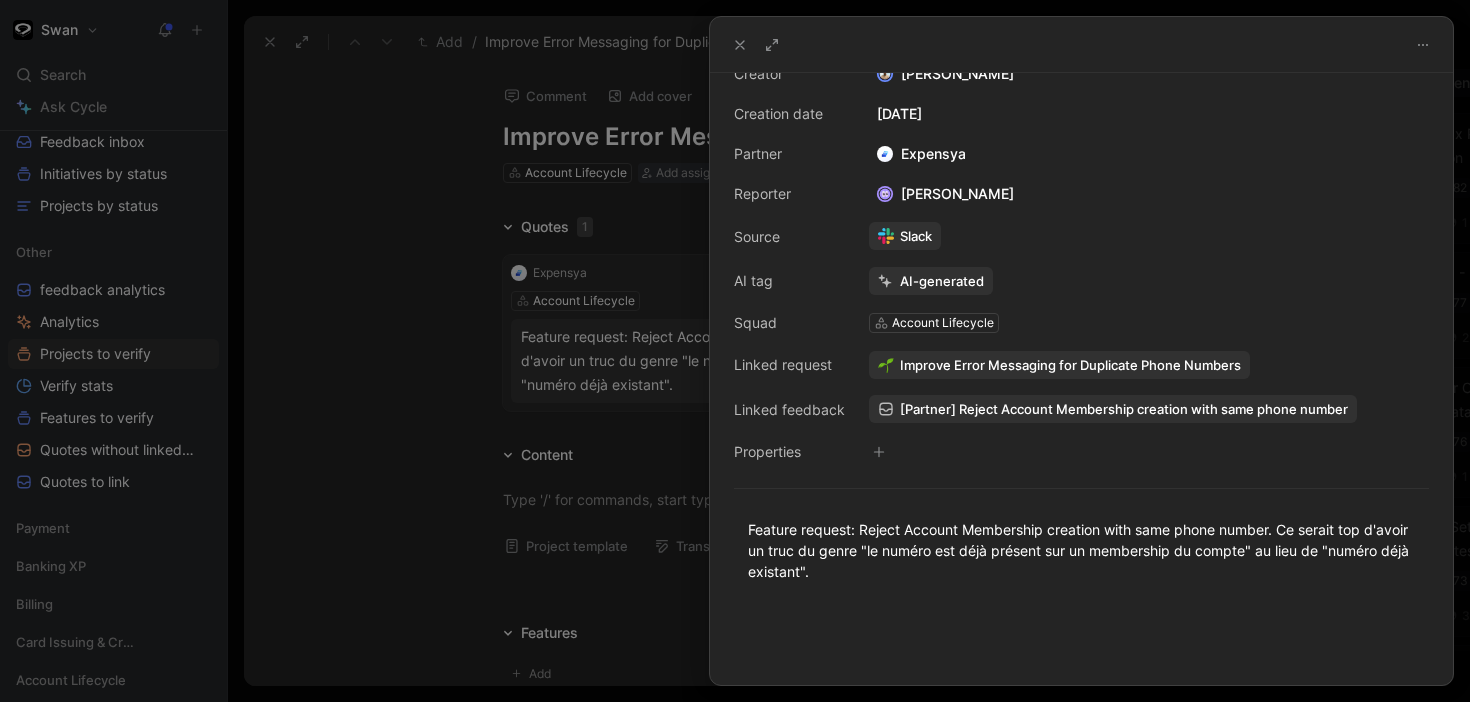 scroll, scrollTop: 0, scrollLeft: 0, axis: both 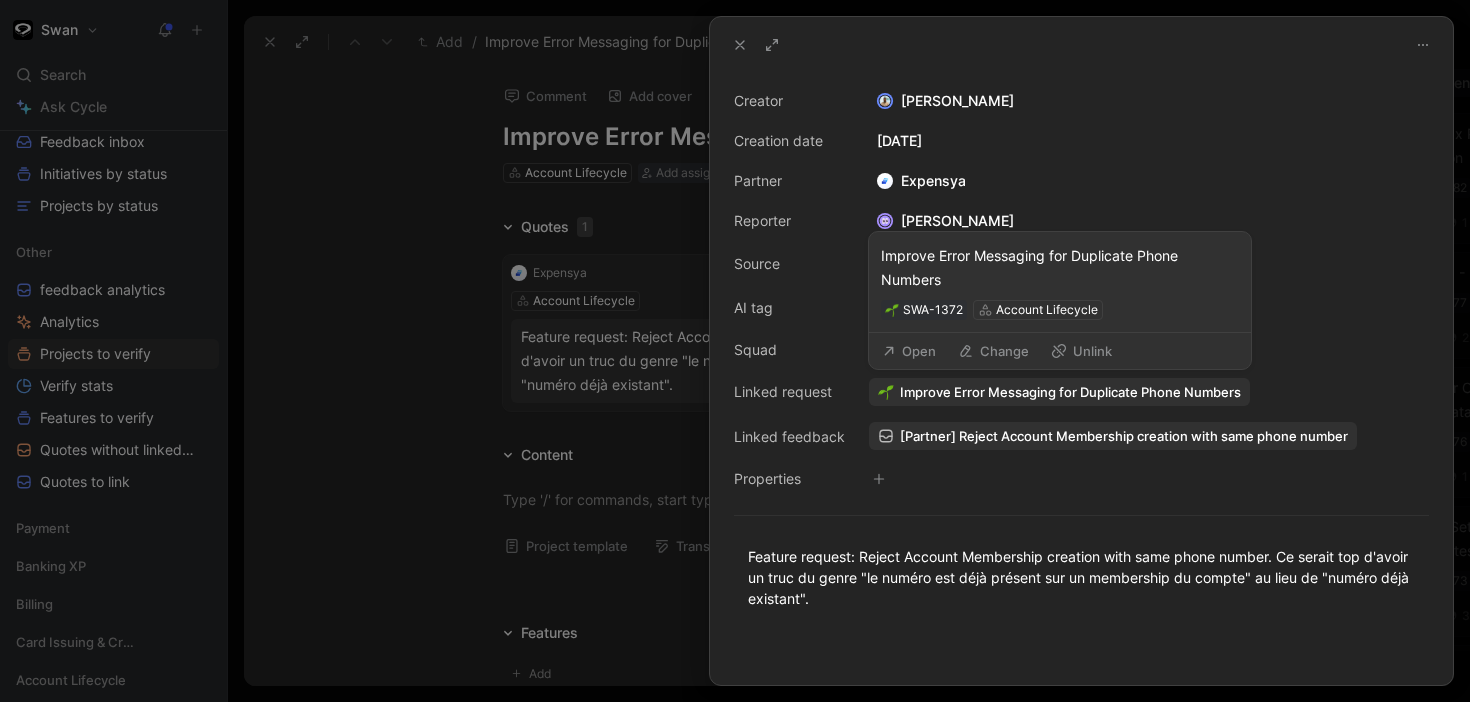 click on "Improve Error Messaging for Duplicate Phone Numbers" at bounding box center (1070, 392) 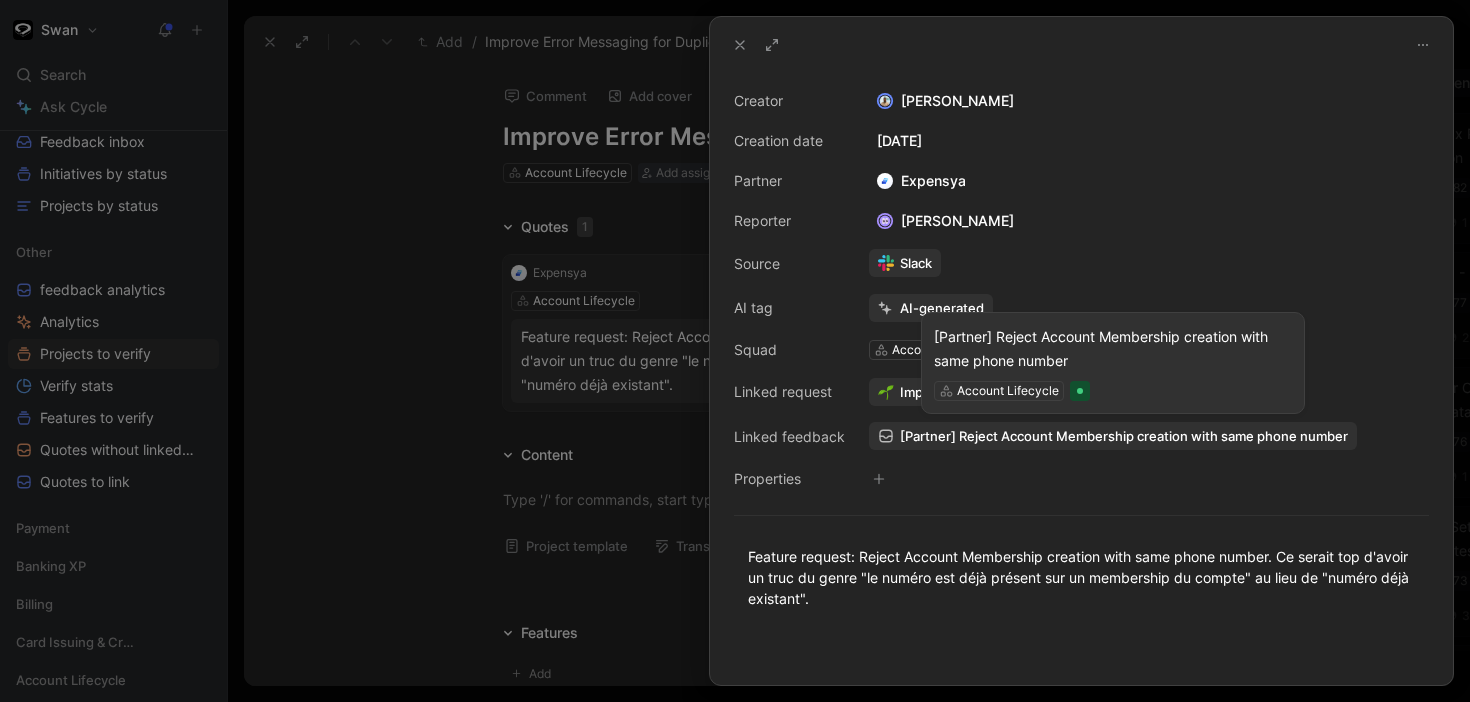 click on "[Partner] Reject Account Membership creation with same phone number" at bounding box center [1124, 436] 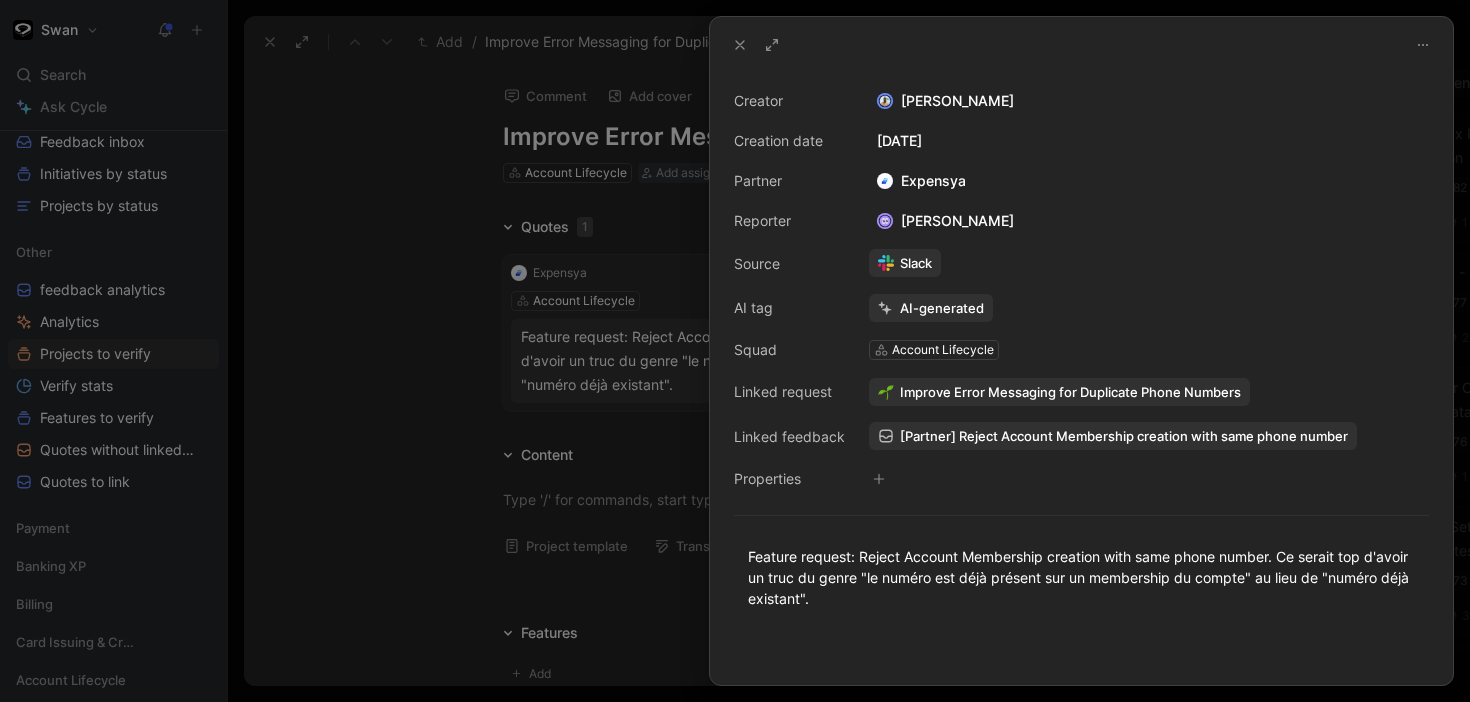 click at bounding box center (735, 351) 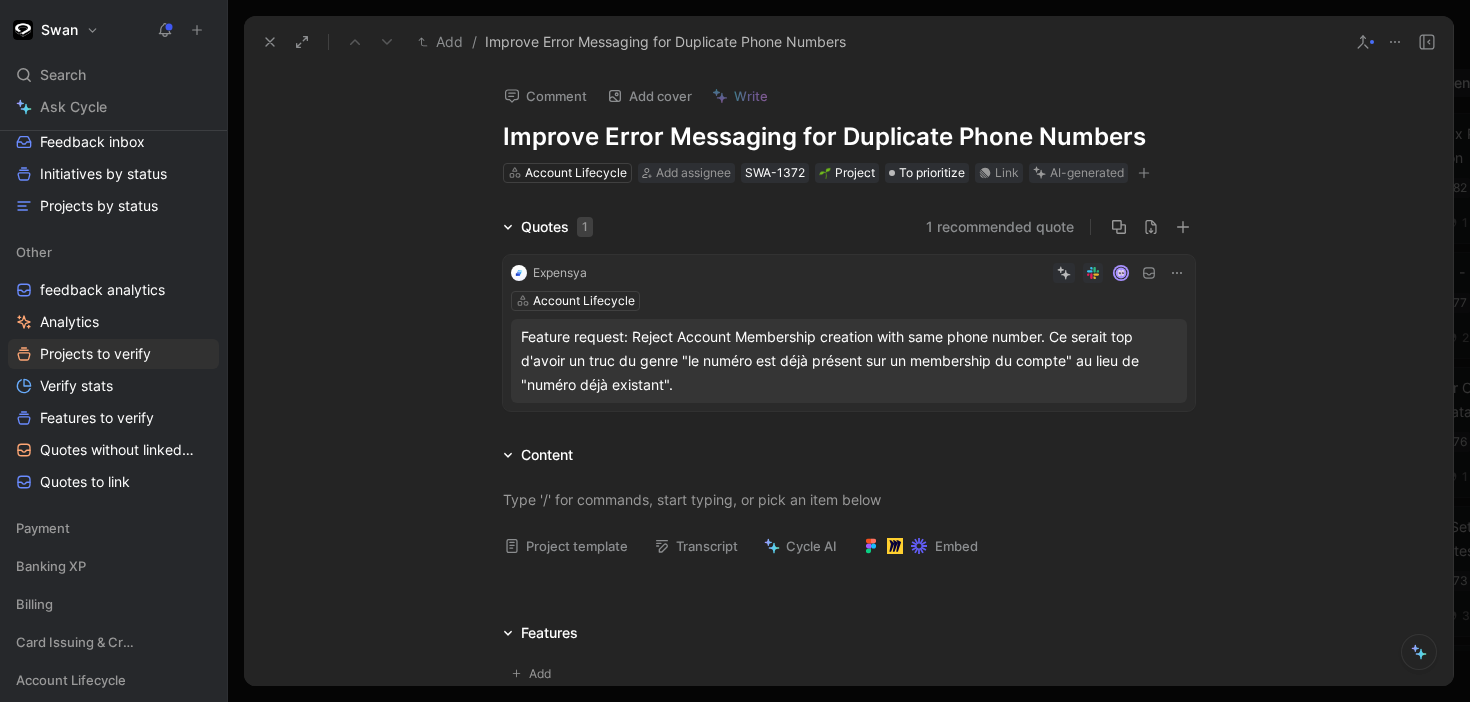 click at bounding box center (270, 42) 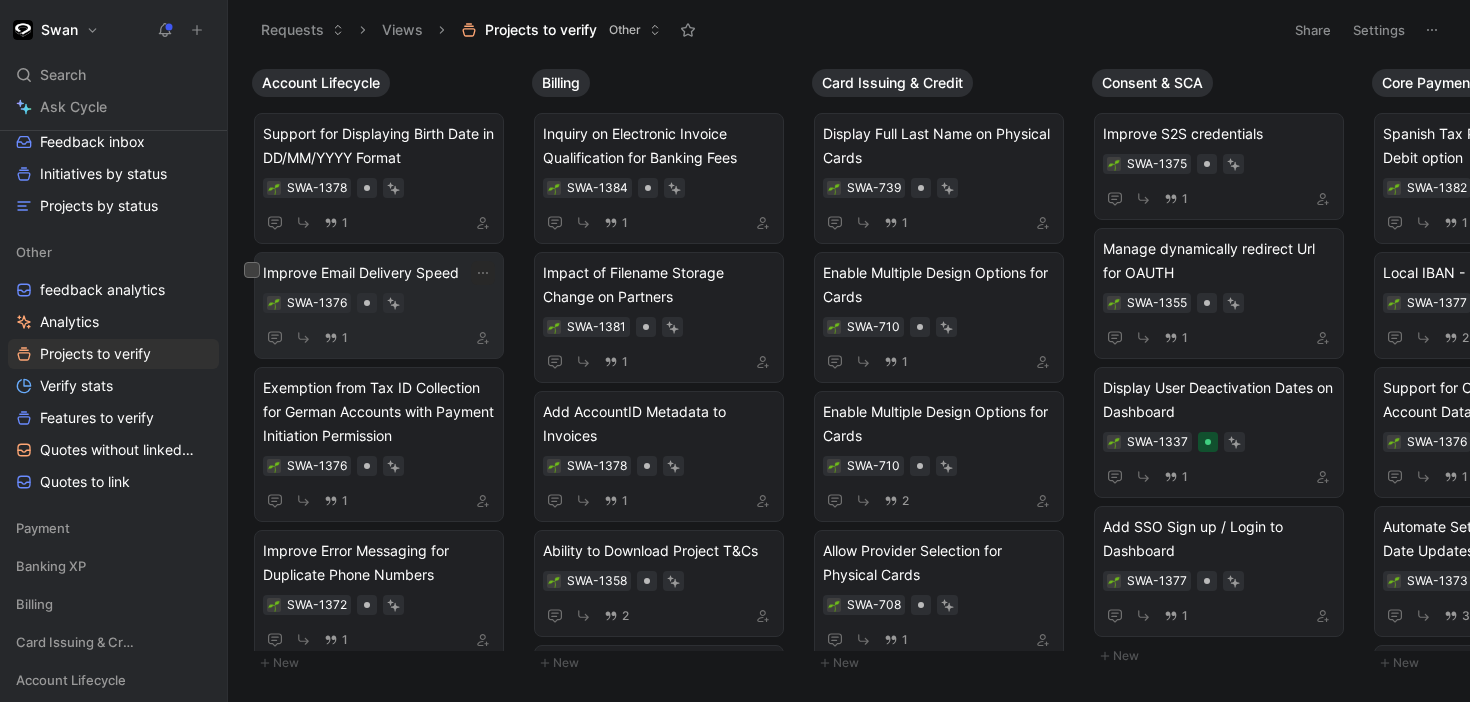 click on "1" at bounding box center [379, 337] 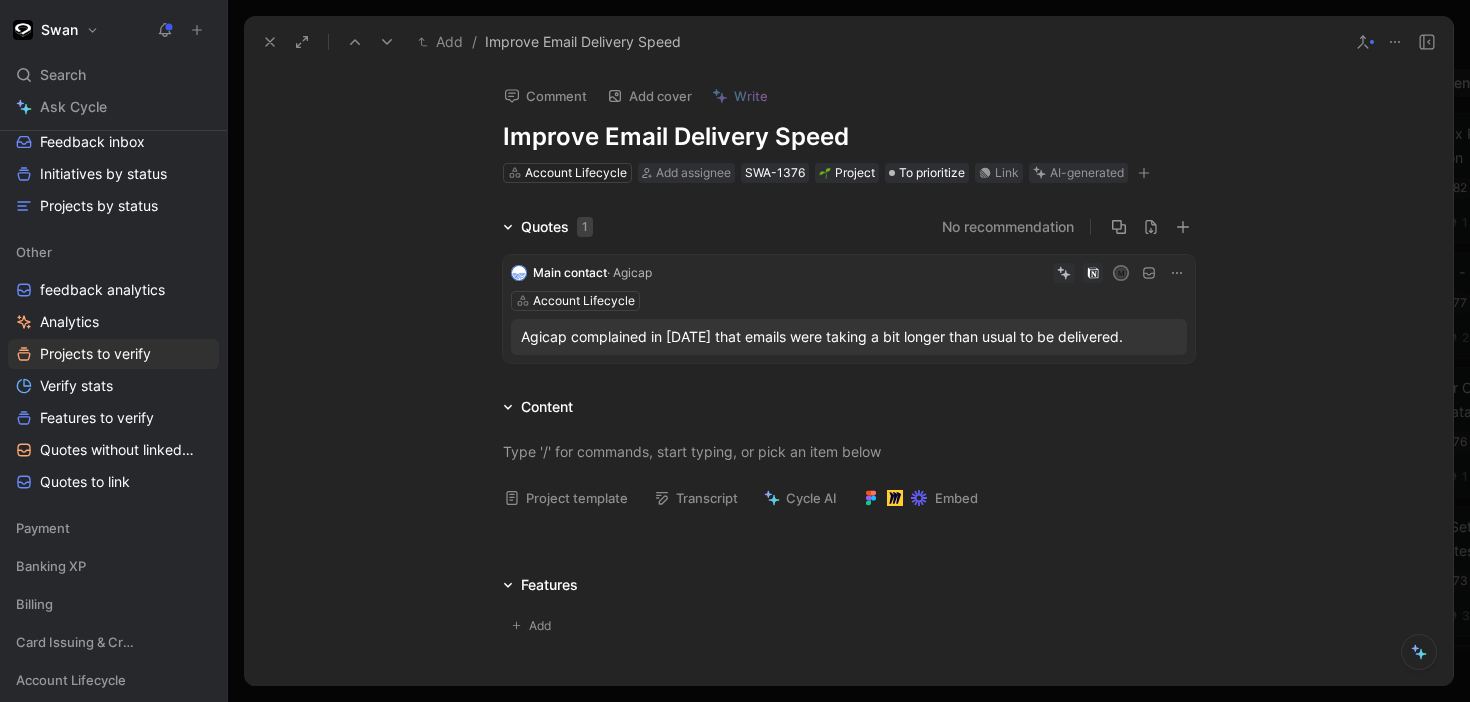 click on "Account Lifecycle" at bounding box center (849, 301) 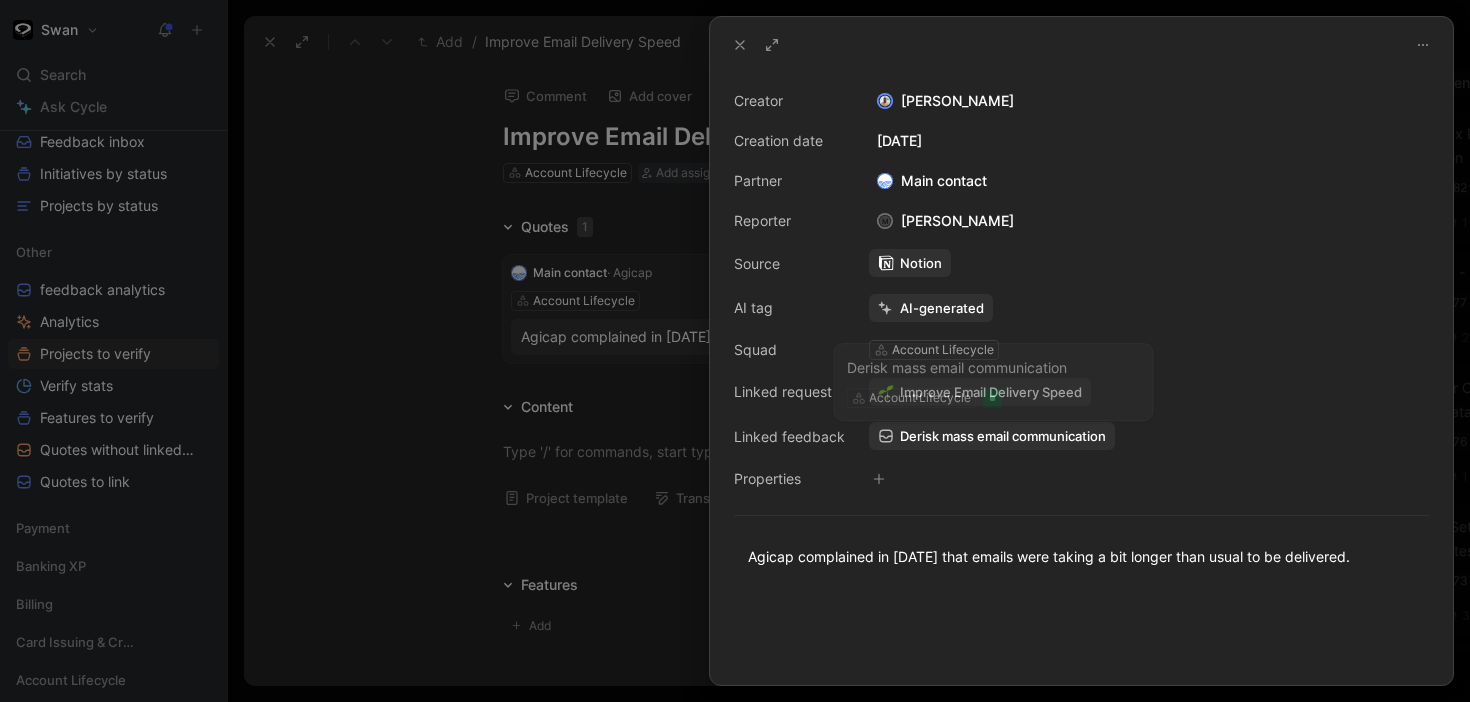 click on "Derisk mass email communication" at bounding box center [1003, 436] 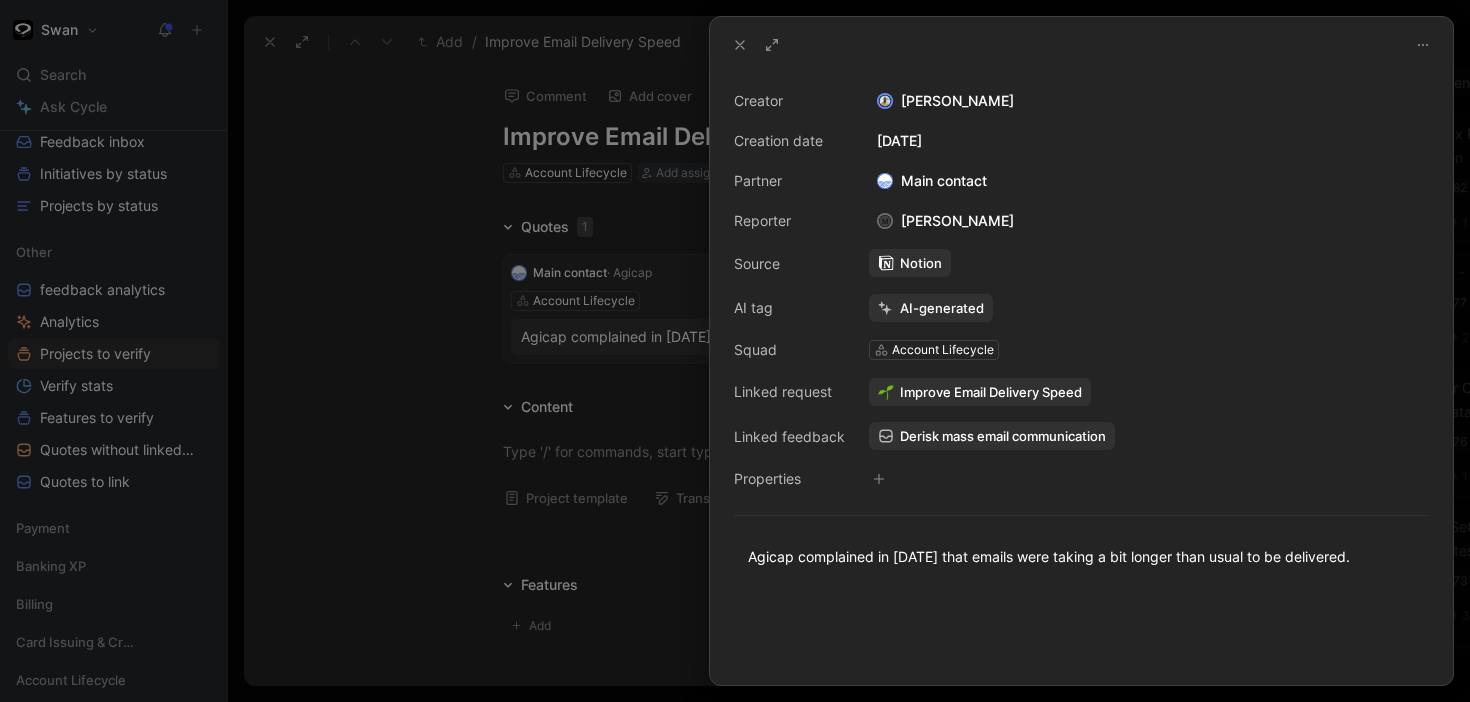 click at bounding box center (735, 351) 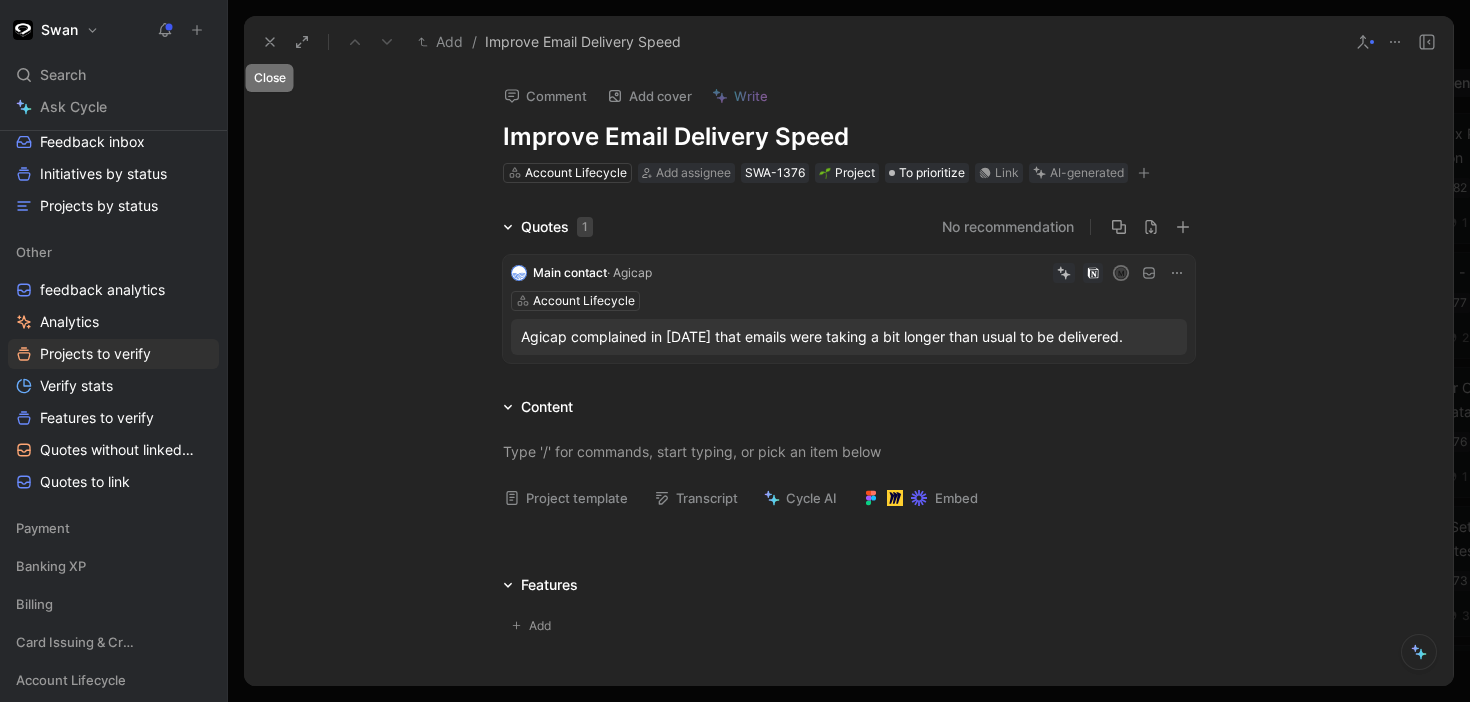 click 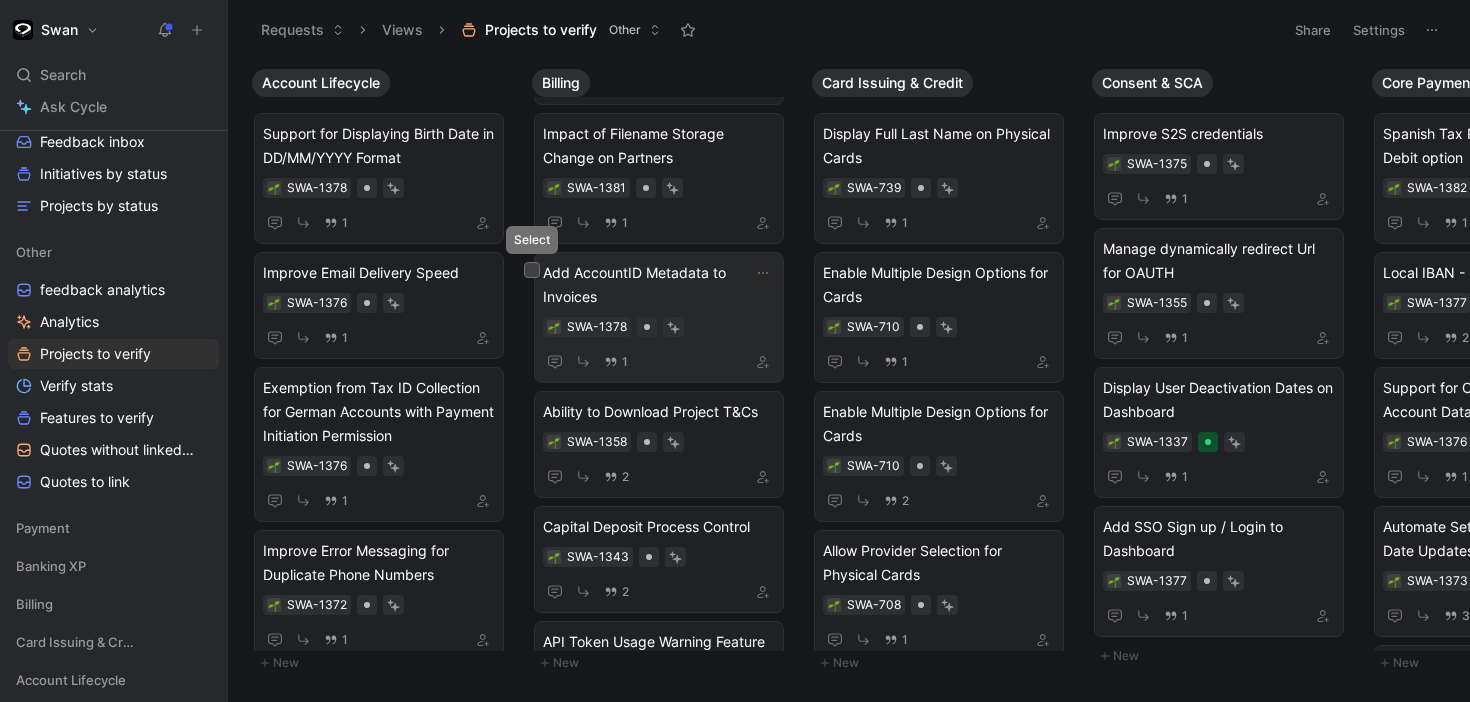 scroll, scrollTop: 0, scrollLeft: 0, axis: both 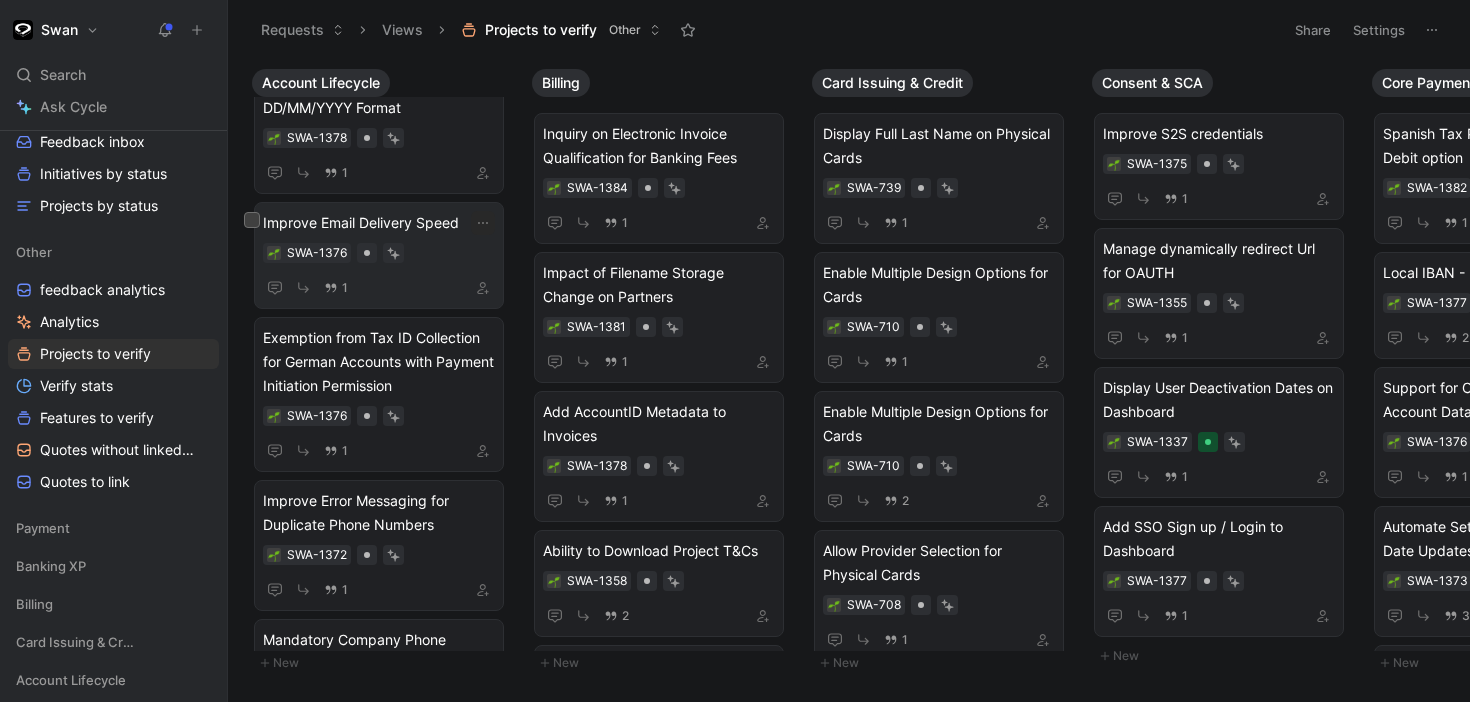 click on "SWA-1376" at bounding box center [379, 253] 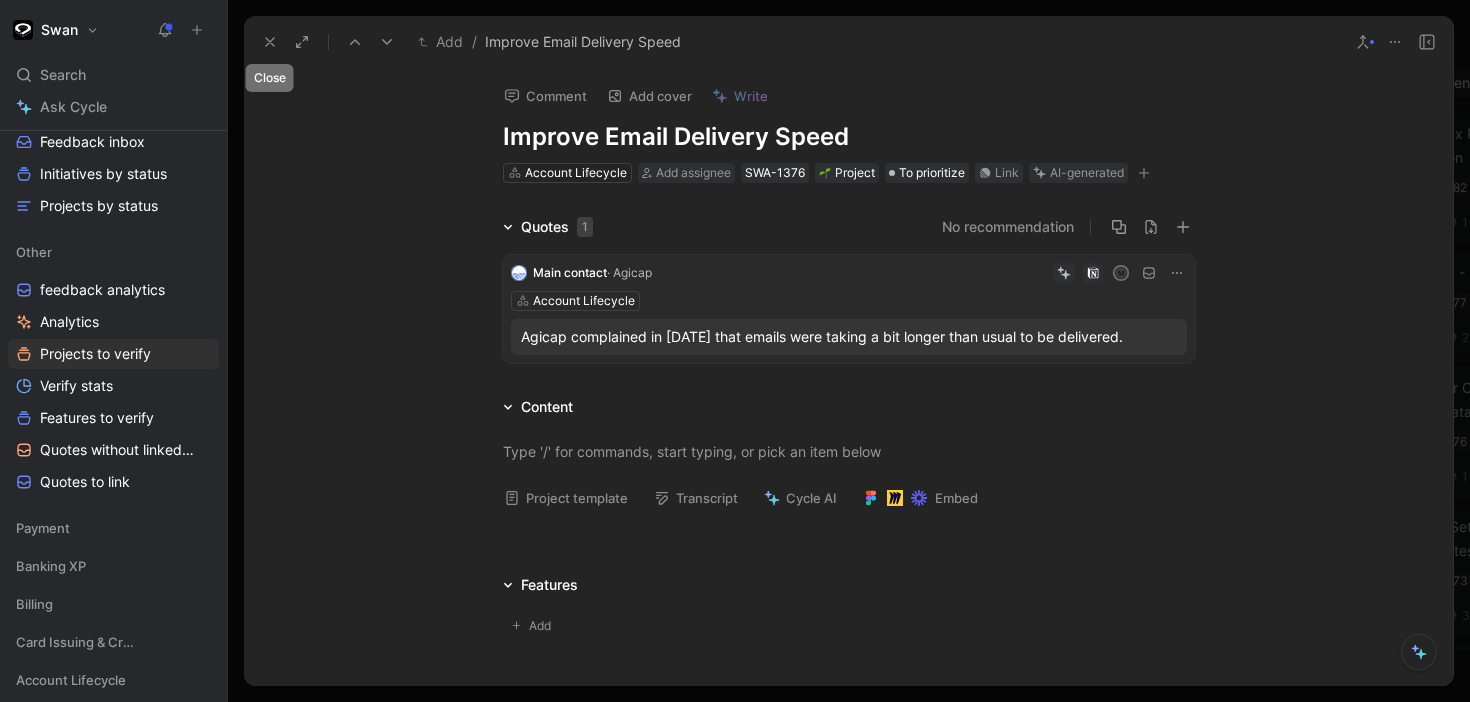 click at bounding box center (270, 42) 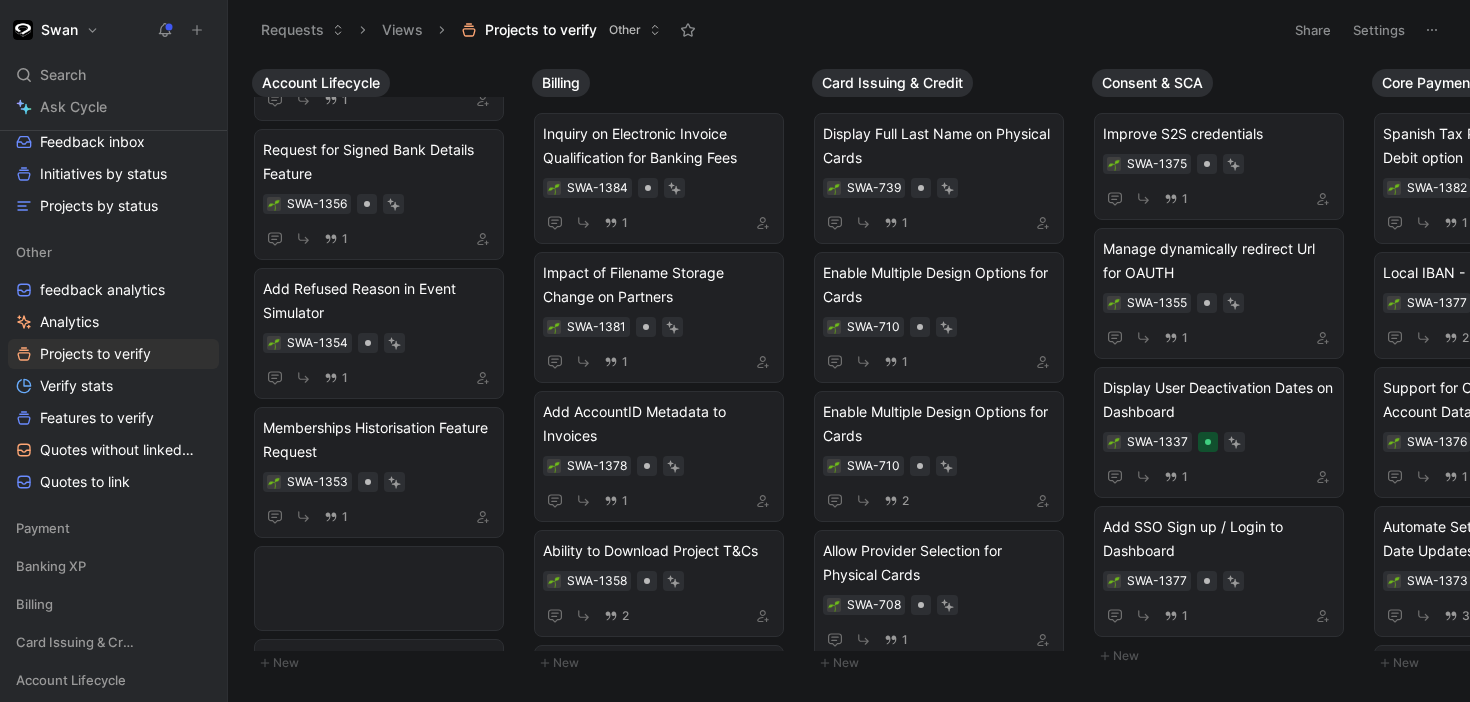 scroll, scrollTop: 15, scrollLeft: 0, axis: vertical 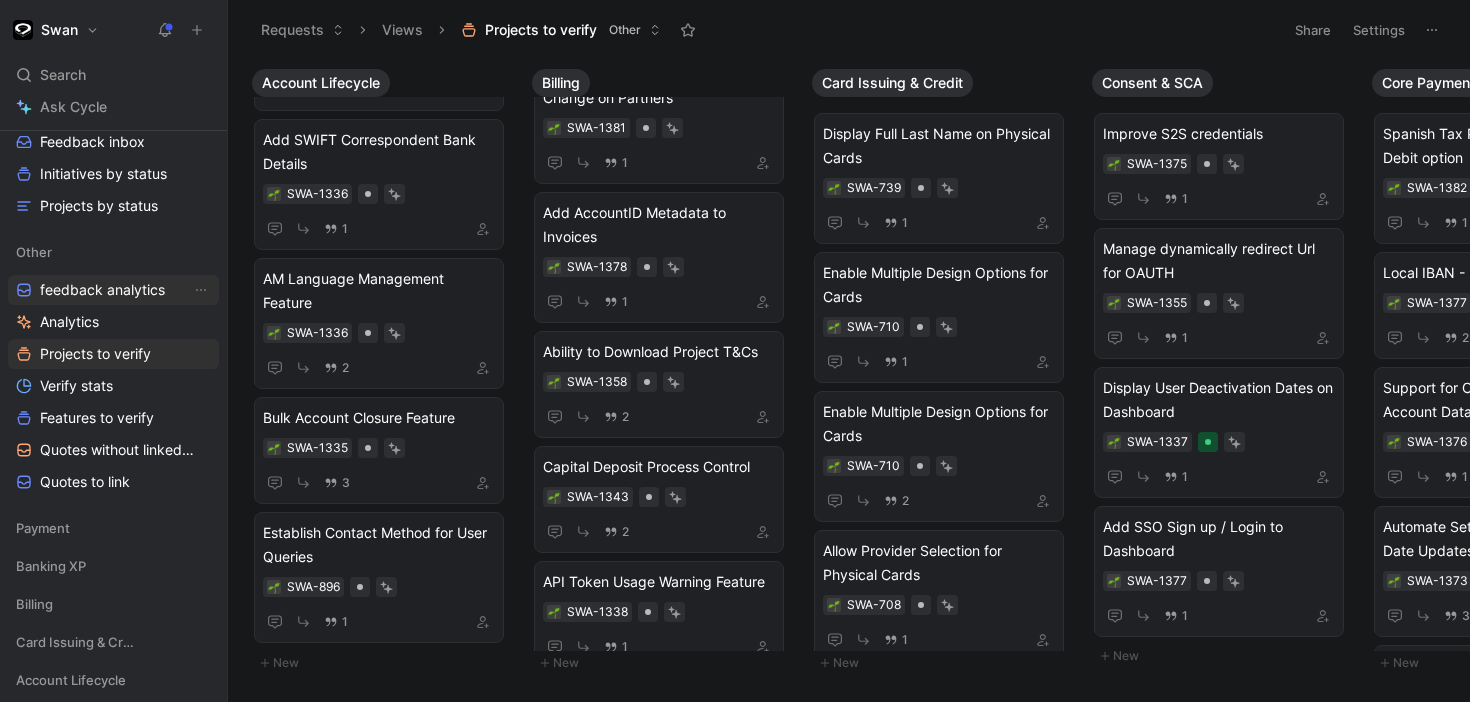 click on "feedback analytics" at bounding box center (102, 290) 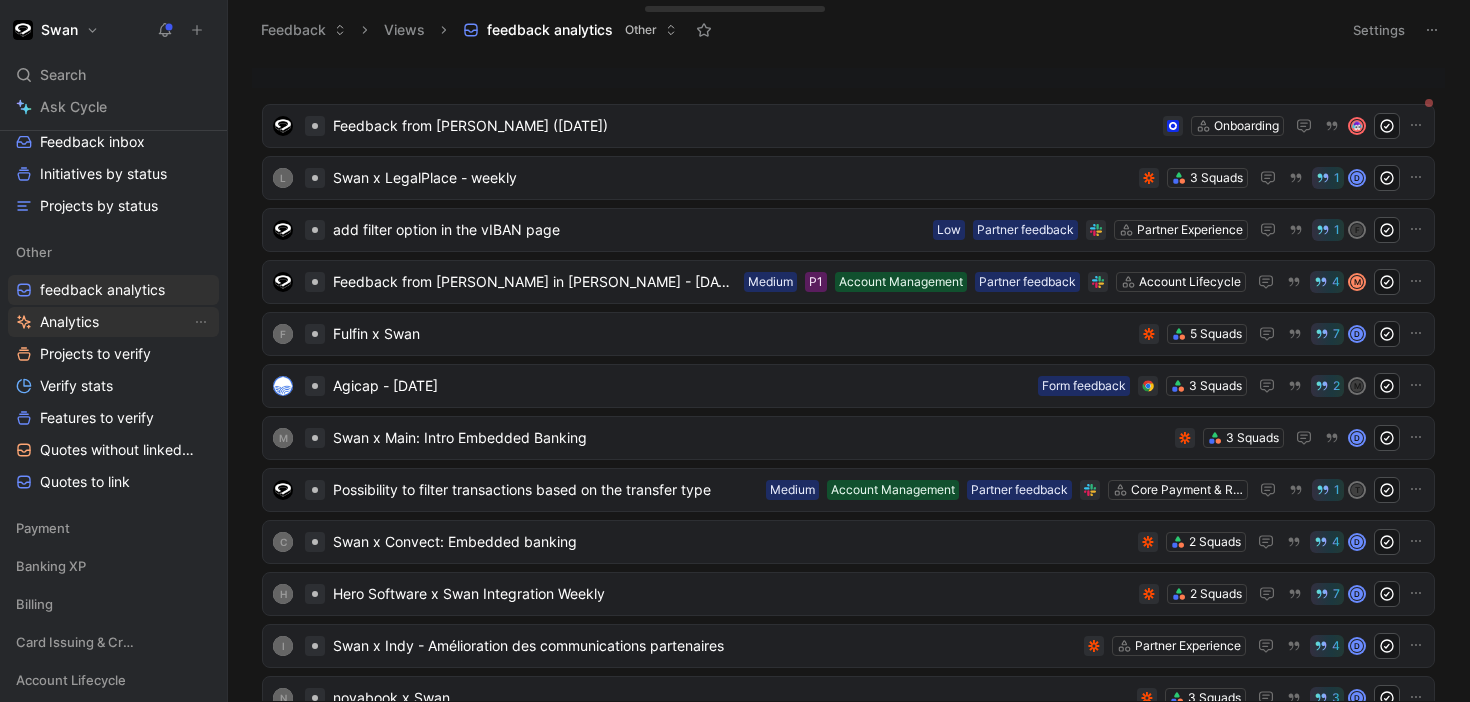 click on "Analytics" at bounding box center (69, 322) 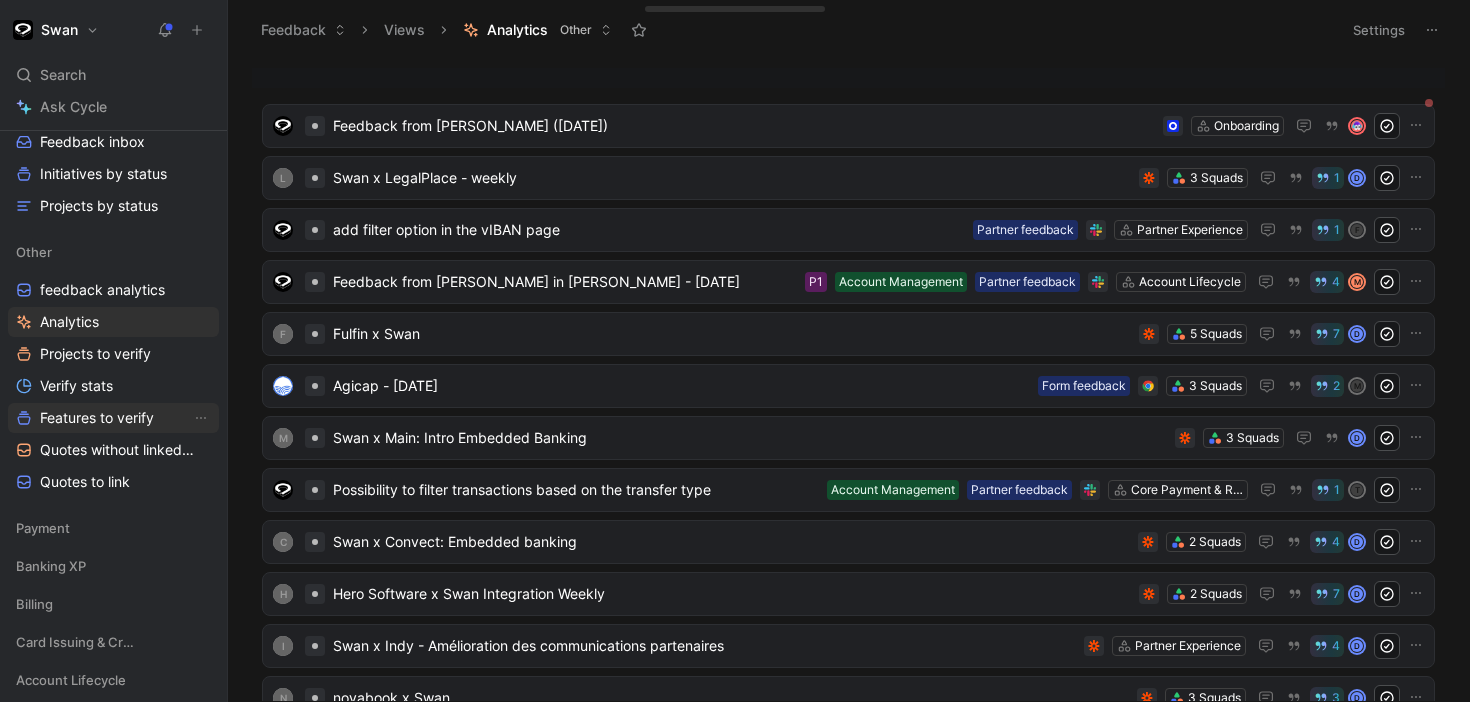 click on "Features to verify" at bounding box center [97, 418] 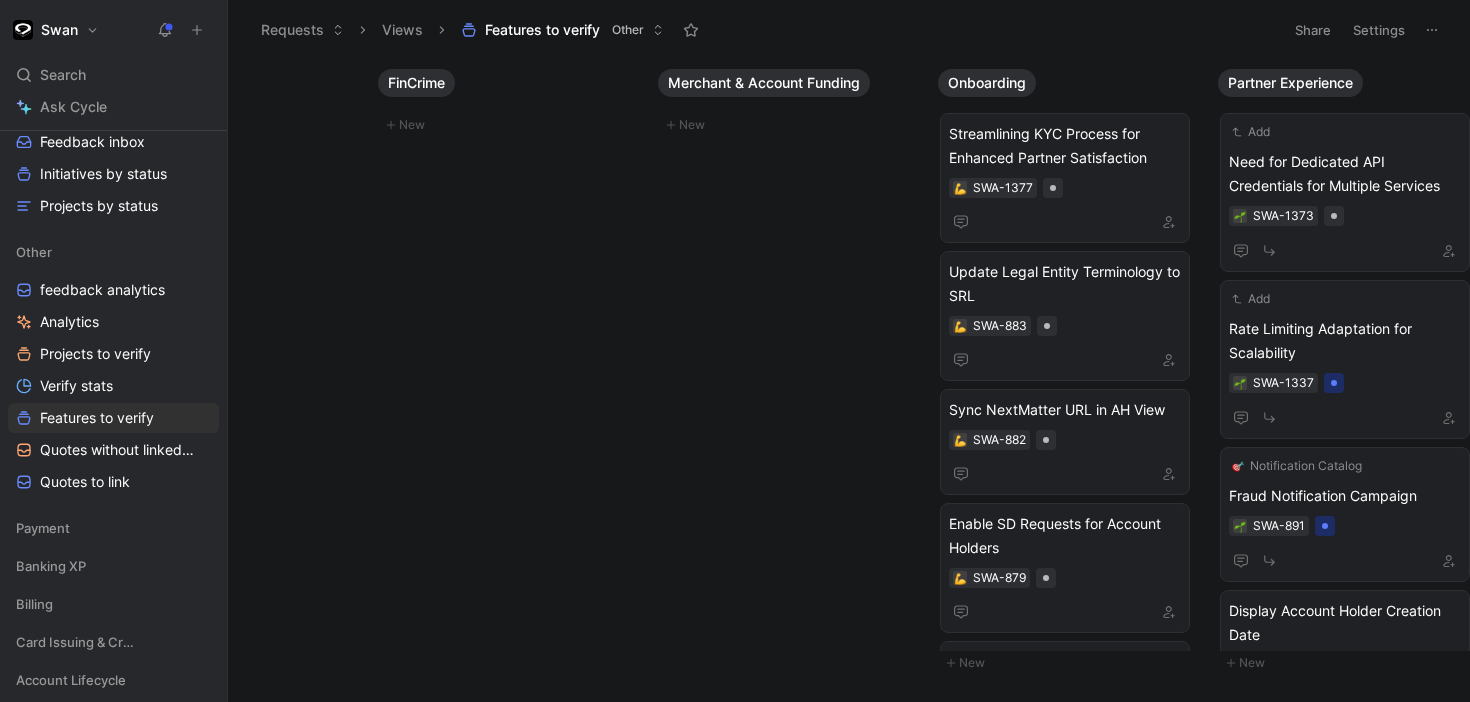 scroll, scrollTop: 0, scrollLeft: 1964, axis: horizontal 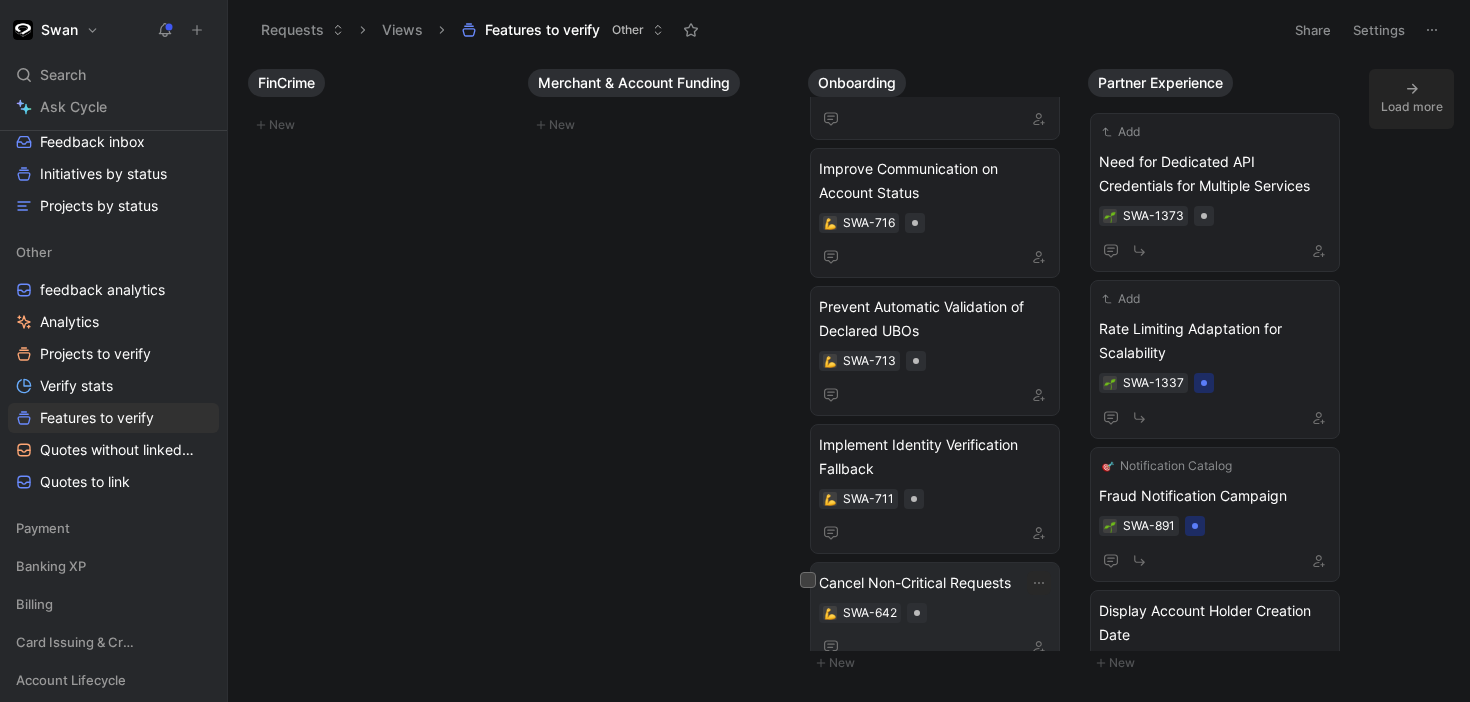 click on "SWA-642" at bounding box center [935, 613] 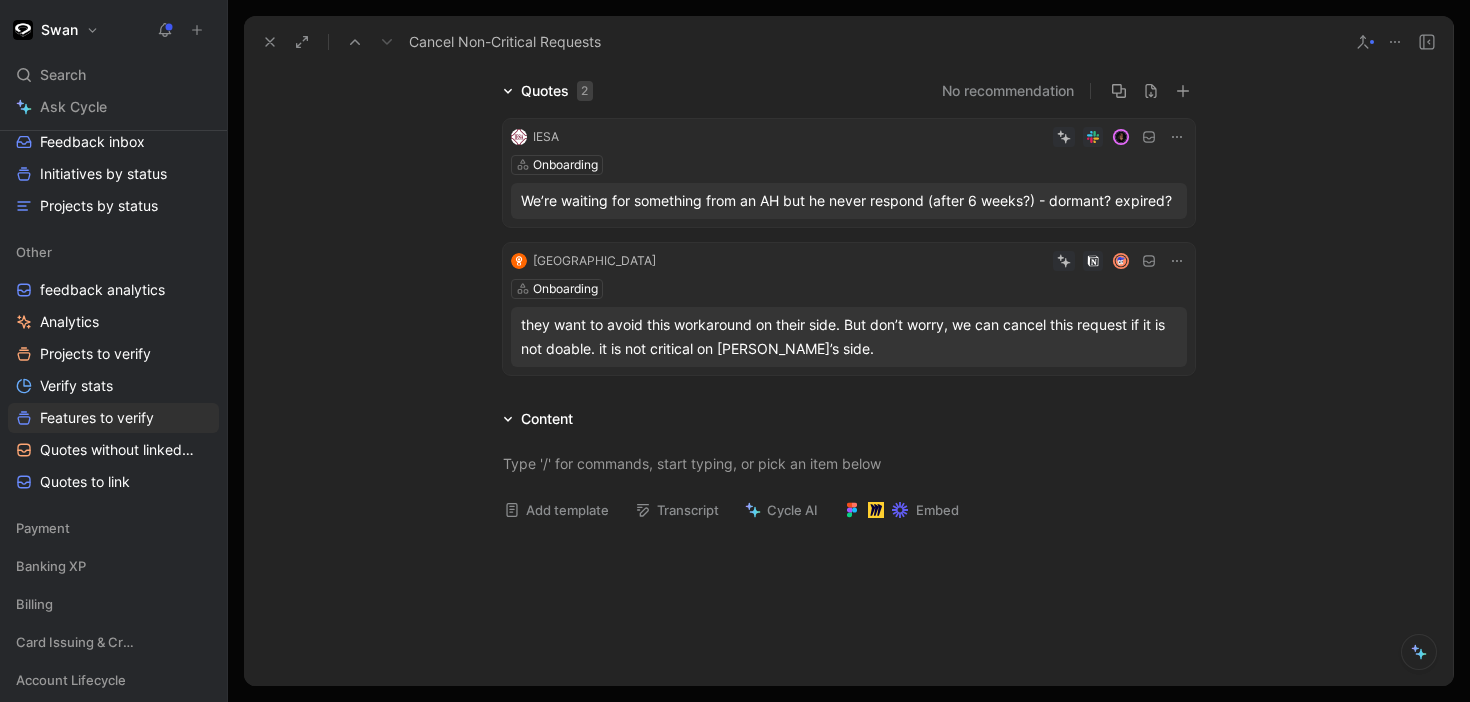 scroll, scrollTop: 158, scrollLeft: 0, axis: vertical 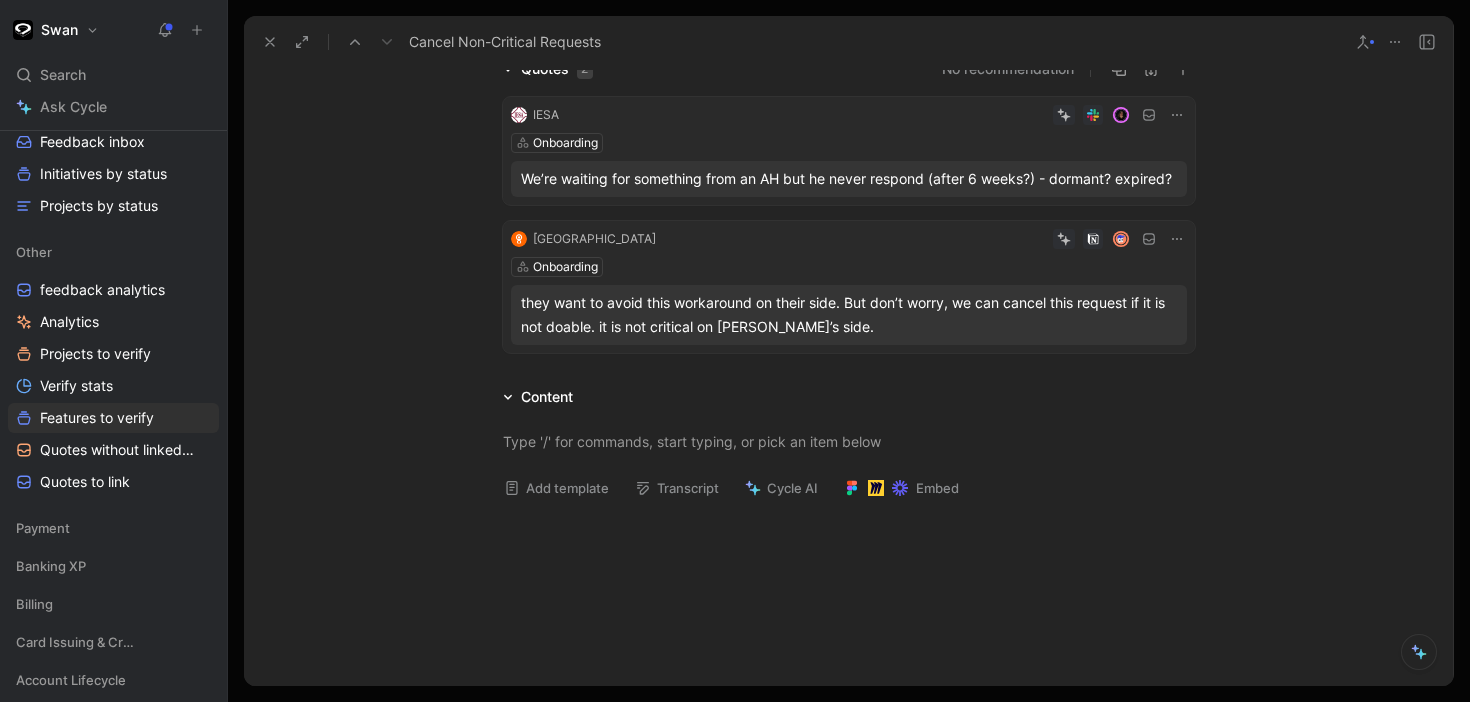 click on "Onboarding" at bounding box center [849, 143] 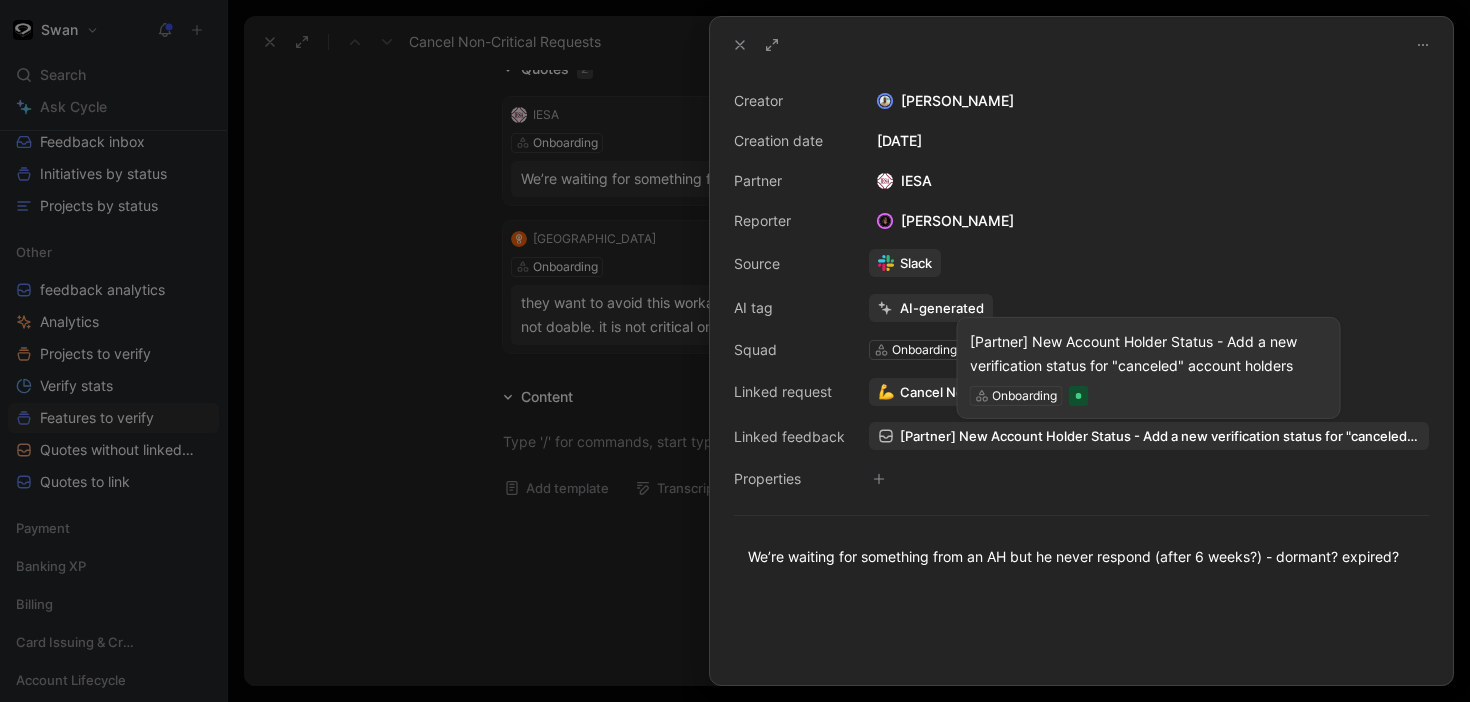 click on "[Partner] New Account Holder Status - Add a new verification status for "canceled" account holders" at bounding box center [1160, 436] 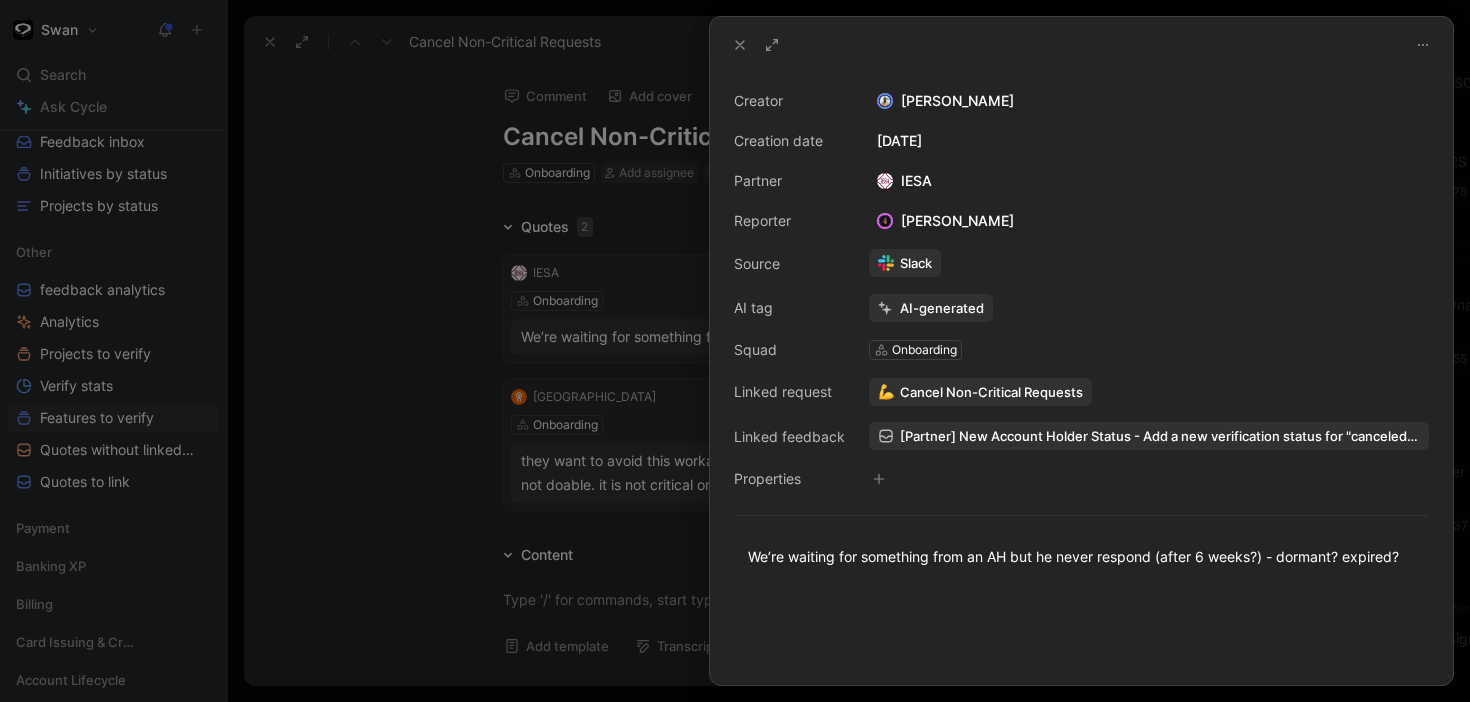 click at bounding box center [735, 351] 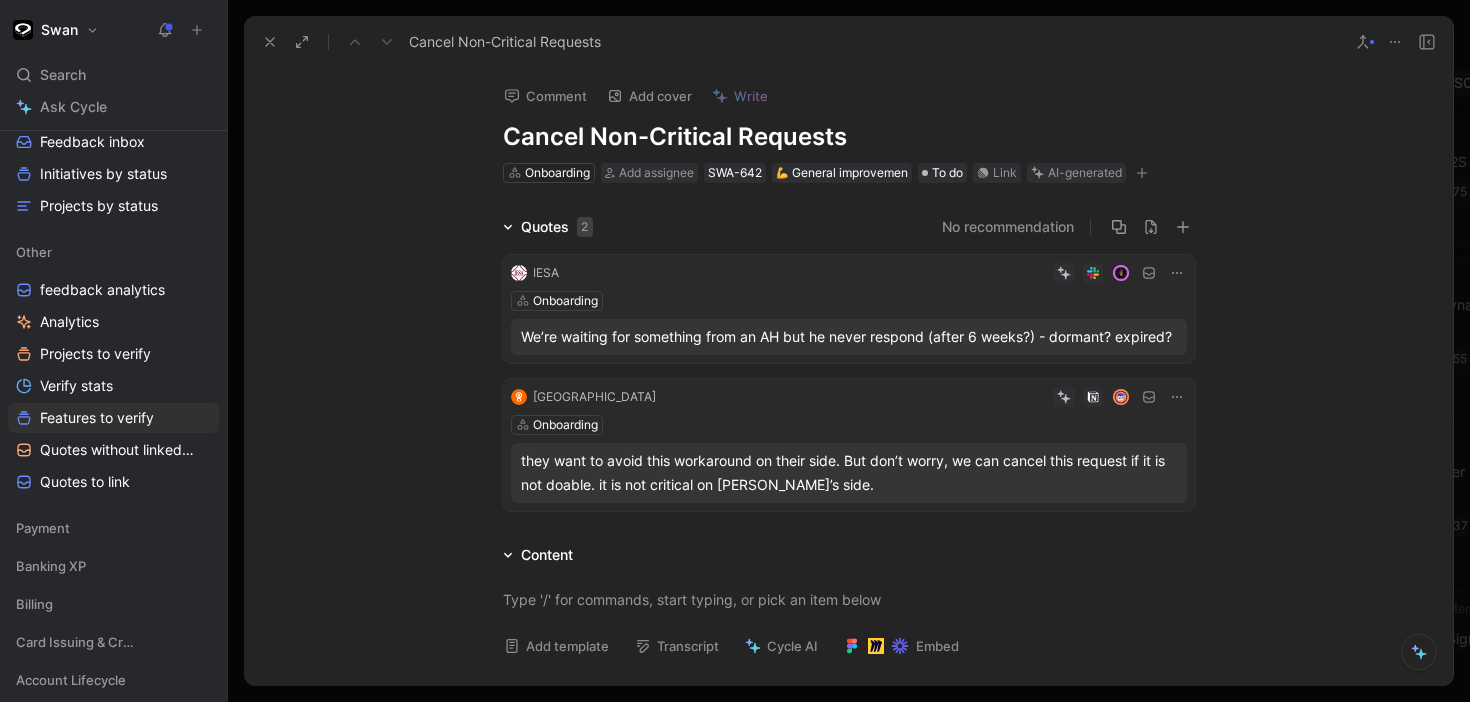 click at bounding box center [270, 42] 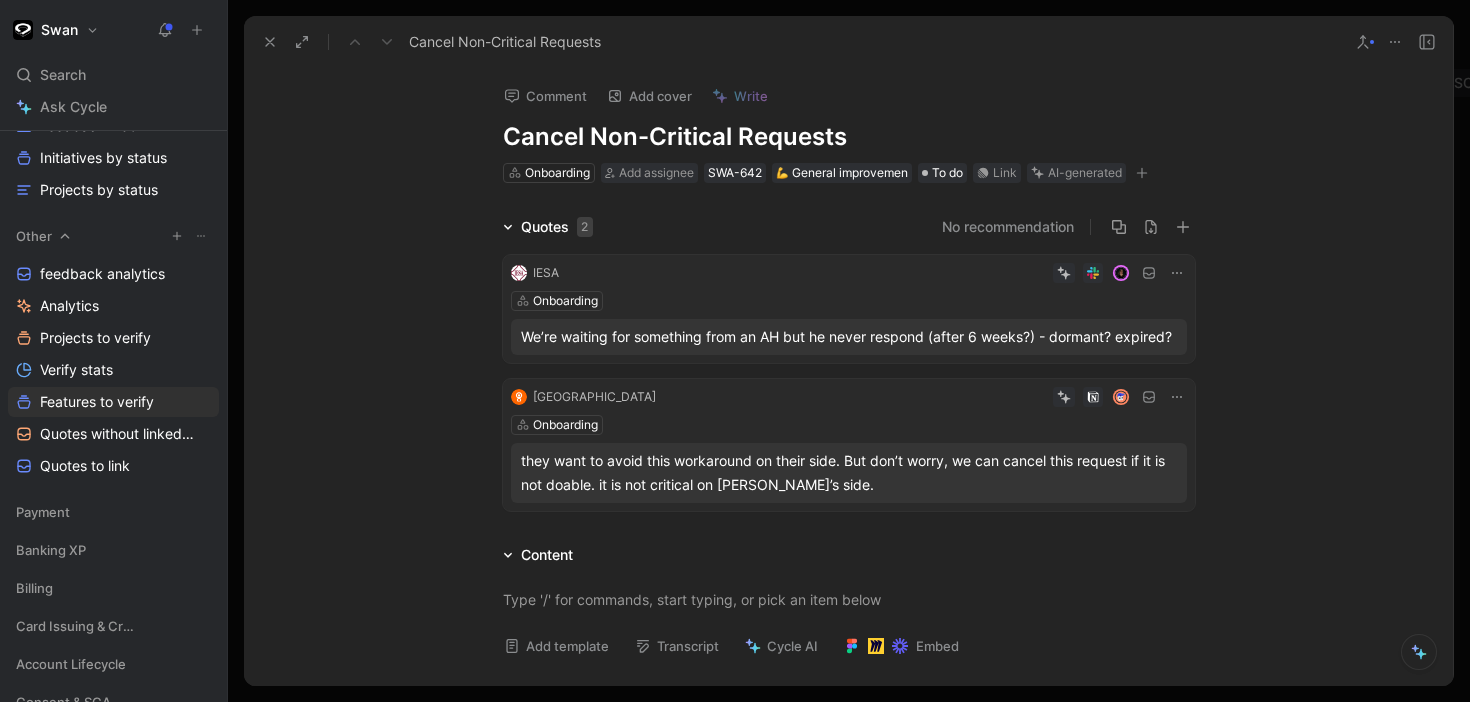 scroll, scrollTop: 0, scrollLeft: 0, axis: both 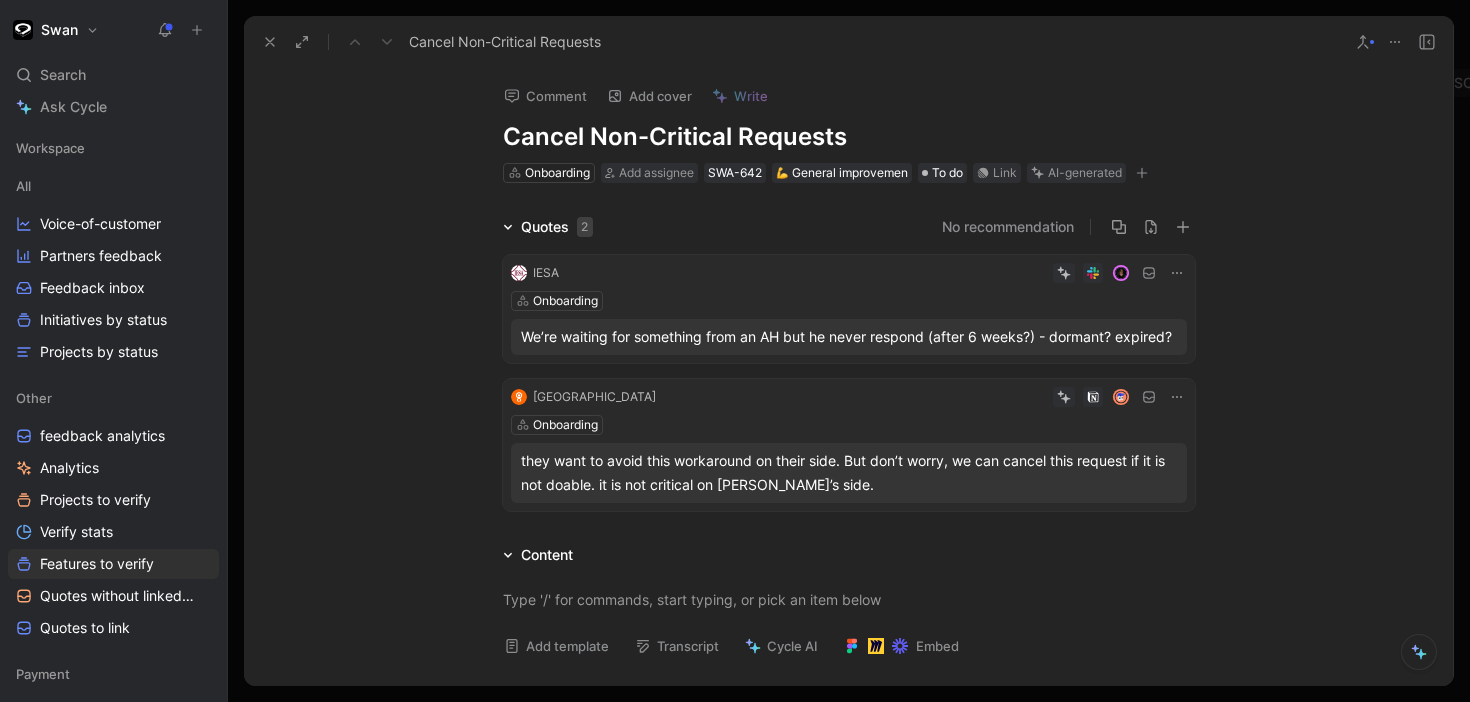 click on "Swan" at bounding box center [59, 30] 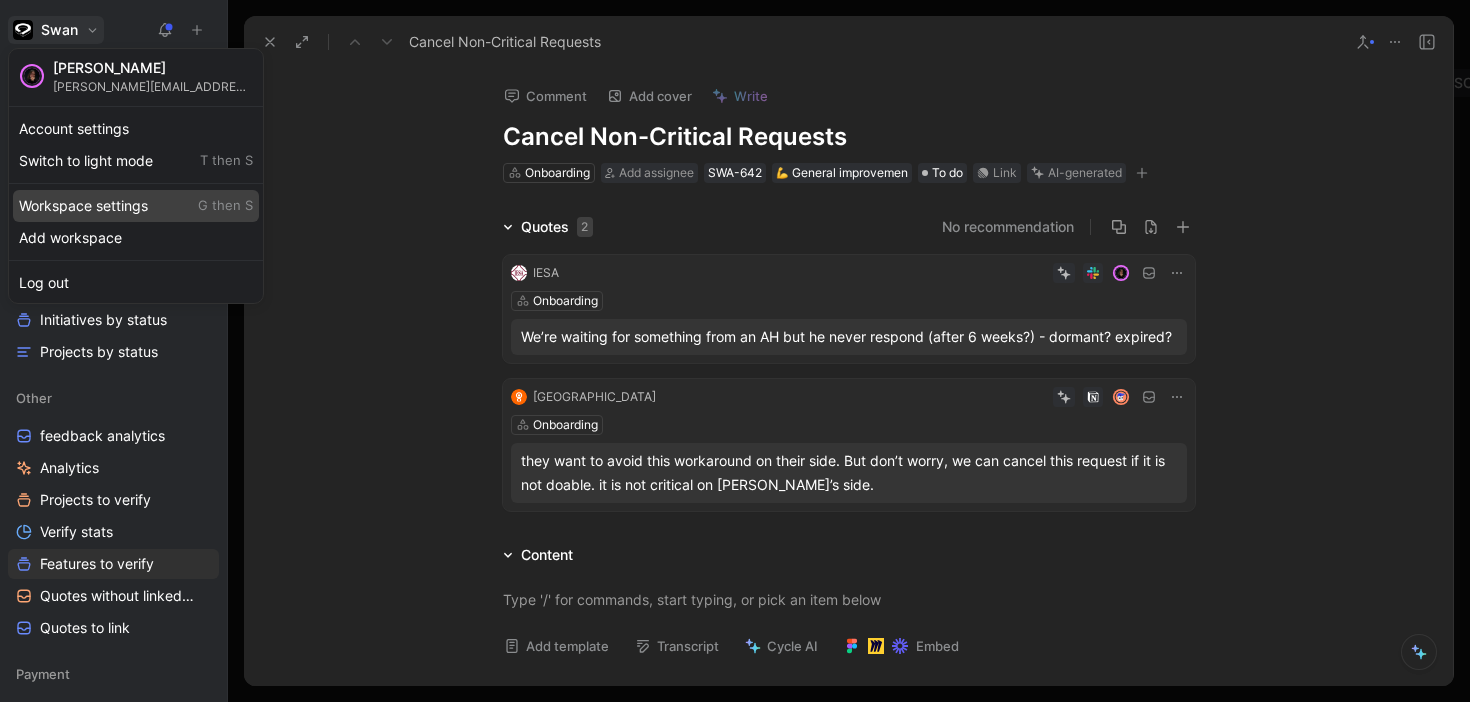 click on "Workspace settings G then S" at bounding box center [136, 206] 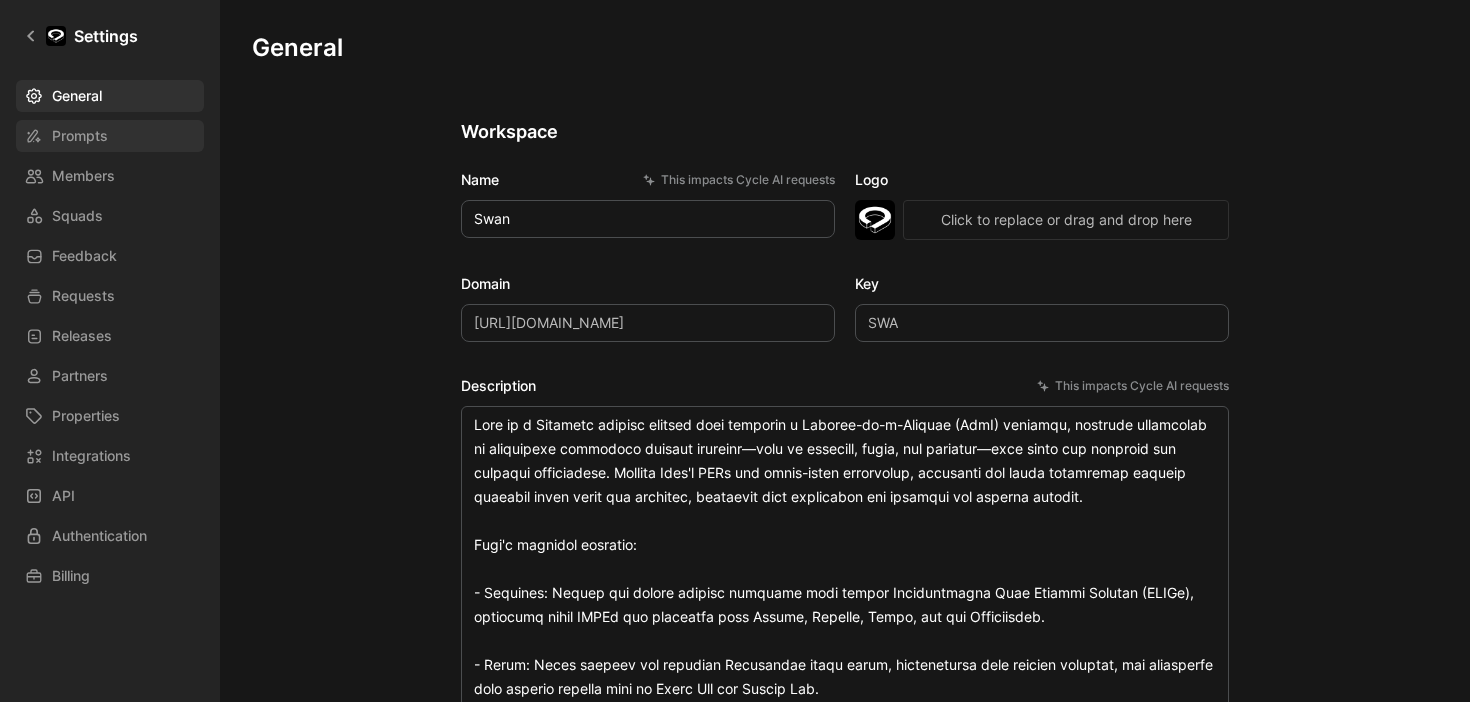 click on "Prompts" at bounding box center [80, 136] 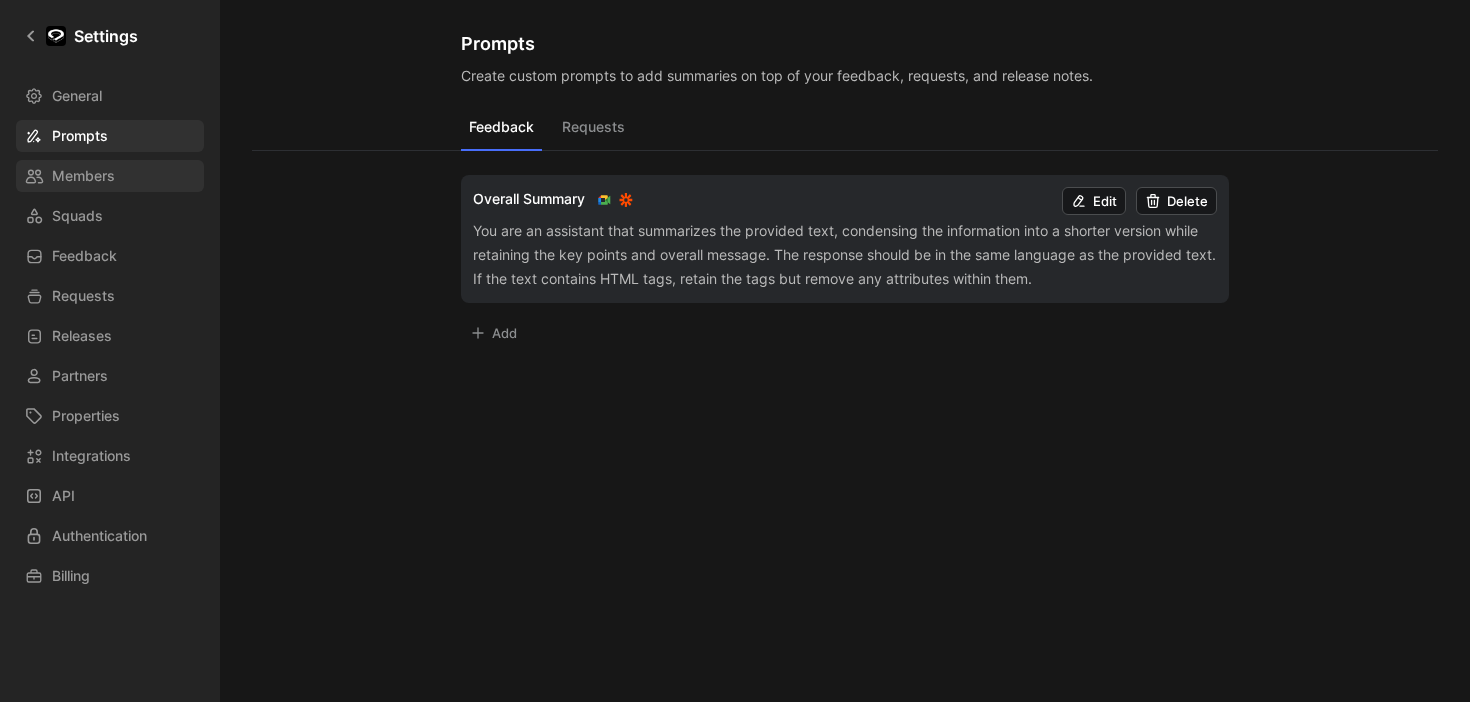 click on "Members" at bounding box center (110, 176) 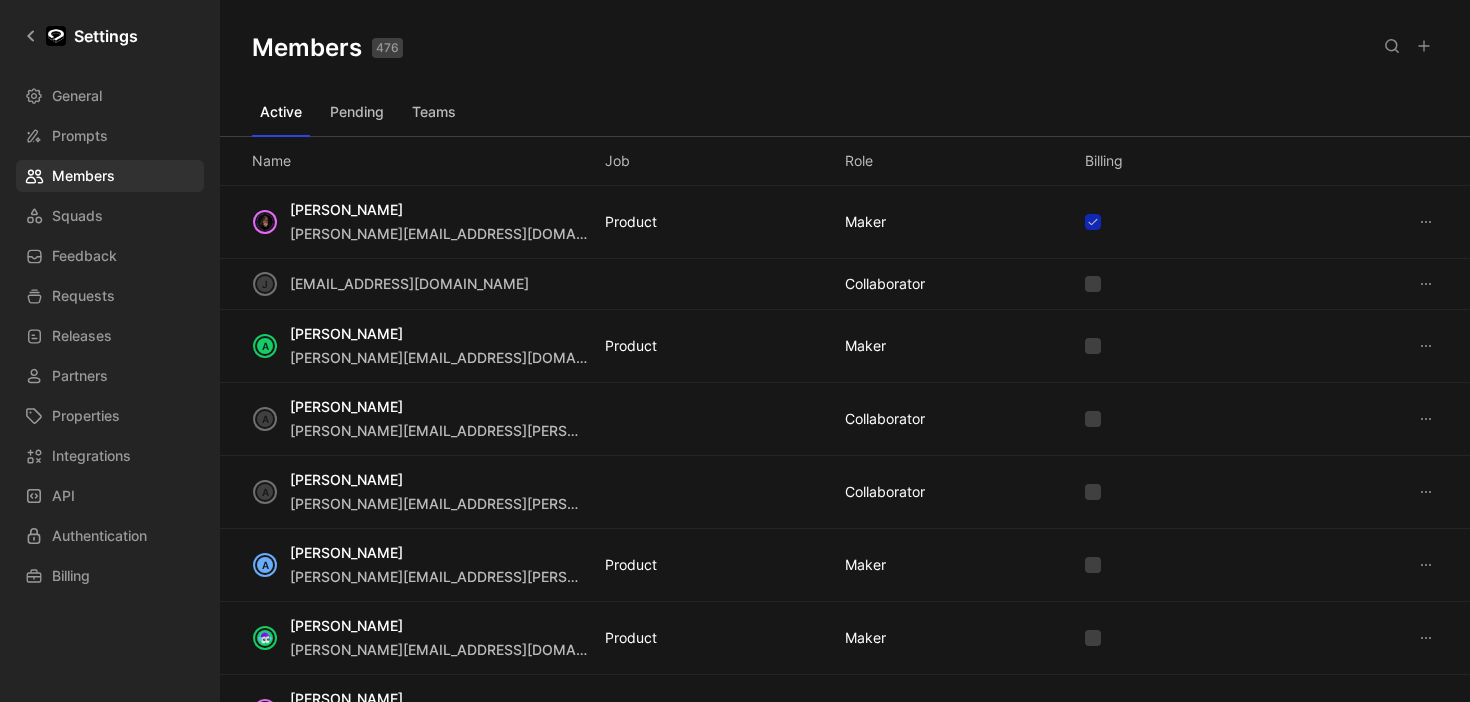 click on "General Prompts Members Squads Feedback Requests Releases Partners Properties Integrations API Authentication Billing" at bounding box center (117, 336) 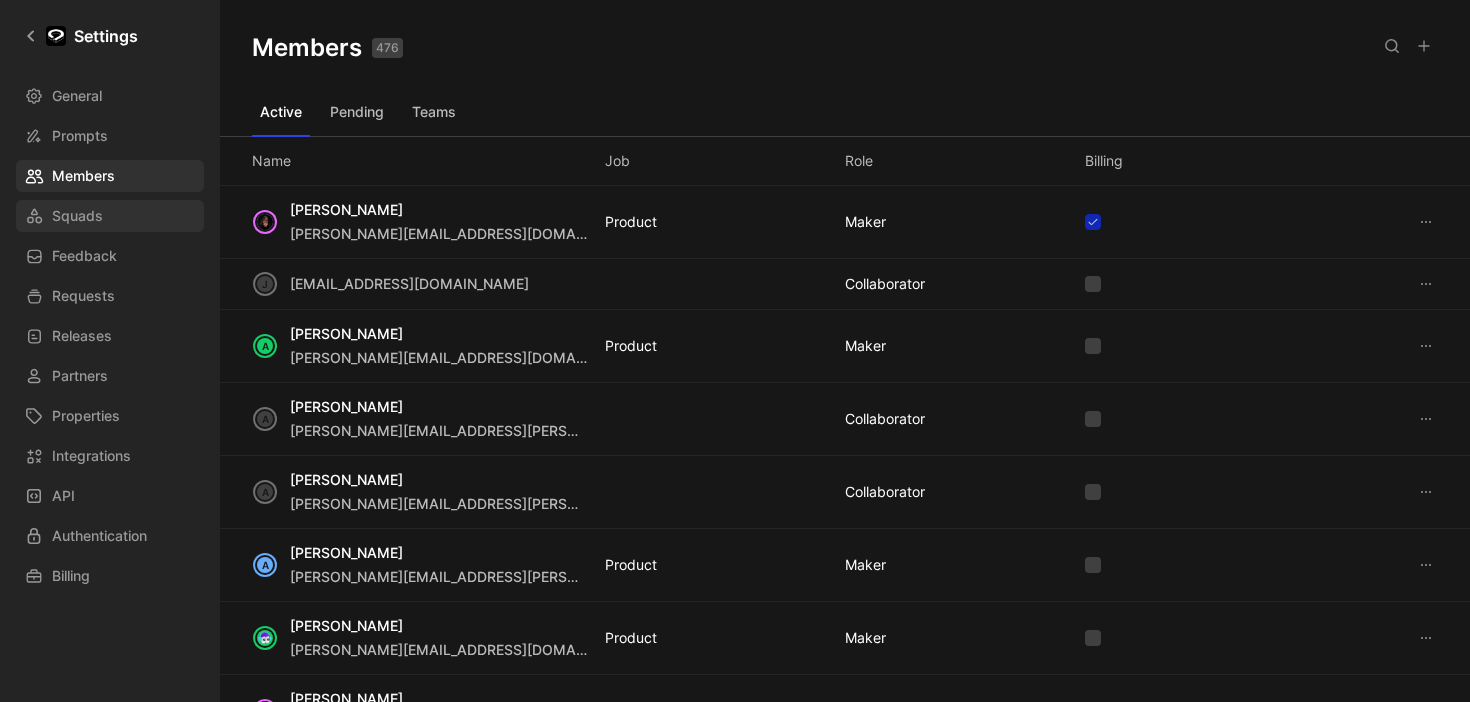 click on "Squads" at bounding box center (77, 216) 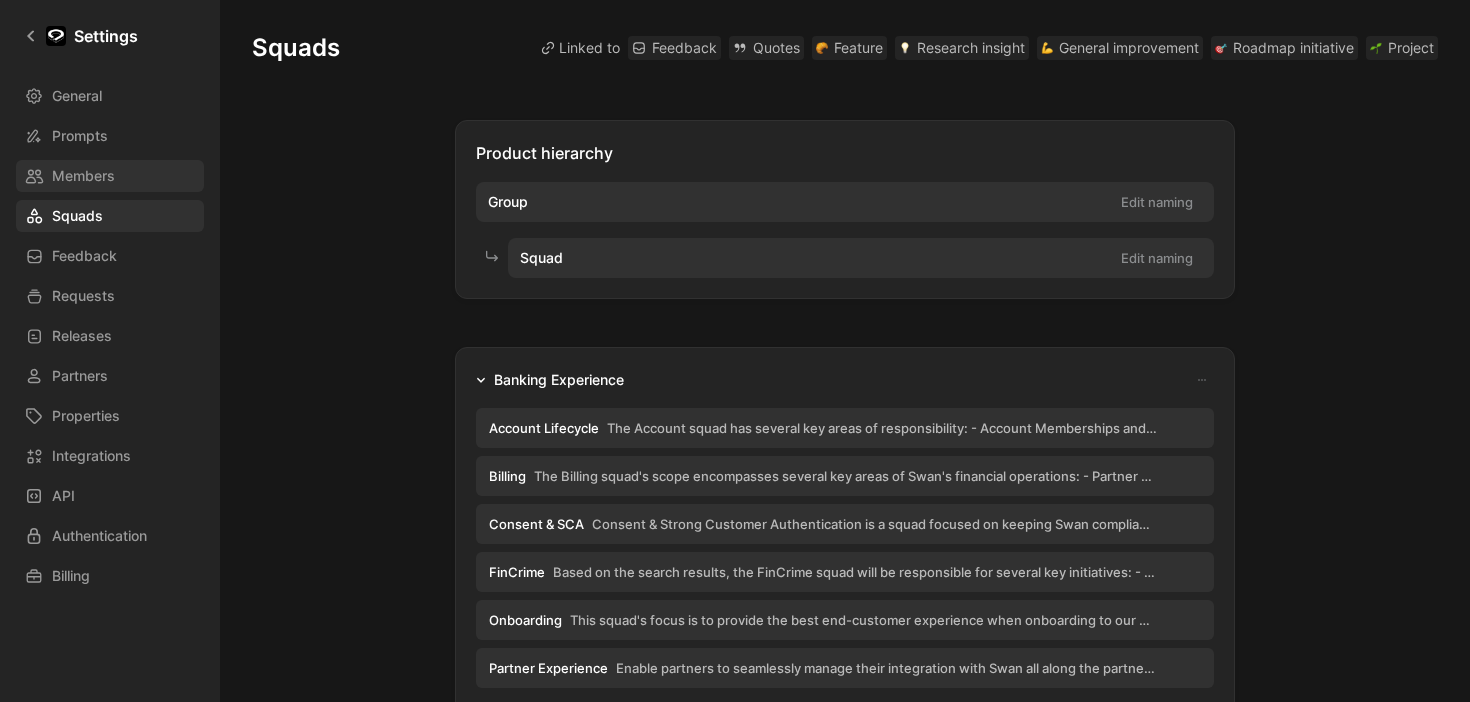 click on "Members" at bounding box center [110, 176] 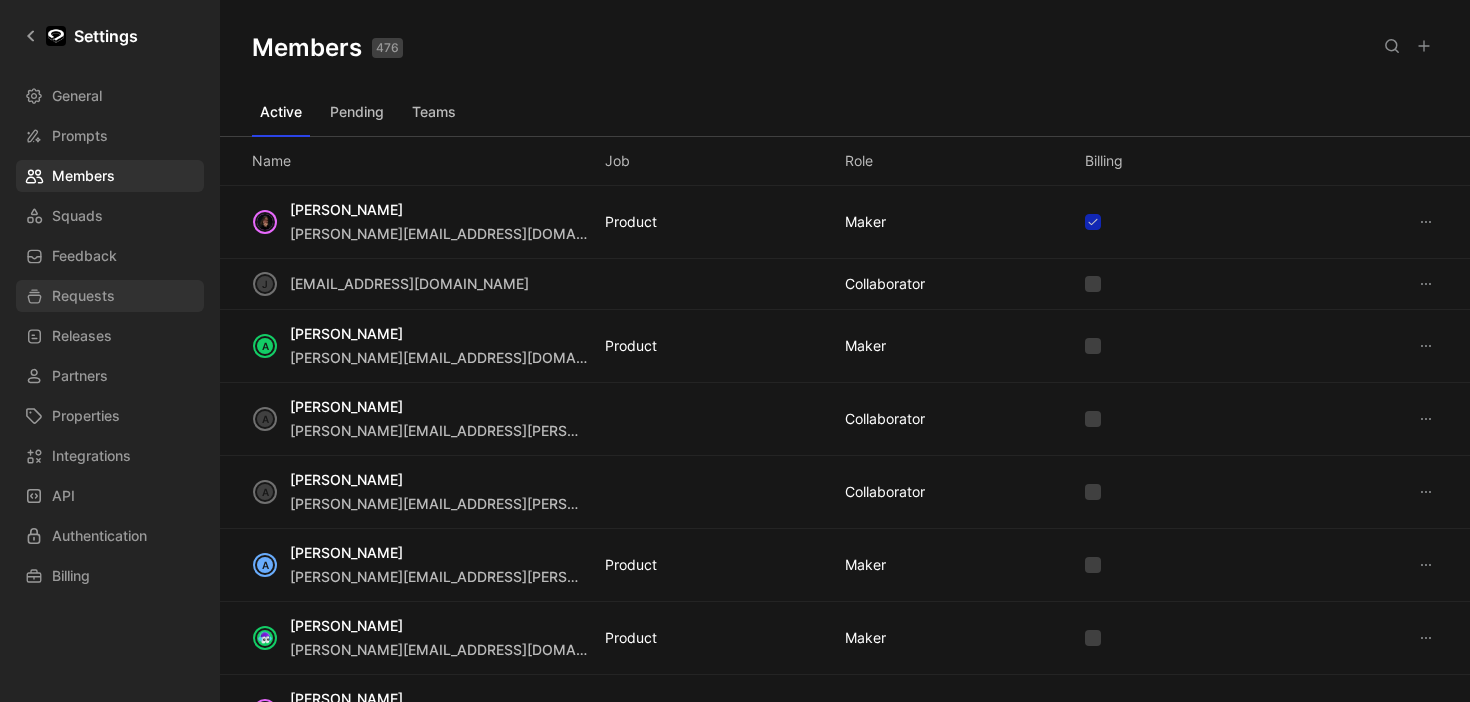 click on "Requests" at bounding box center [83, 296] 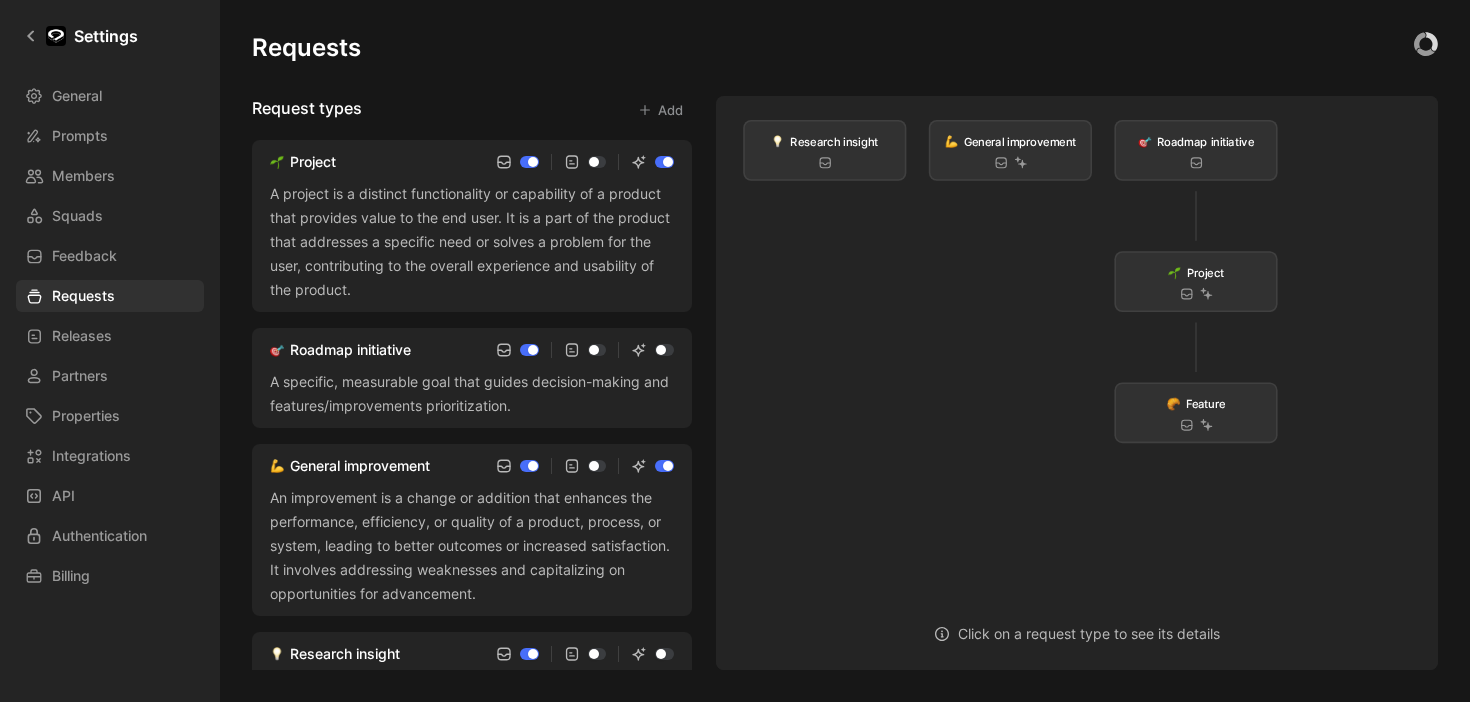 click on "A project is a distinct functionality or capability of a product that provides value to the end user. It is a part of the product that addresses a specific need or solves a problem for the user, contributing to the overall experience and usability of the product." at bounding box center [472, 242] 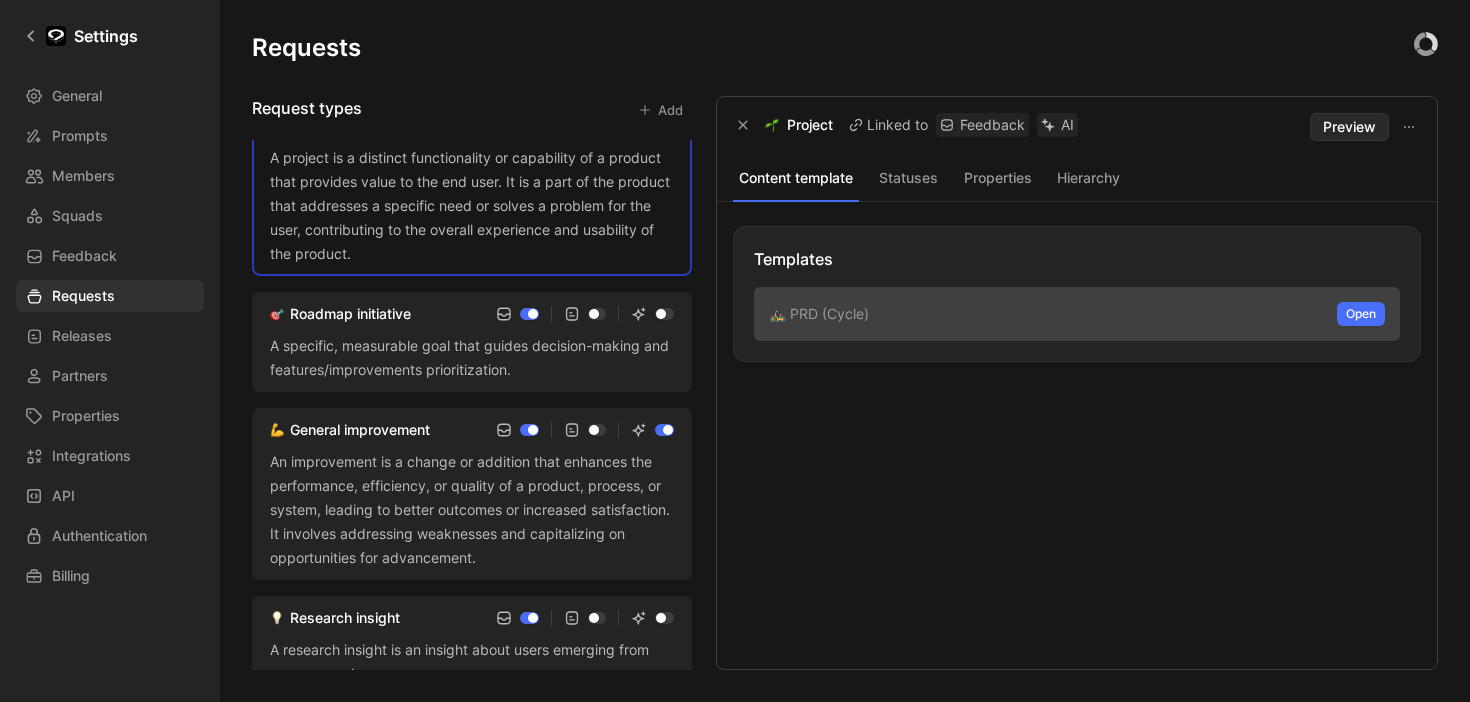 scroll, scrollTop: 0, scrollLeft: 0, axis: both 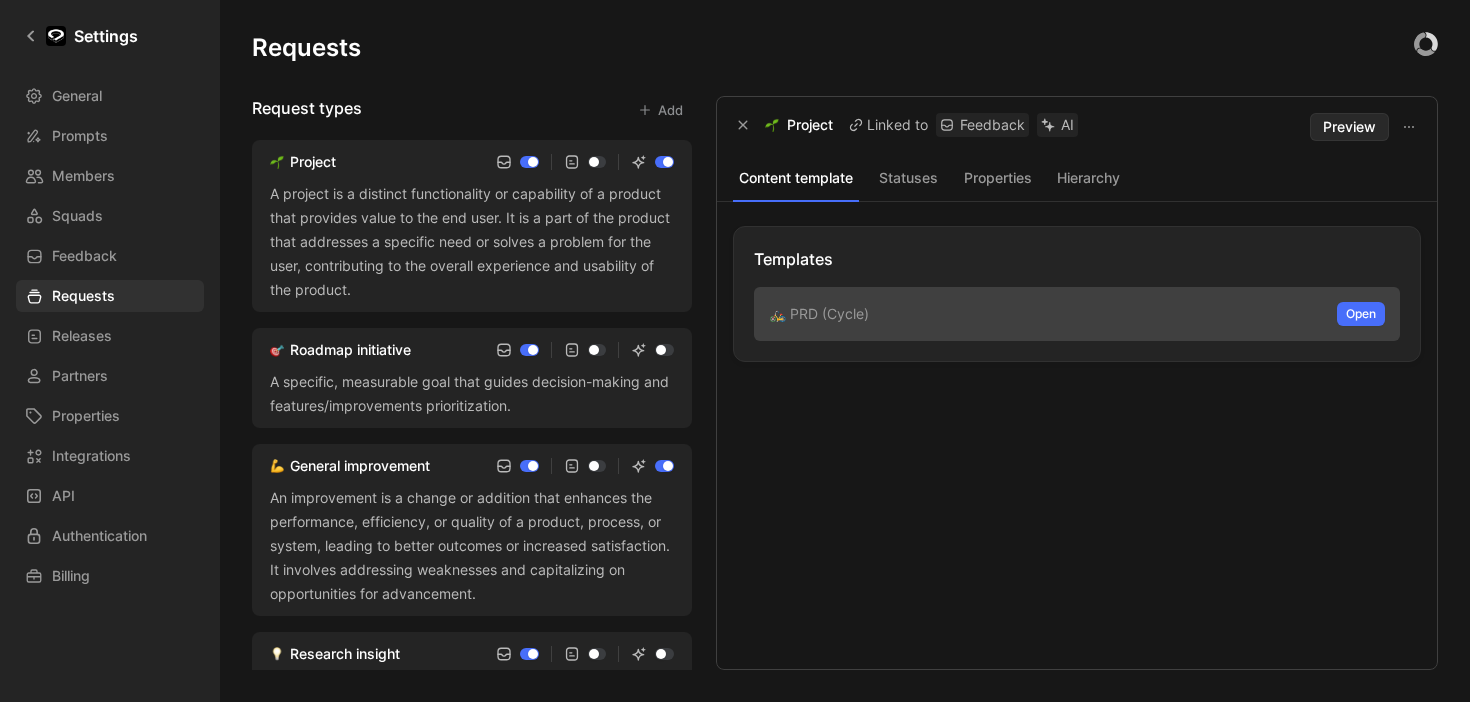 click 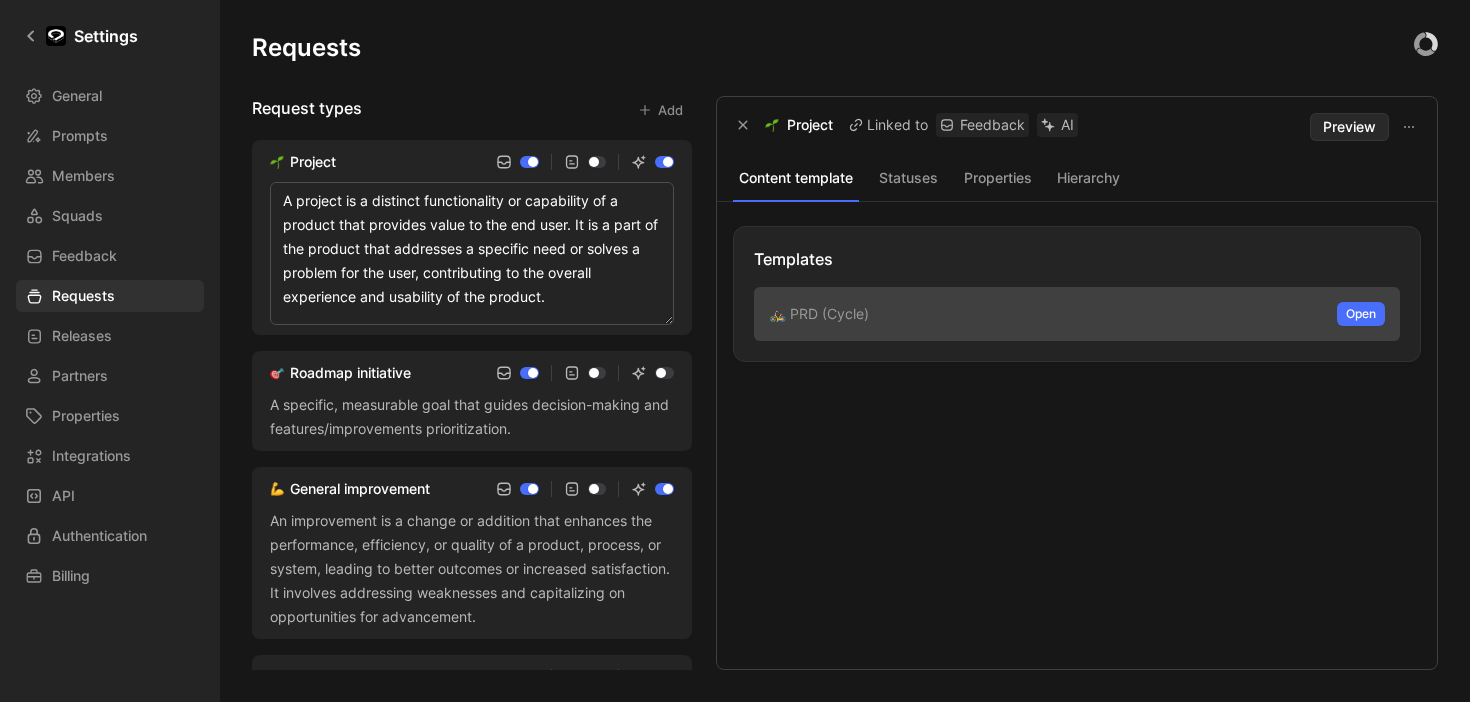 type on "A project is a distinct functionality or capability of a product that provides value to the end user. It is a part of the product that addresses a specific need or solves a problem for the user, contributing to the overall experience and usability of the product. RETURN THE QUOTE IN ITS ORIGINAL WORDING, DO NOT REWRITE ANY PART OF IT" 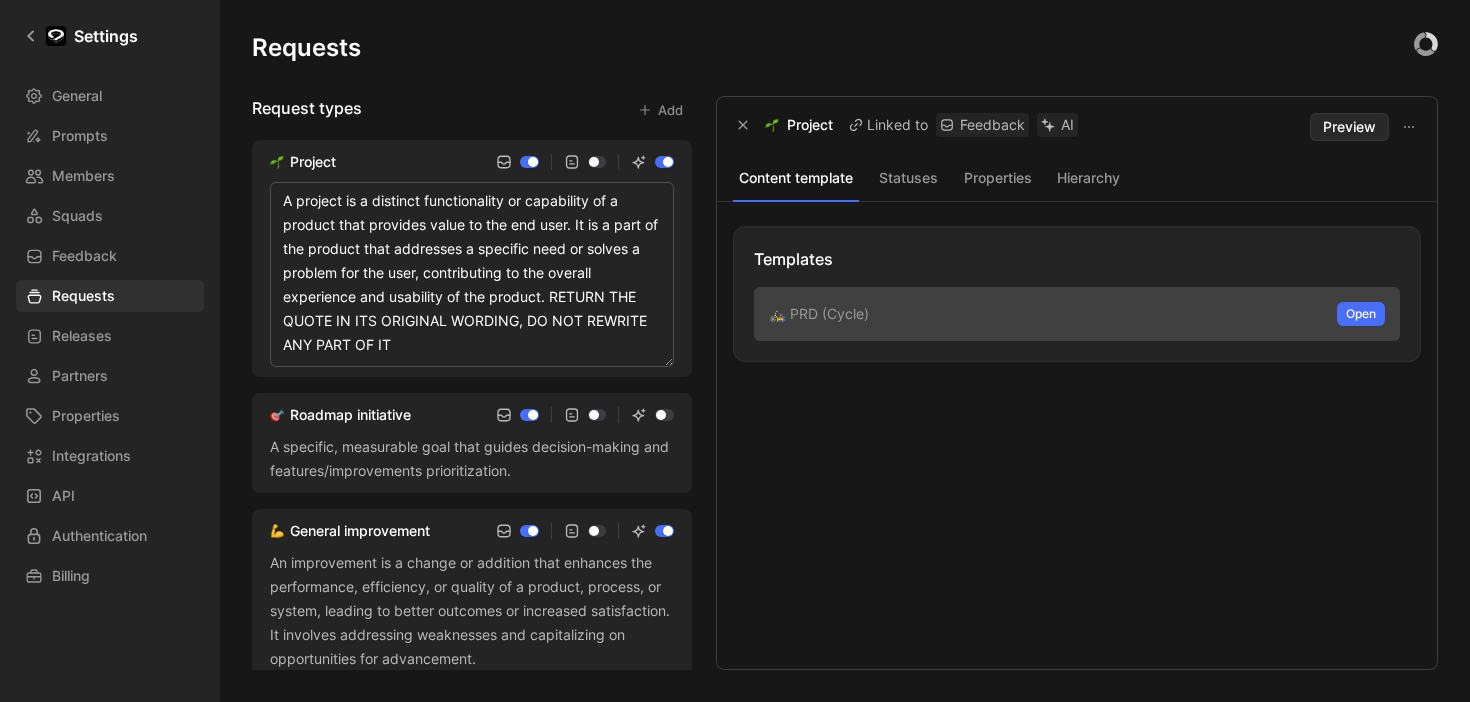 click on "Request types Add Project A project is a distinct functionality or capability of a product that provides value to the end user. It is a part of the product that addresses a specific need or solves a problem for the user, contributing to the overall experience and usability of the product. RETURN THE QUOTE IN ITS ORIGINAL WORDING, DO NOT REWRITE ANY PART OF IT Roadmap initiative A specific, measurable goal that guides decision-making and features/improvements prioritization. General improvement An improvement is a change or addition that enhances the performance, efficiency, or quality of a product, process, or system, leading to better outcomes or increased satisfaction. It involves addressing weaknesses and capitalizing on opportunities for advancement. Research insight A research insight is an insight about users emerging from user research. Feature Project Linked to Feedback AI Preview Content template Statuses Properties Hierarchy Templates 🚲 PRD (Cycle) Open" at bounding box center [845, 383] 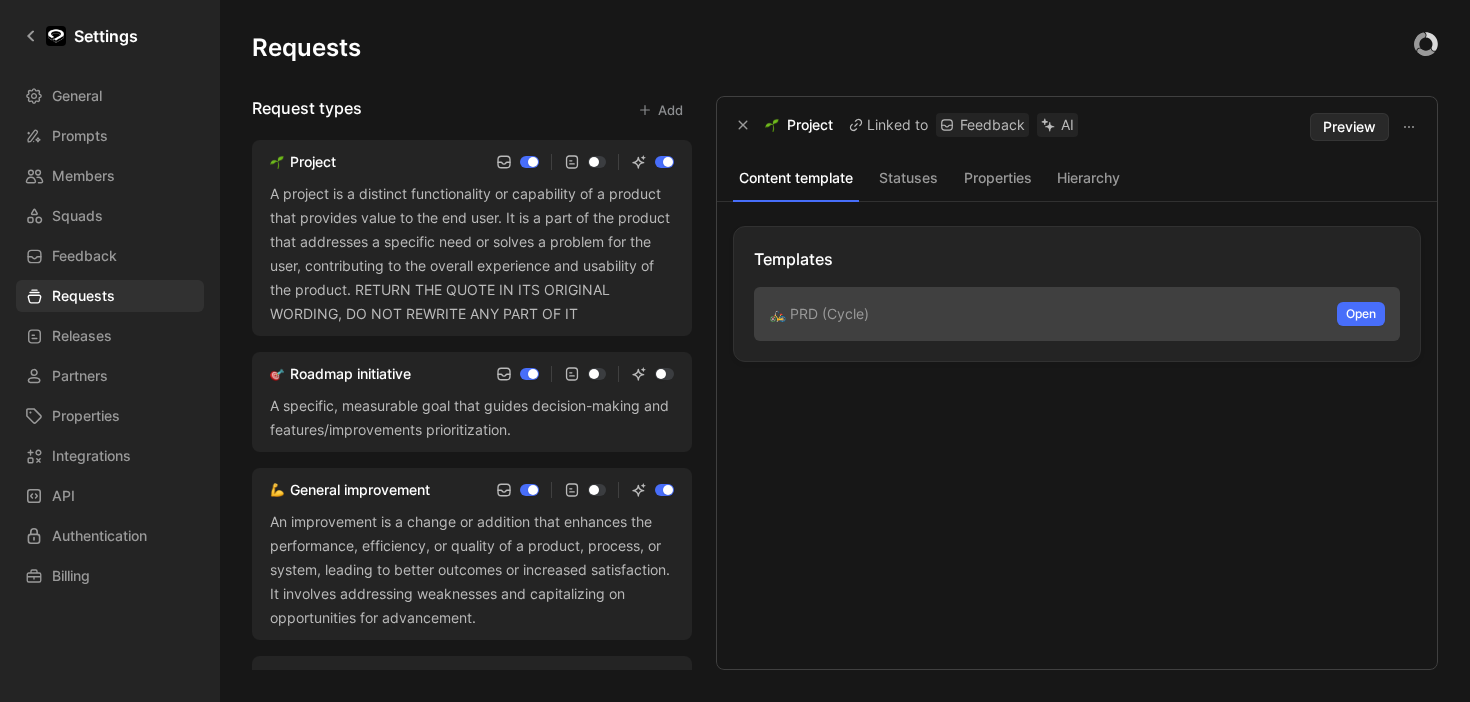 click on "A specific, measurable goal that guides decision-making and features/improvements prioritization." at bounding box center (472, 418) 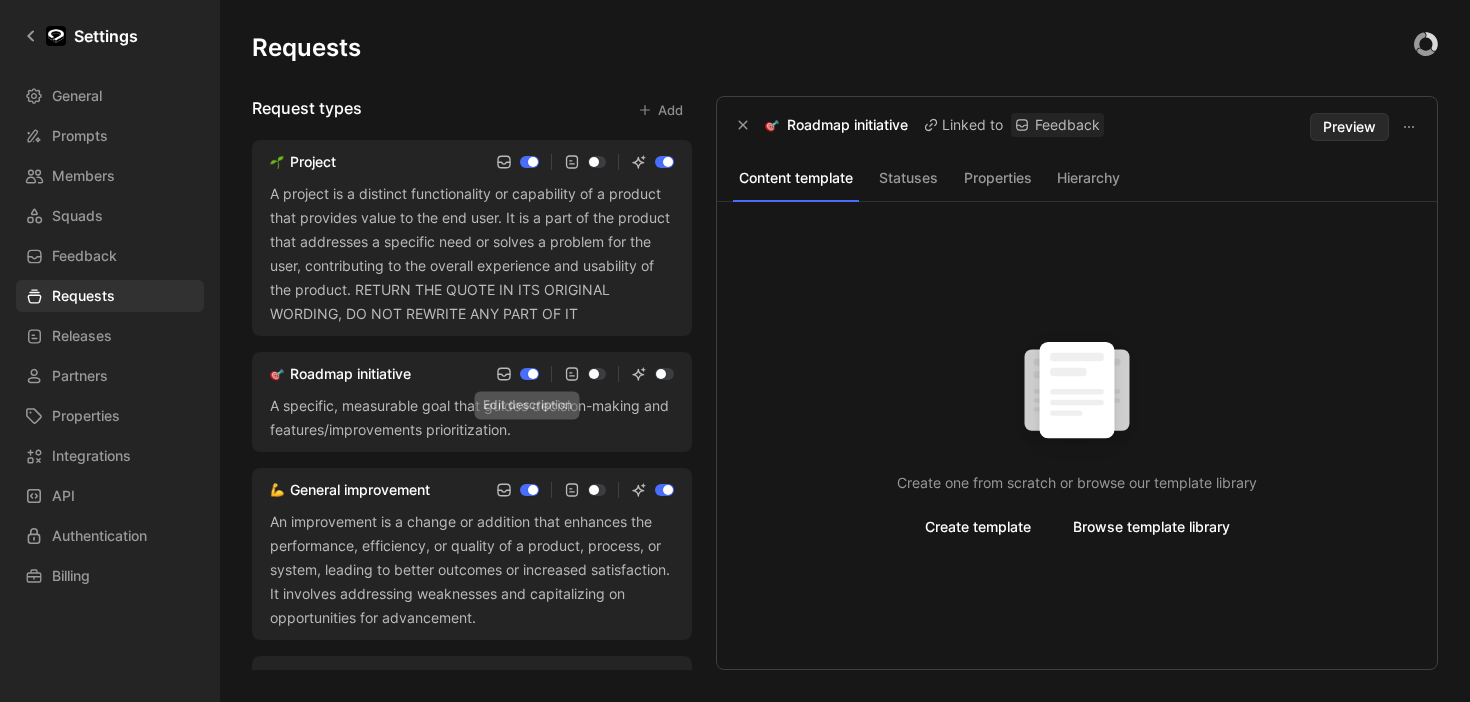 click 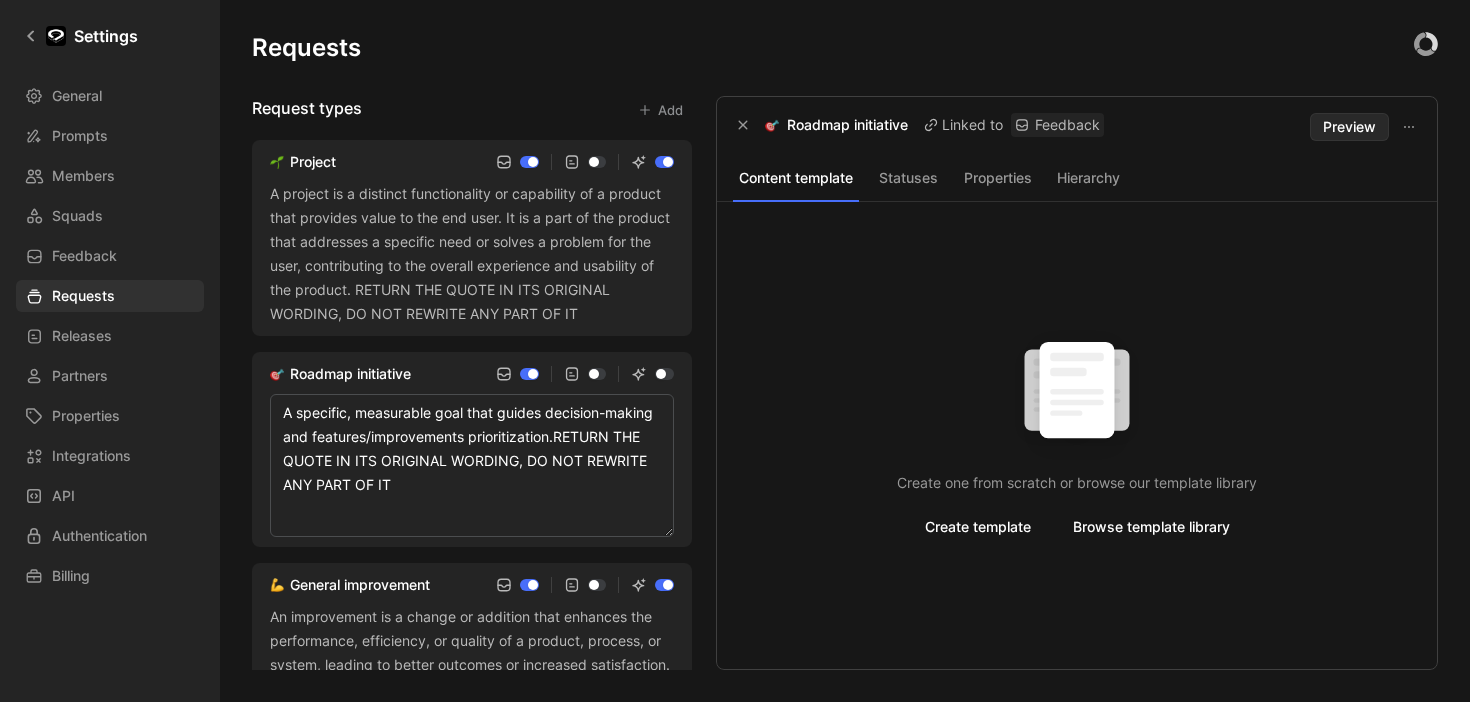 click on "A specific, measurable goal that guides decision-making and features/improvements prioritization.RETURN THE QUOTE IN ITS ORIGINAL WORDING, DO NOT REWRITE ANY PART OF IT" at bounding box center [472, 465] 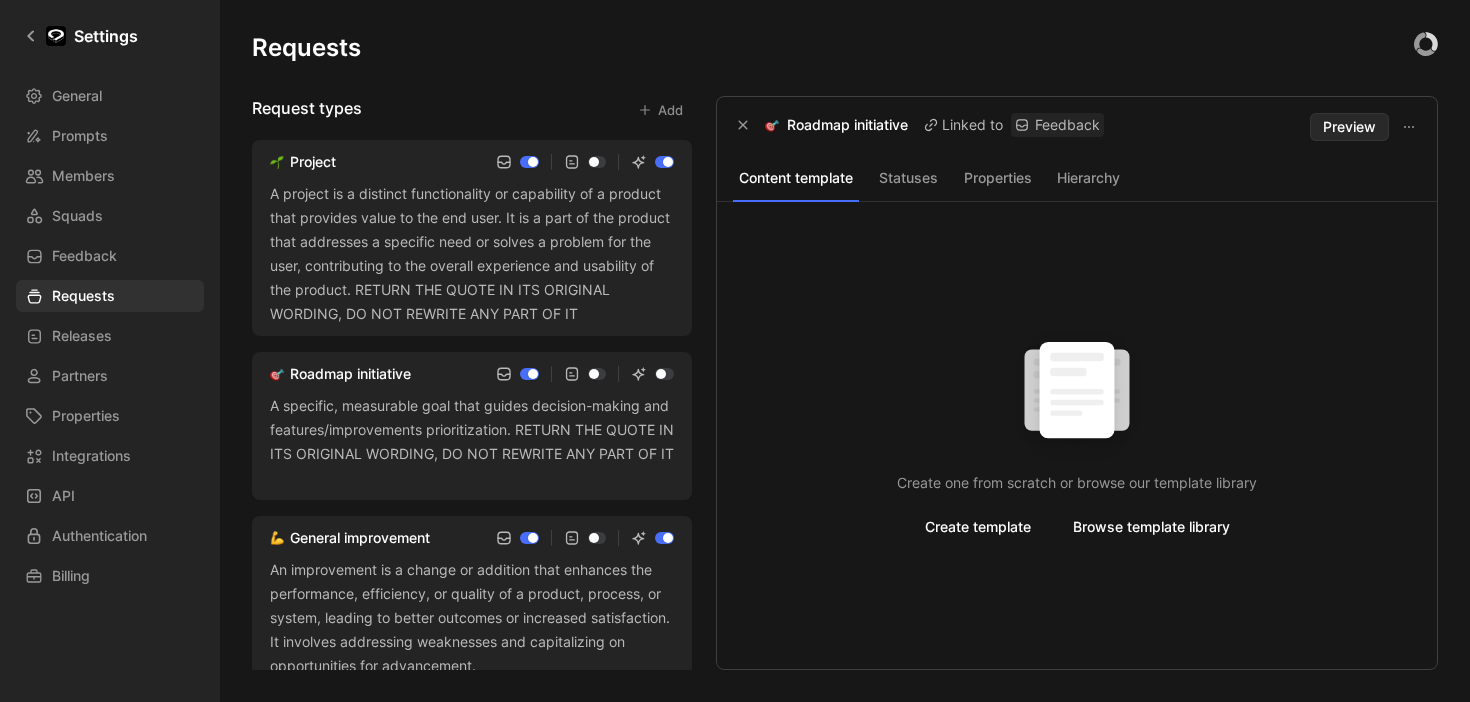 click on "Request types Add Project A project is a distinct functionality or capability of a product that provides value to the end user. It is a part of the product that addresses a specific need or solves a problem for the user, contributing to the overall experience and usability of the product. RETURN THE QUOTE IN ITS ORIGINAL WORDING, DO NOT REWRITE ANY PART OF IT Roadmap initiative A specific, measurable goal that guides decision-making and features/improvements prioritization. RETURN THE QUOTE IN ITS ORIGINAL WORDING, DO NOT REWRITE ANY PART OF IT General improvement An improvement is a change or addition that enhances the performance, efficiency, or quality of a product, process, or system, leading to better outcomes or increased satisfaction. It involves addressing weaknesses and capitalizing on opportunities for advancement. Research insight A research insight is an insight about users emerging from user research. Feature Roadmap initiative Linked to Feedback Preview Content template Statuses Properties" at bounding box center [845, 383] 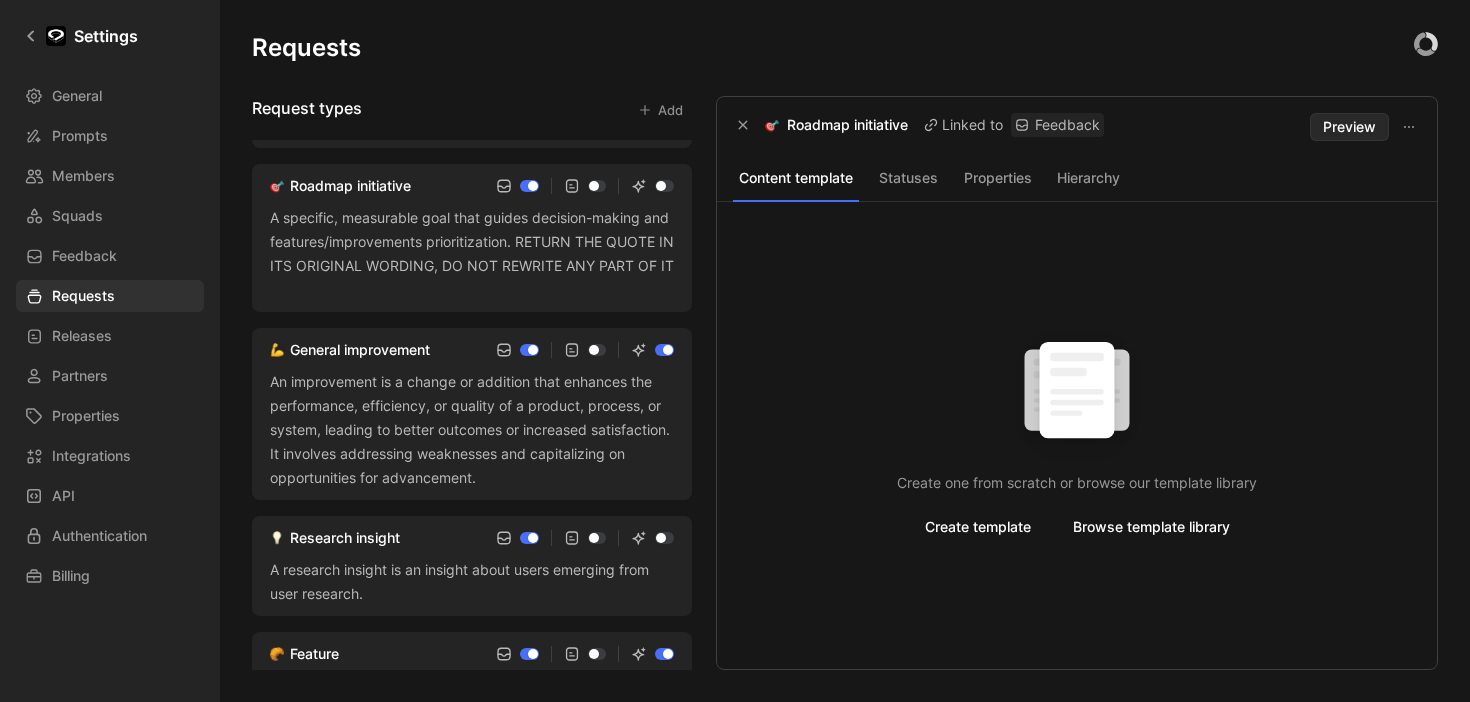 scroll, scrollTop: 193, scrollLeft: 0, axis: vertical 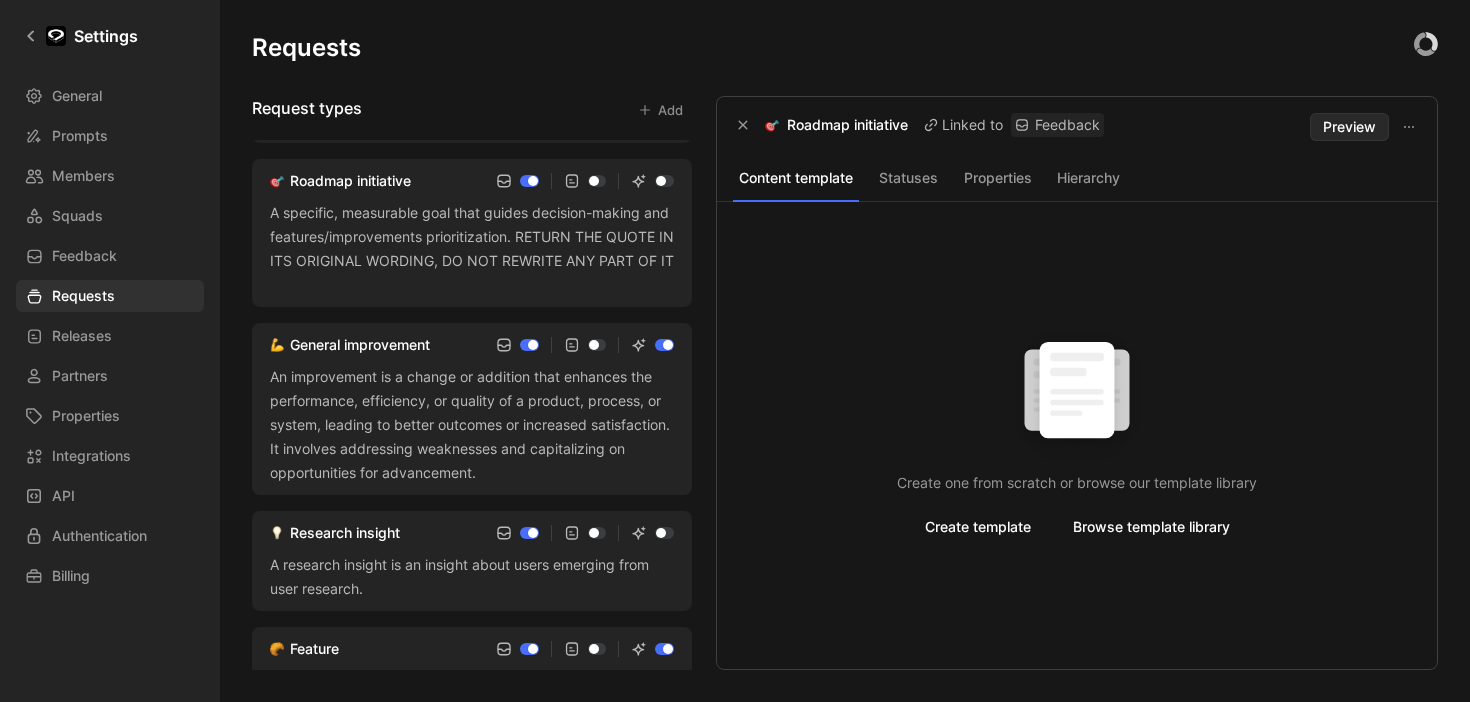 click 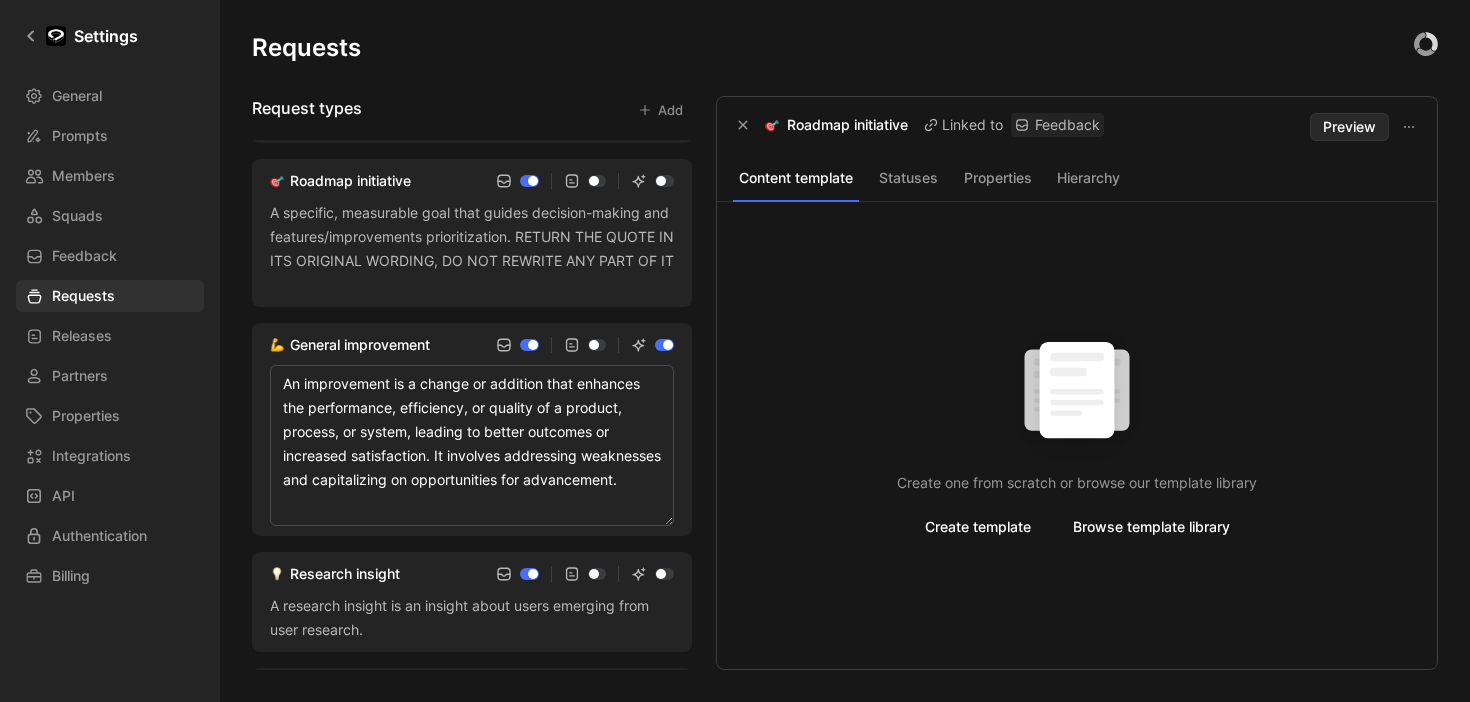 type on "An improvement is a change or addition that enhances the performance, efficiency, or quality of a product, process, or system, leading to better outcomes or increased satisfaction. It involves addressing weaknesses and capitalizing on opportunities for advancement. RETURN THE QUOTE IN ITS ORIGINAL WORDING, DO NOT REWRITE ANY PART OF IT" 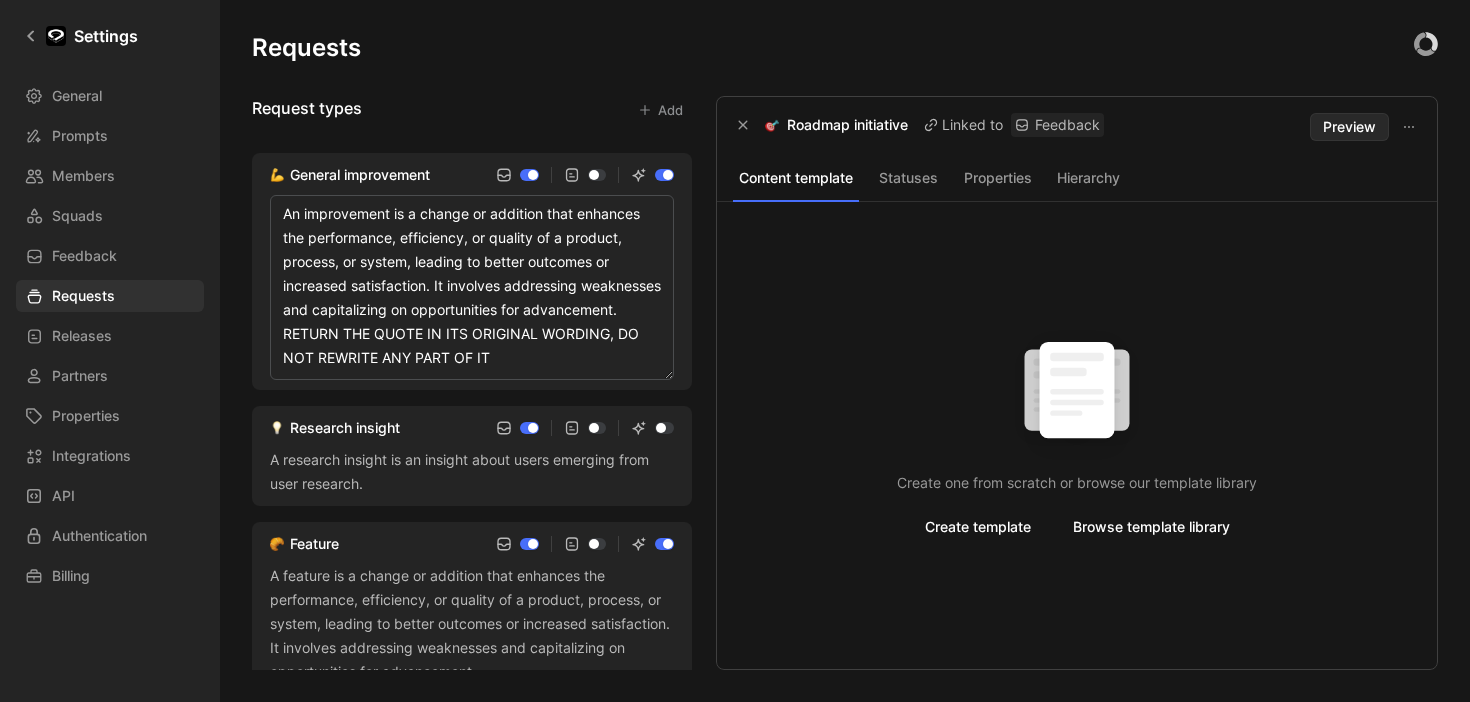 scroll, scrollTop: 366, scrollLeft: 0, axis: vertical 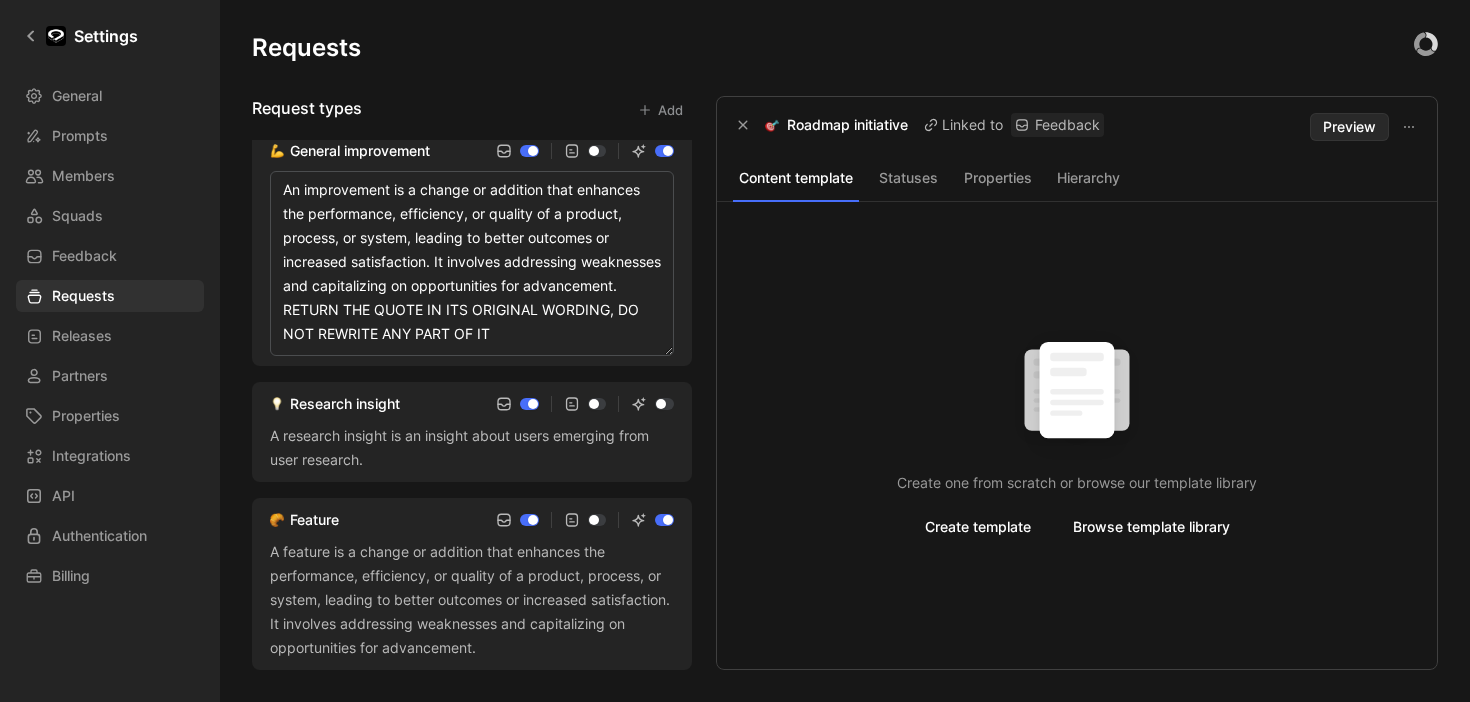 click on "A feature is a change or addition that enhances the performance, efficiency, or quality of a product, process, or system, leading to better outcomes or increased satisfaction. It involves addressing weaknesses and capitalizing on opportunities for advancement." at bounding box center [472, 600] 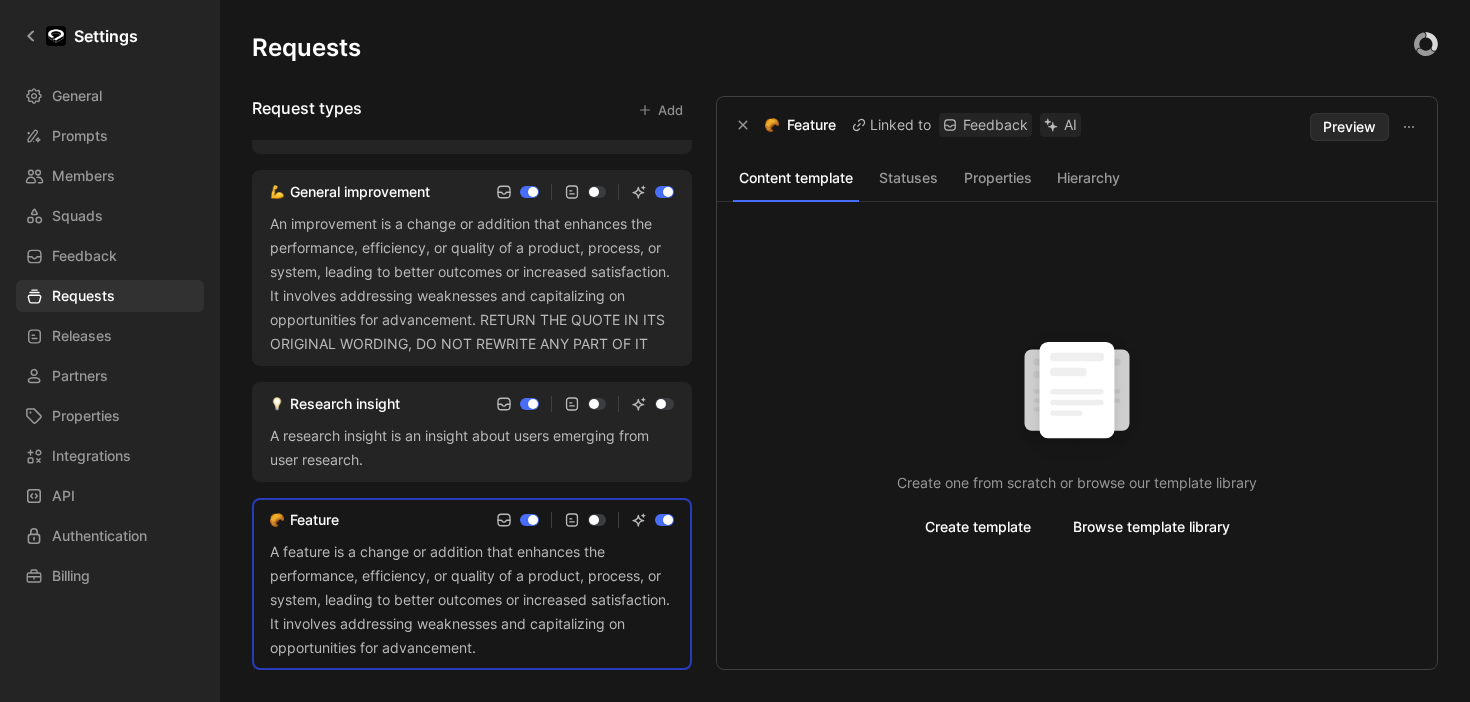 scroll, scrollTop: 370, scrollLeft: 0, axis: vertical 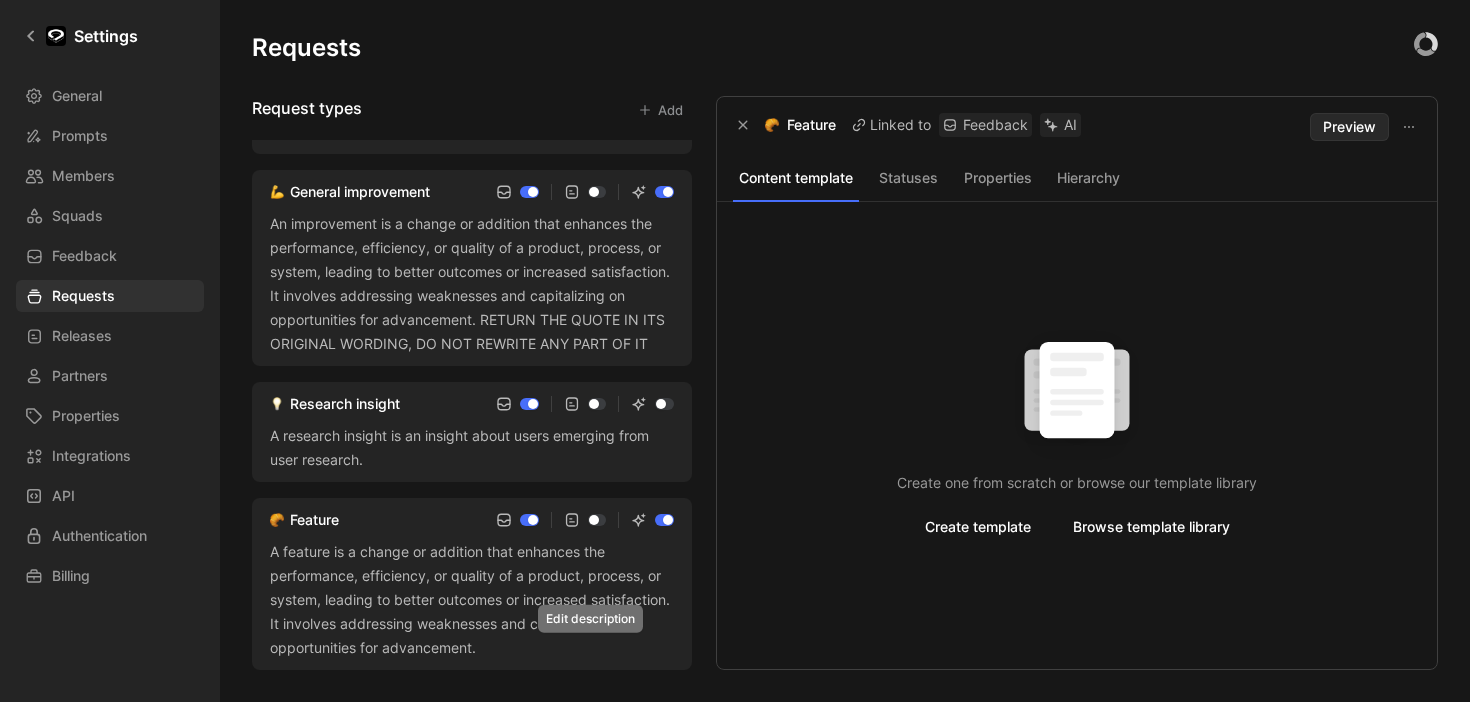 click 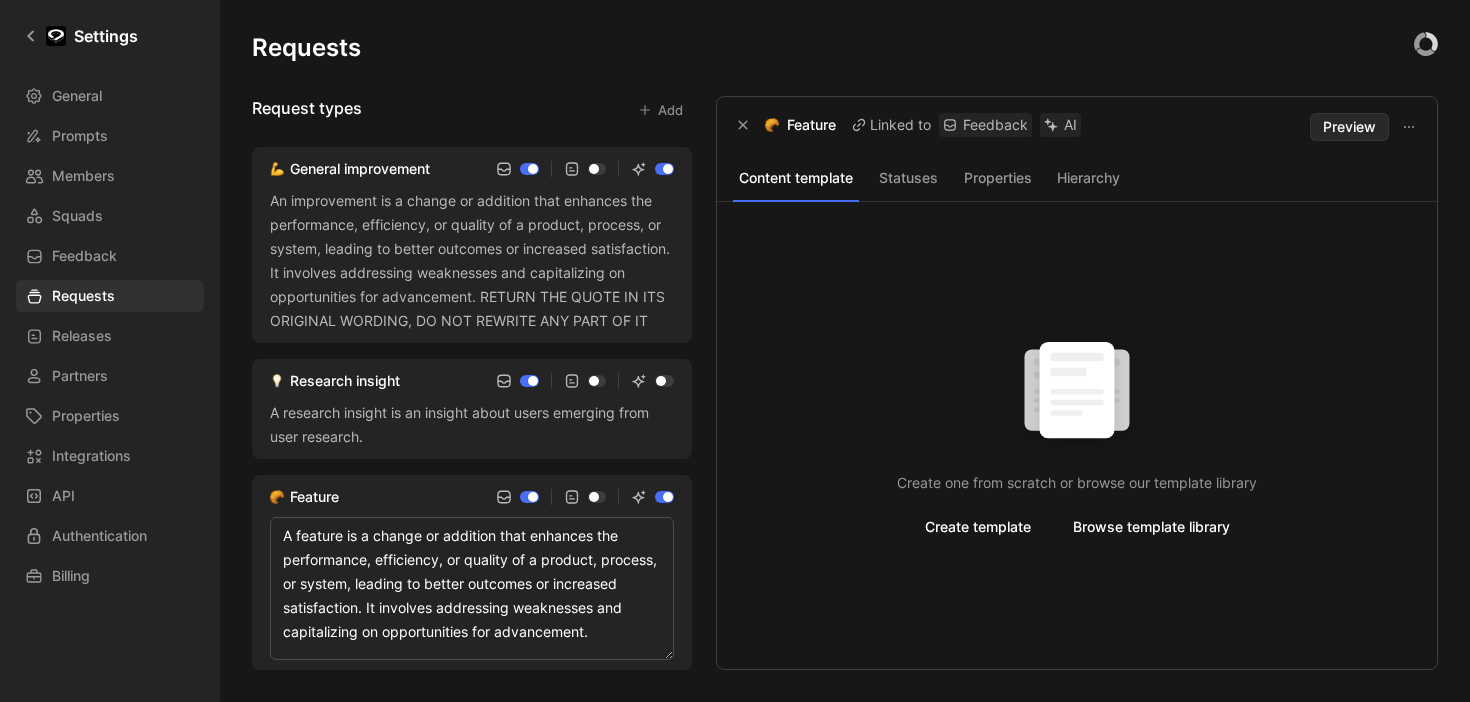 type on "A feature is a change or addition that enhances the performance, efficiency, or quality of a product, process, or system, leading to better outcomes or increased satisfaction. It involves addressing weaknesses and capitalizing on opportunities for advancement. RETURN THE QUOTE IN ITS ORIGINAL WORDING, DO NOT REWRITE ANY PART OF IT" 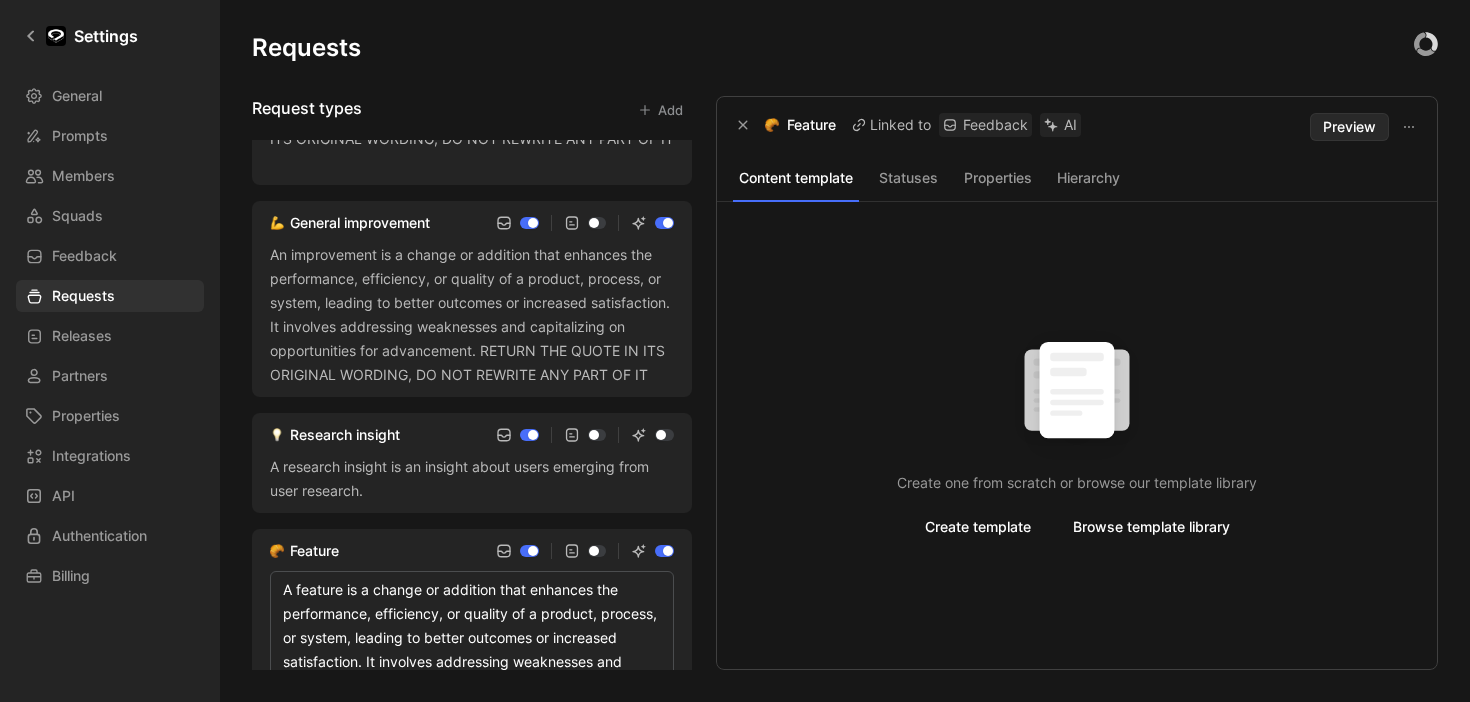 scroll, scrollTop: 314, scrollLeft: 0, axis: vertical 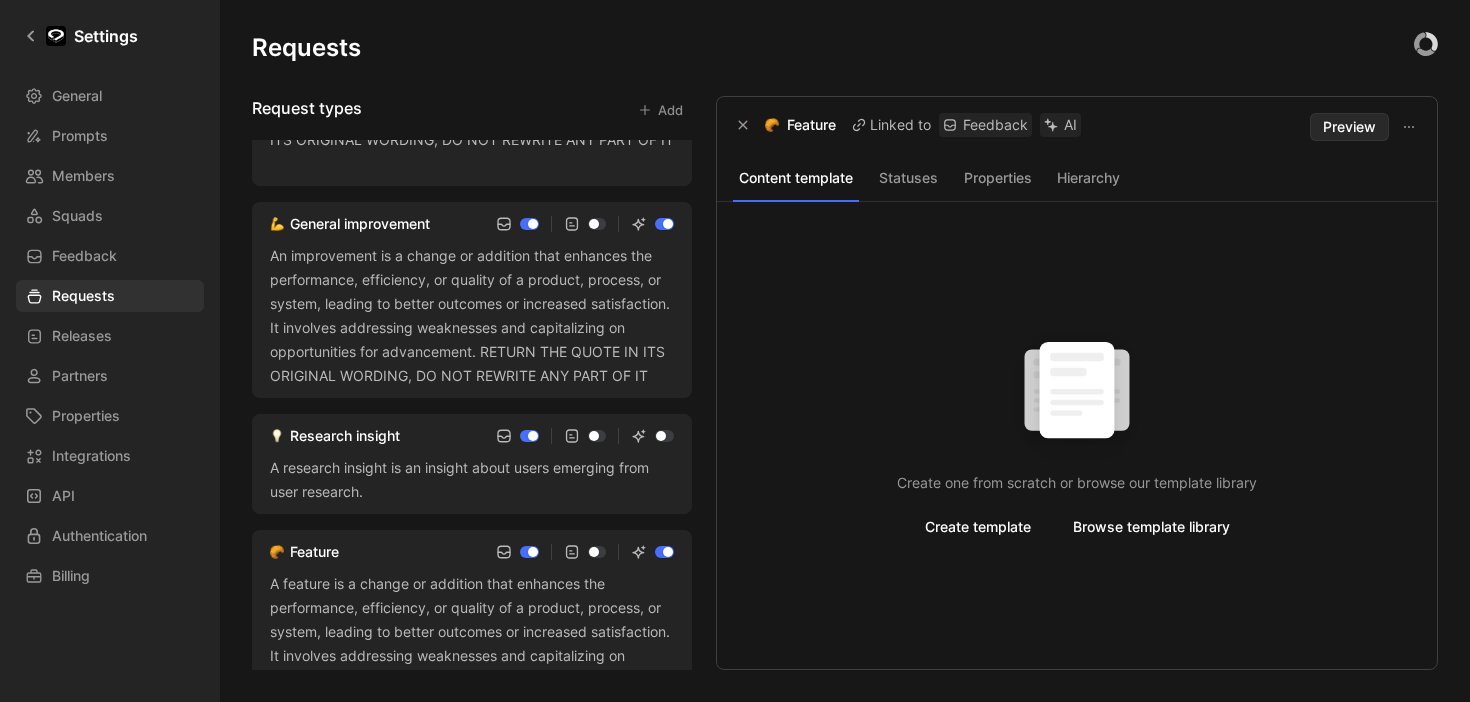 click on "Request types Add Project A project is a distinct functionality or capability of a product that provides value to the end user. It is a part of the product that addresses a specific need or solves a problem for the user, contributing to the overall experience and usability of the product. RETURN THE QUOTE IN ITS ORIGINAL WORDING, DO NOT REWRITE ANY PART OF IT Roadmap initiative A specific, measurable goal that guides decision-making and features/improvements prioritization. RETURN THE QUOTE IN ITS ORIGINAL WORDING, DO NOT REWRITE ANY PART OF IT General improvement An improvement is a change or addition that enhances the performance, efficiency, or quality of a product, process, or system, leading to better outcomes or increased satisfaction. It involves addressing weaknesses and capitalizing on opportunities for advancement. RETURN THE QUOTE IN ITS ORIGINAL WORDING, DO NOT REWRITE ANY PART OF IT Research insight A research insight is an insight about users emerging from user research. Feature Feature Feedback" at bounding box center [845, 383] 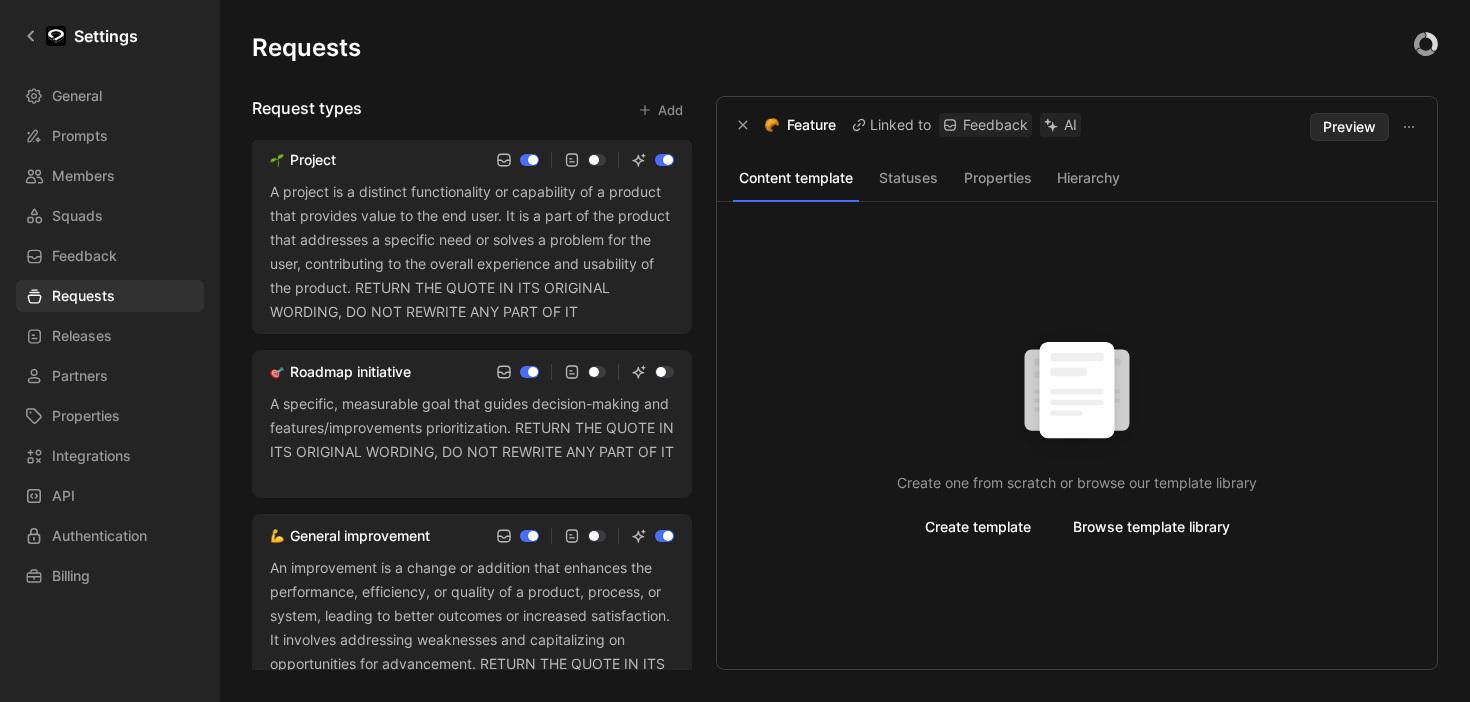 scroll, scrollTop: 0, scrollLeft: 0, axis: both 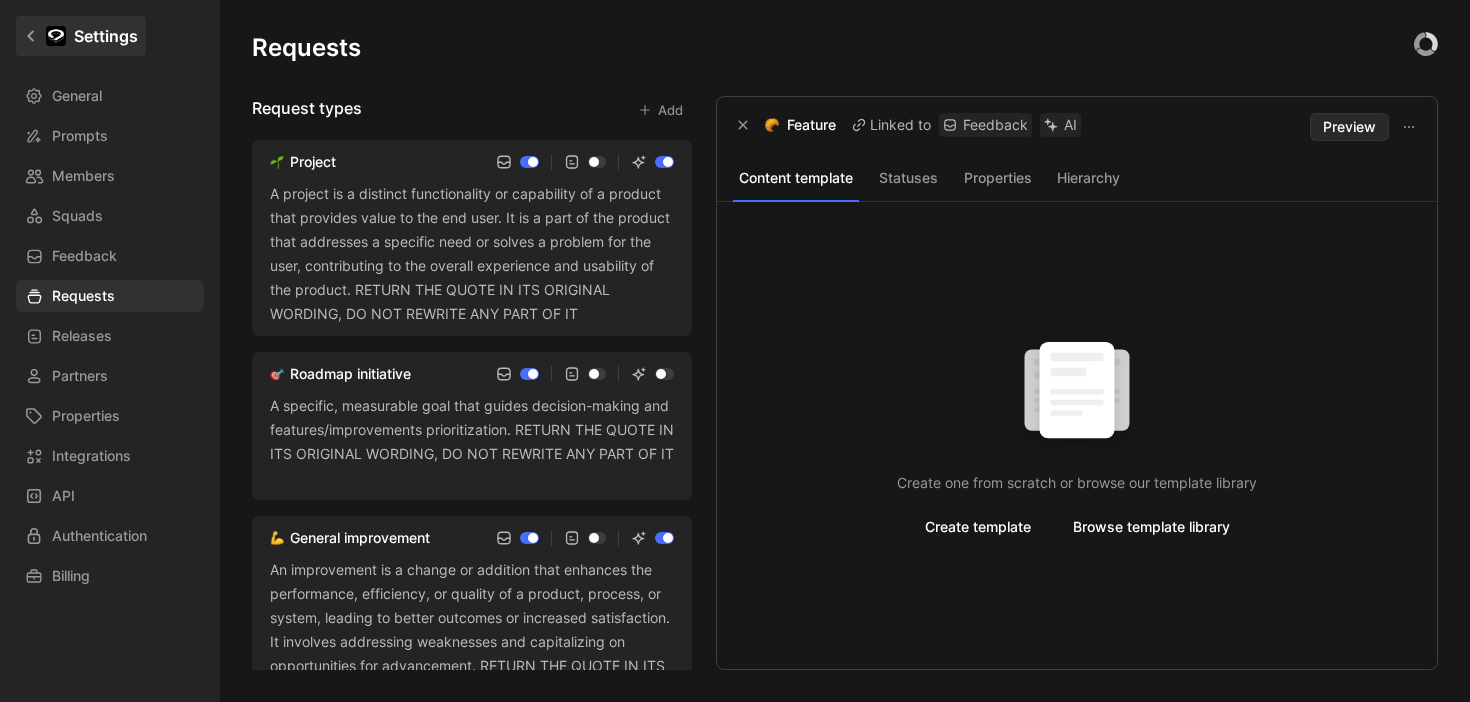 click on "Settings" at bounding box center (106, 36) 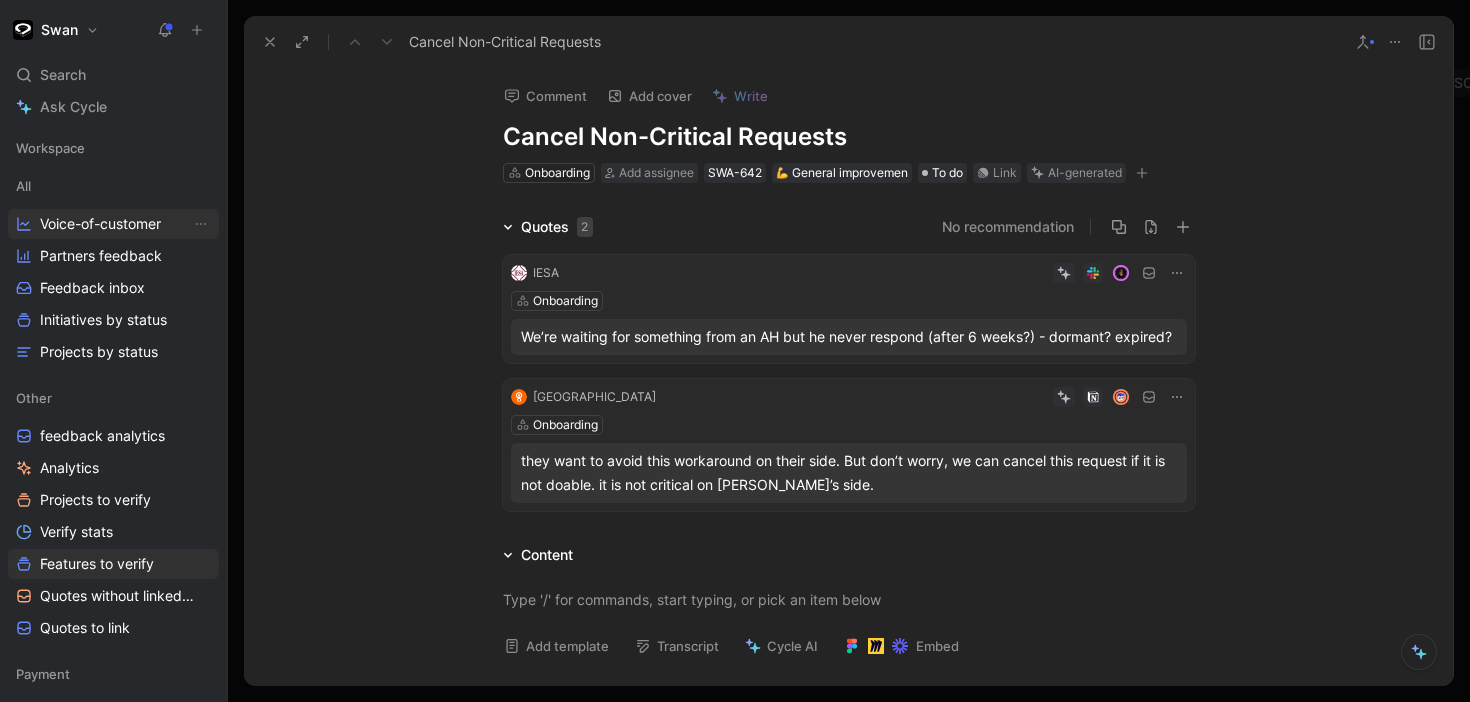click on "Voice-of-customer" at bounding box center [100, 224] 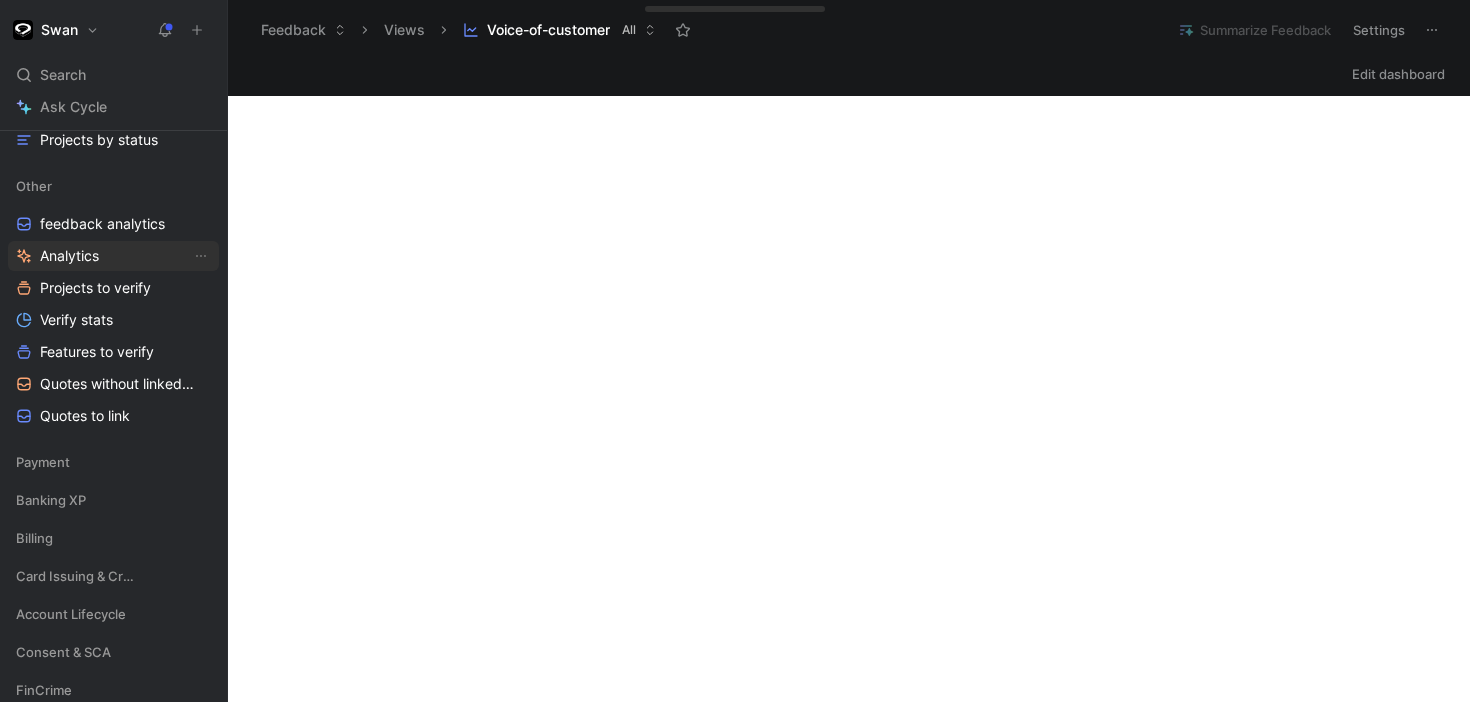 scroll, scrollTop: 211, scrollLeft: 0, axis: vertical 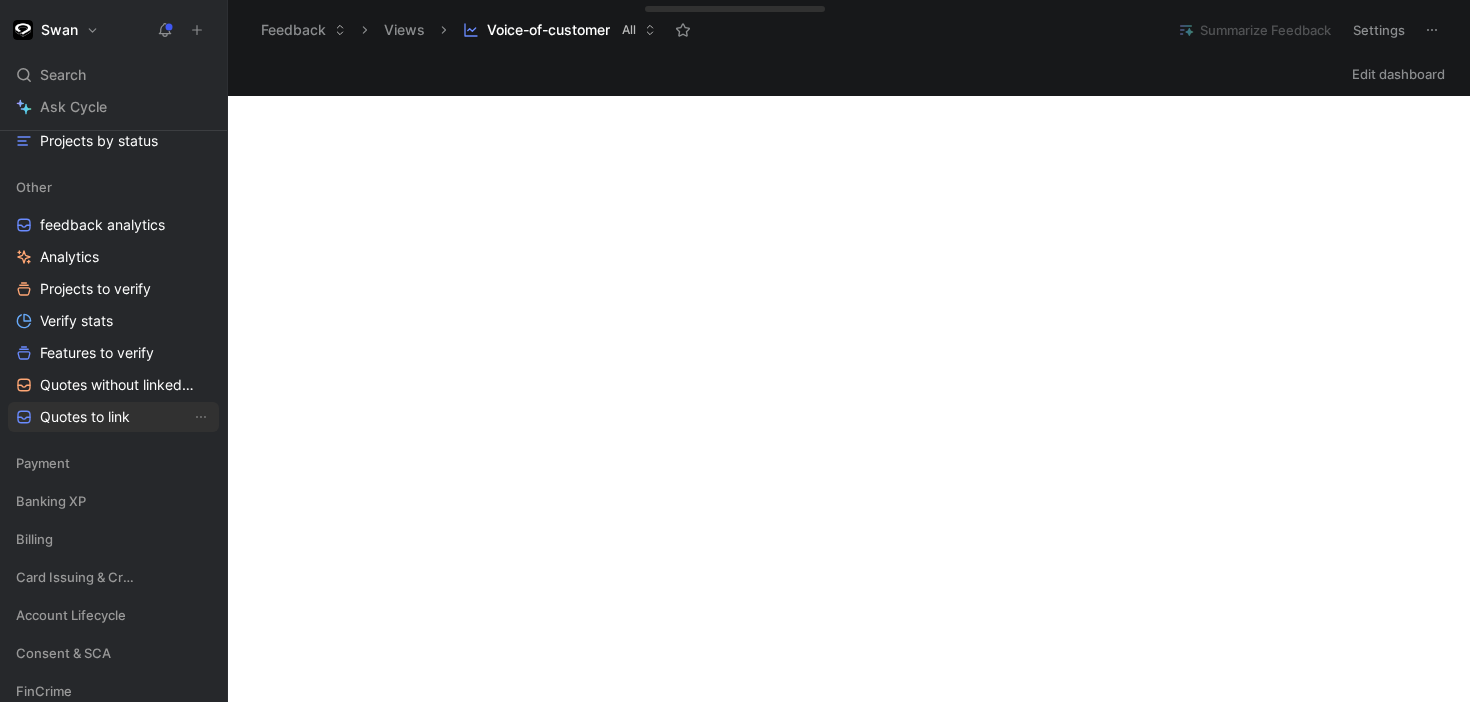 click on "Quotes to link" at bounding box center (85, 417) 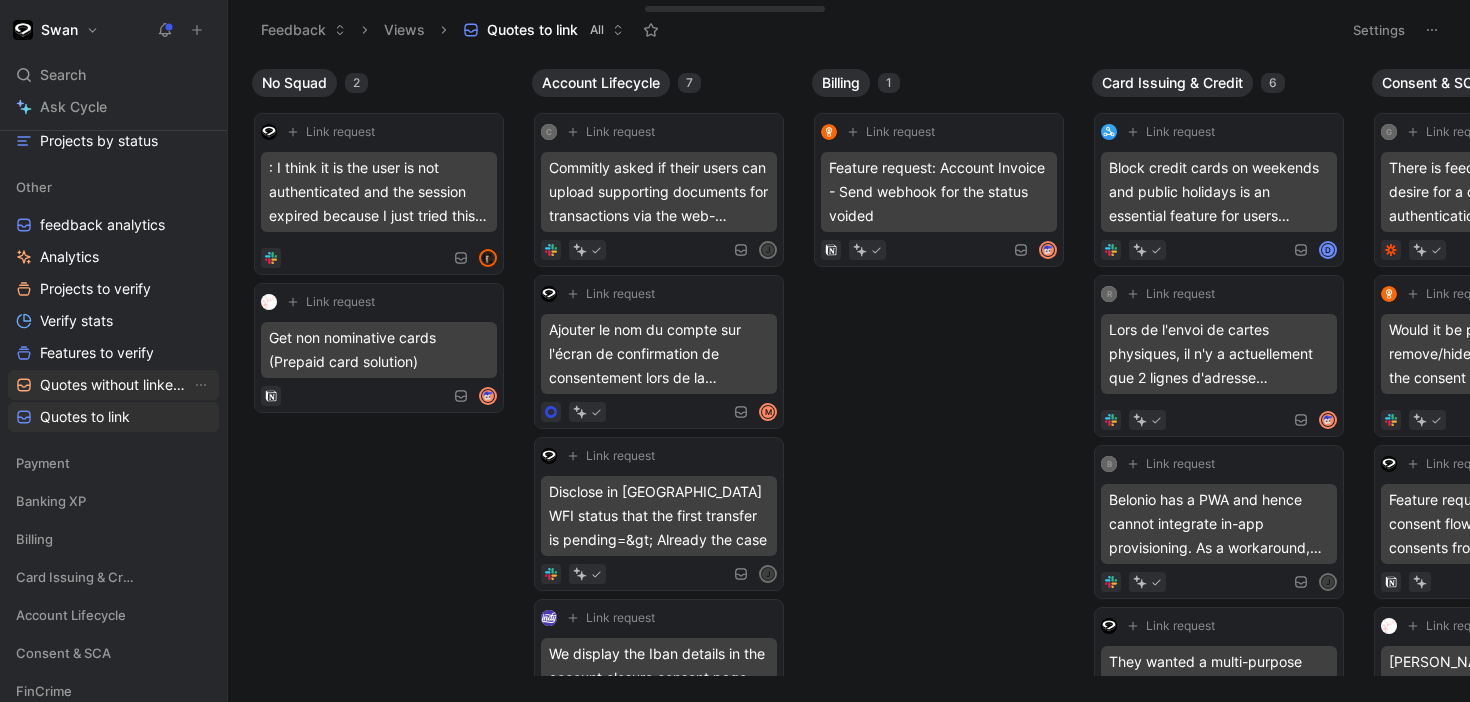 click on "Quotes without linked feature" at bounding box center [115, 385] 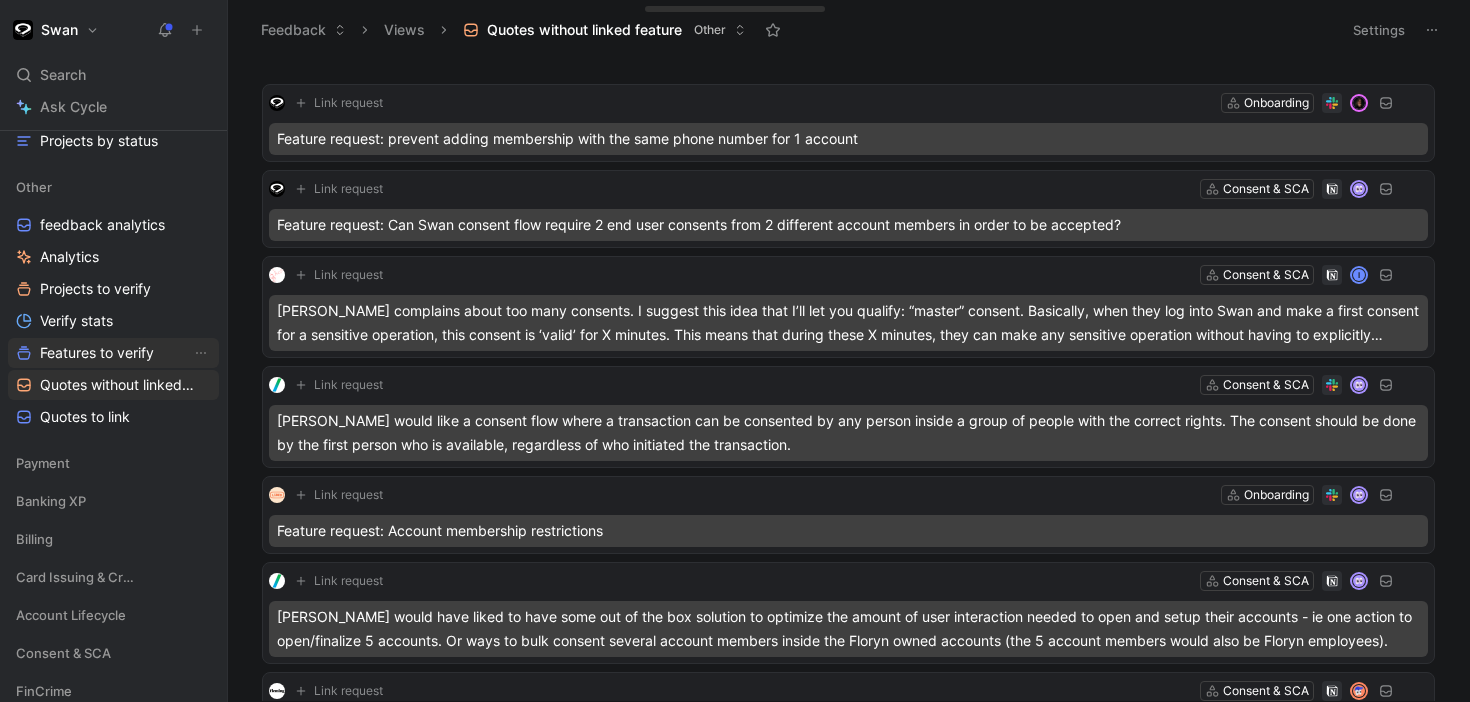 click on "Features to verify" at bounding box center [97, 353] 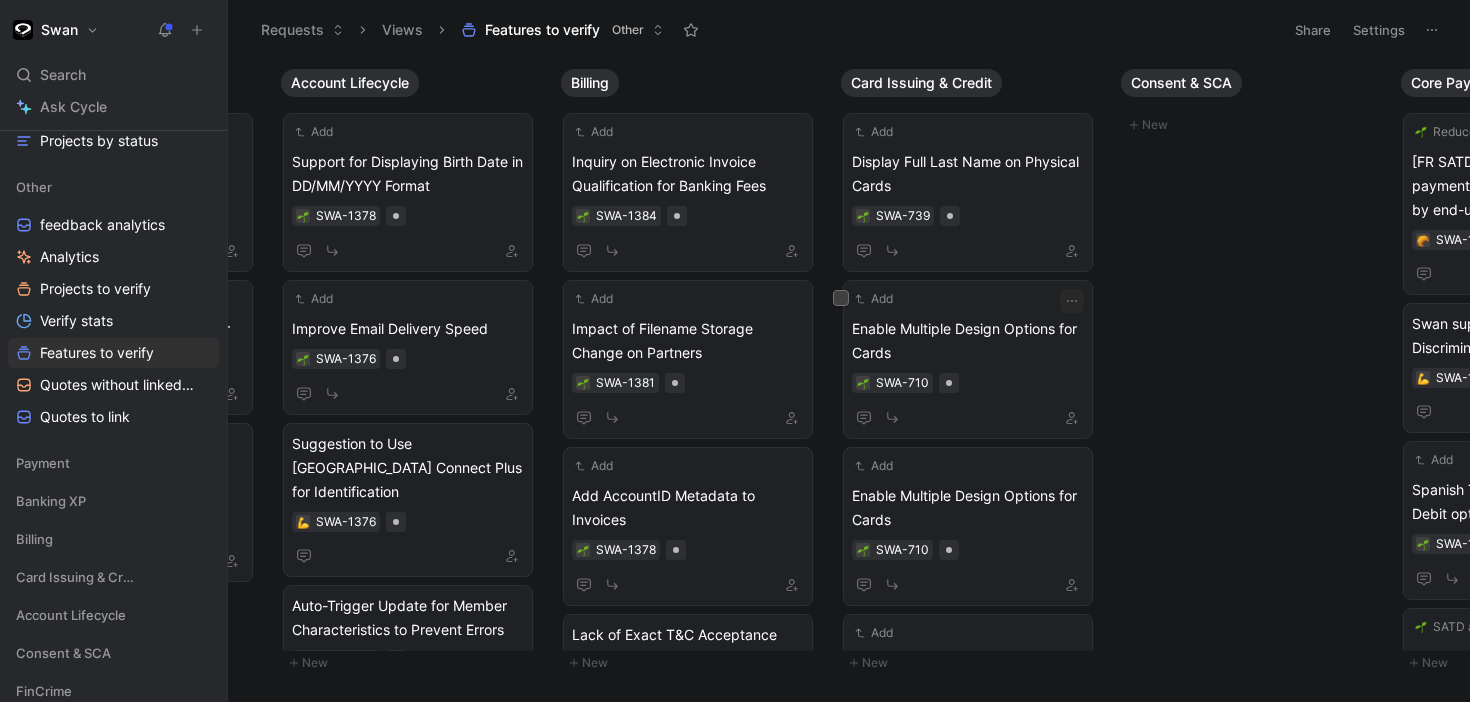 scroll, scrollTop: 0, scrollLeft: 0, axis: both 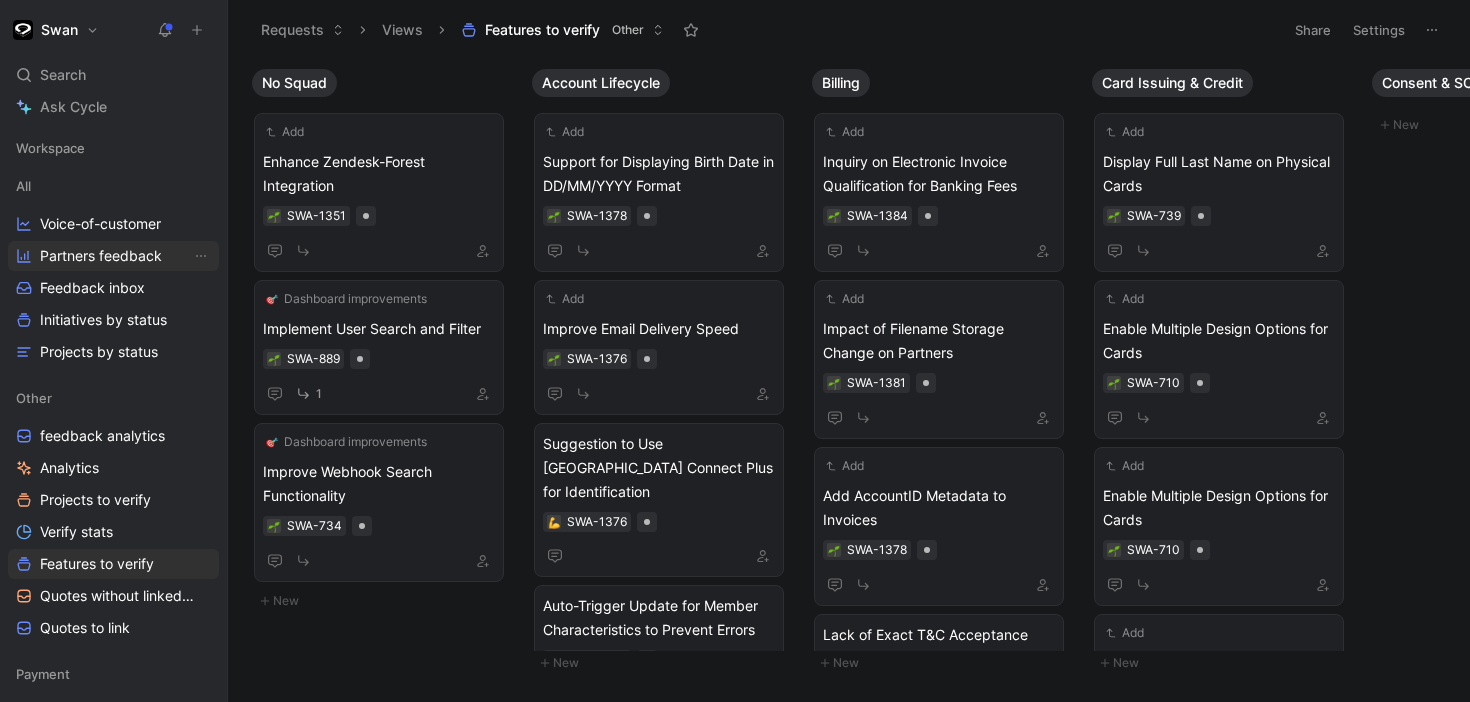 click on "Partners feedback" at bounding box center [101, 256] 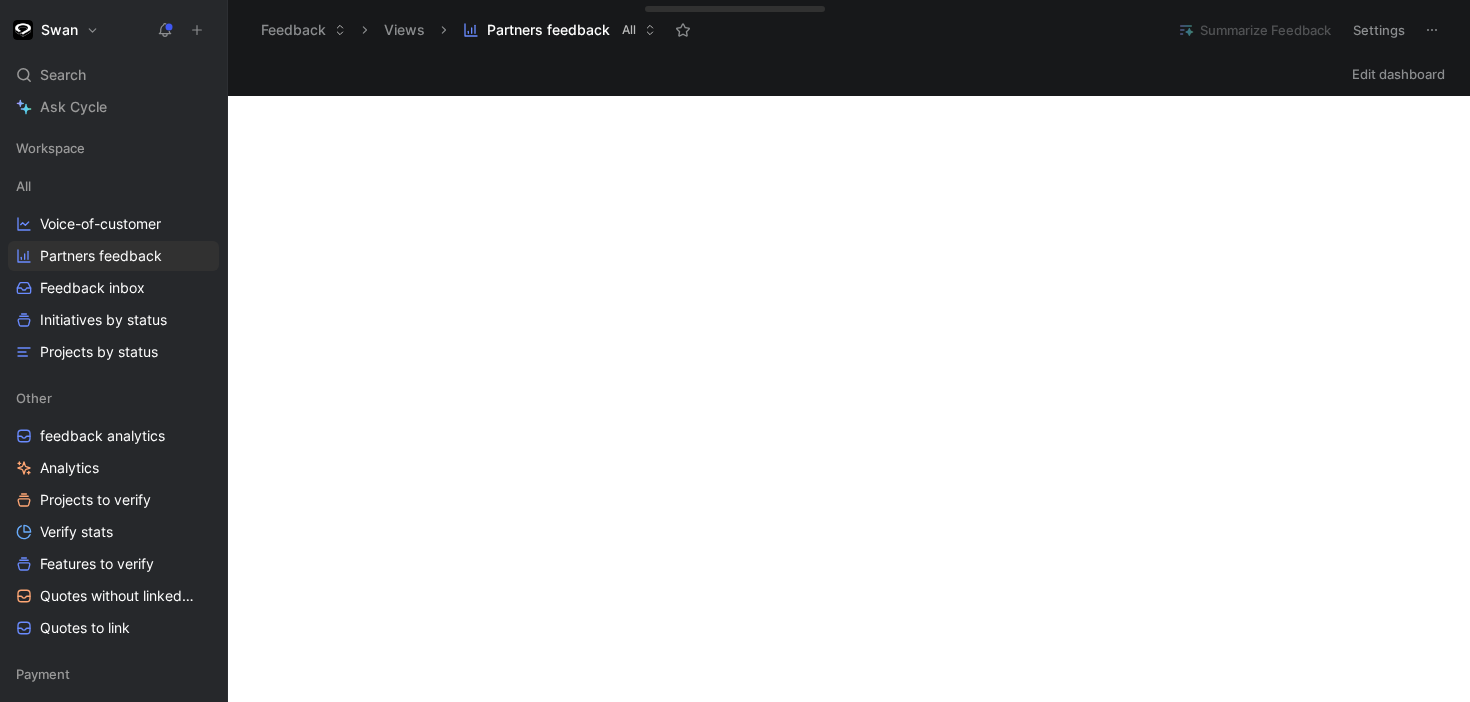 click on "All Voice-of-customer Partners feedback Feedback inbox Initiatives by status Projects by status" at bounding box center (113, 269) 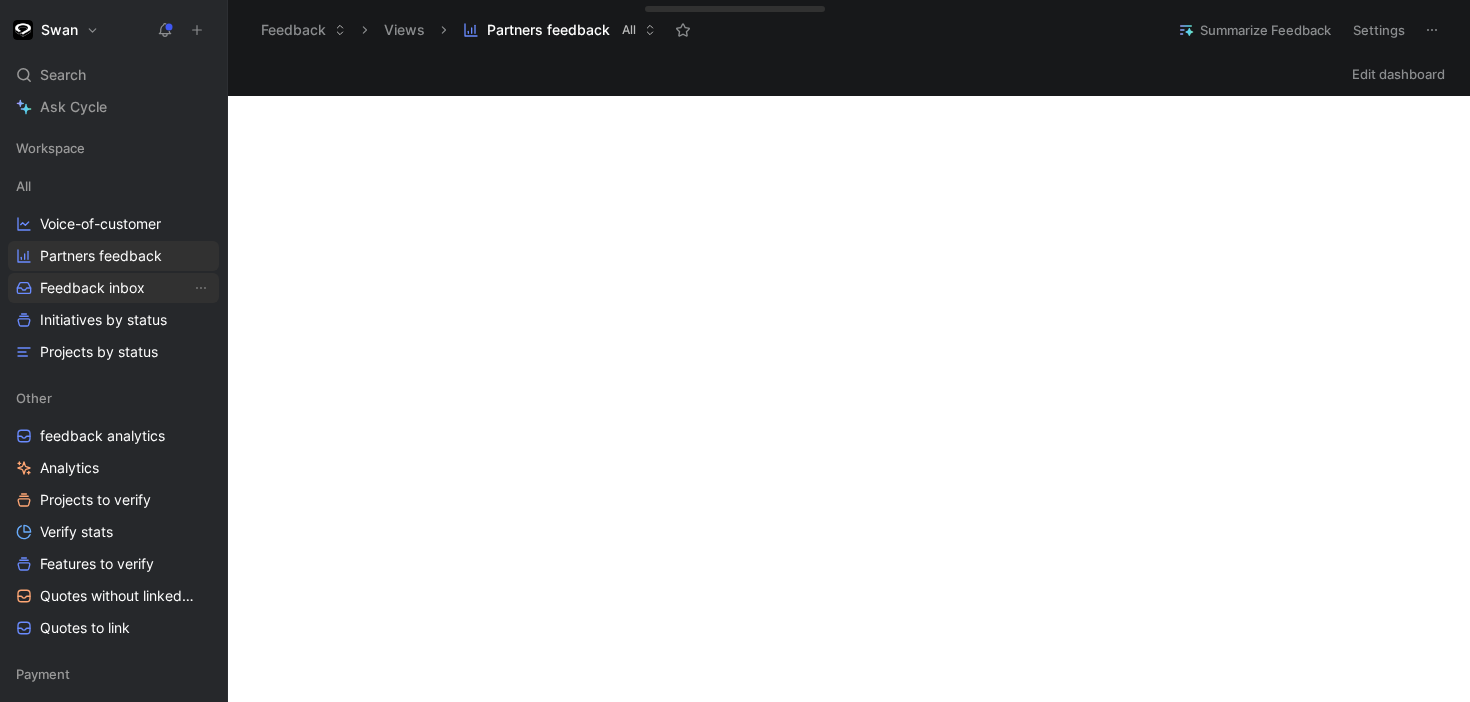 click on "Feedback inbox" at bounding box center (92, 288) 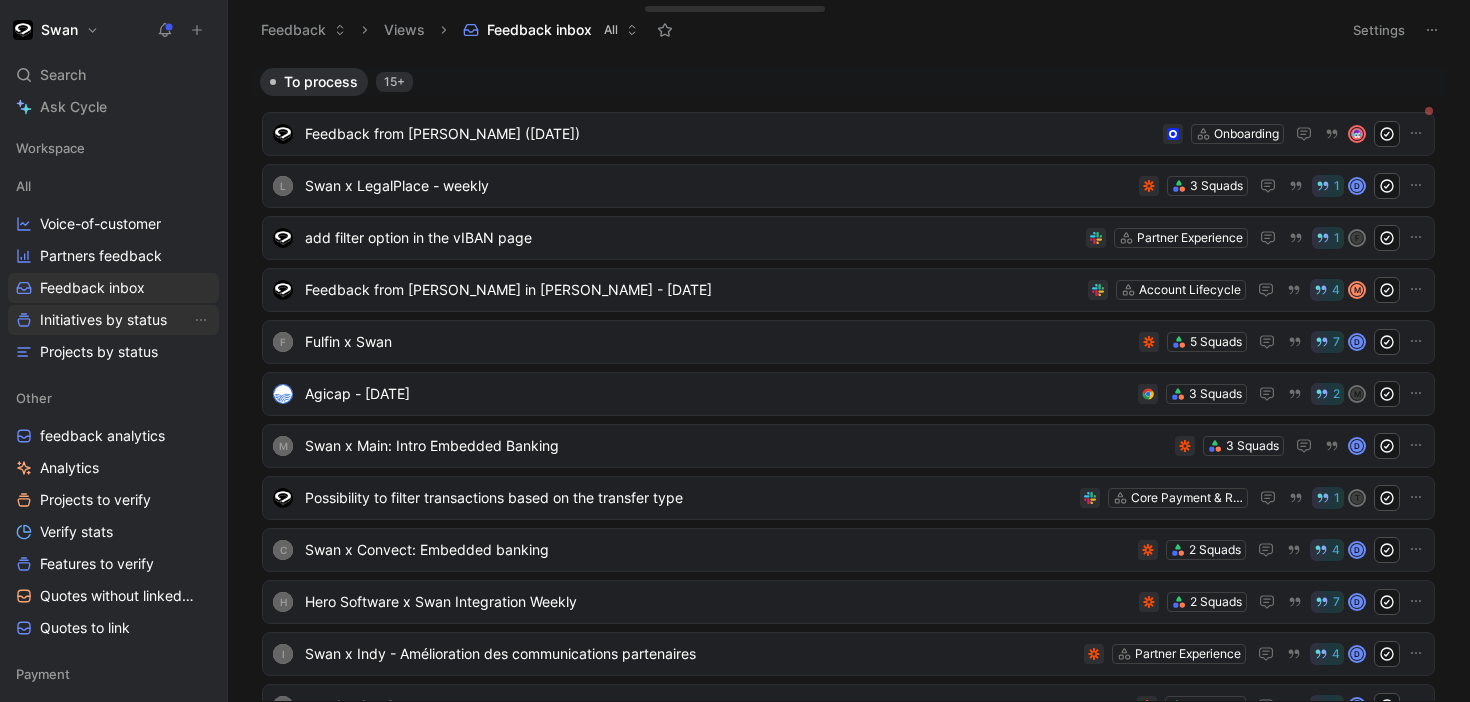 click on "Initiatives by status" at bounding box center (103, 320) 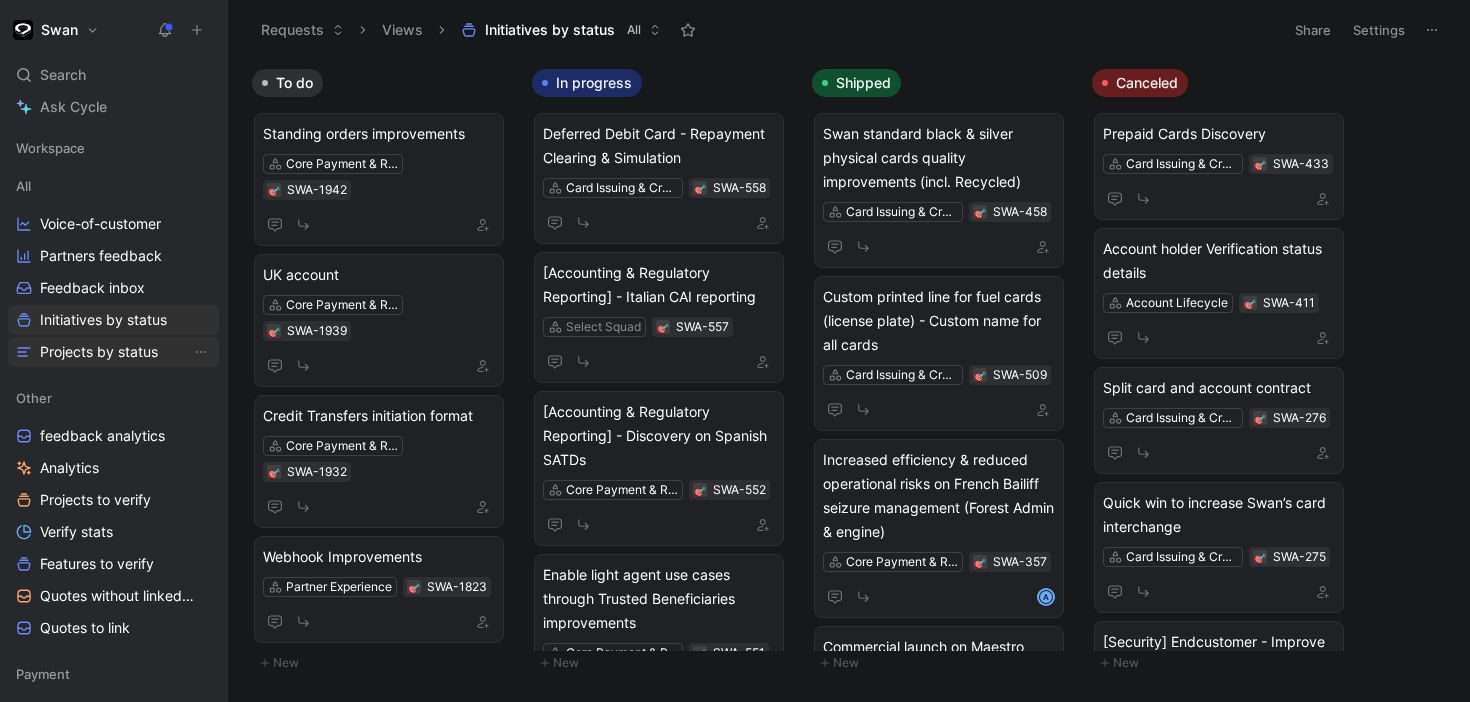 click on "Projects by status" at bounding box center [99, 352] 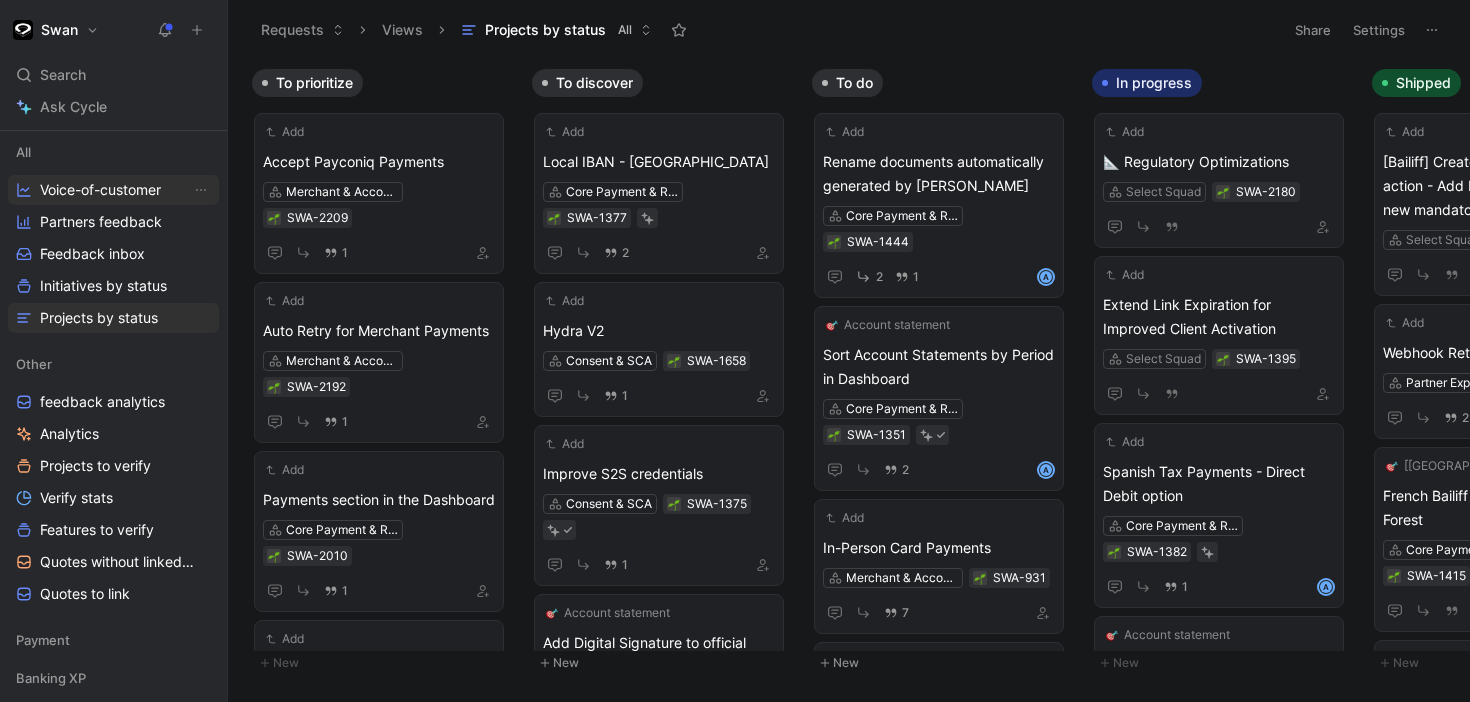 scroll, scrollTop: 0, scrollLeft: 0, axis: both 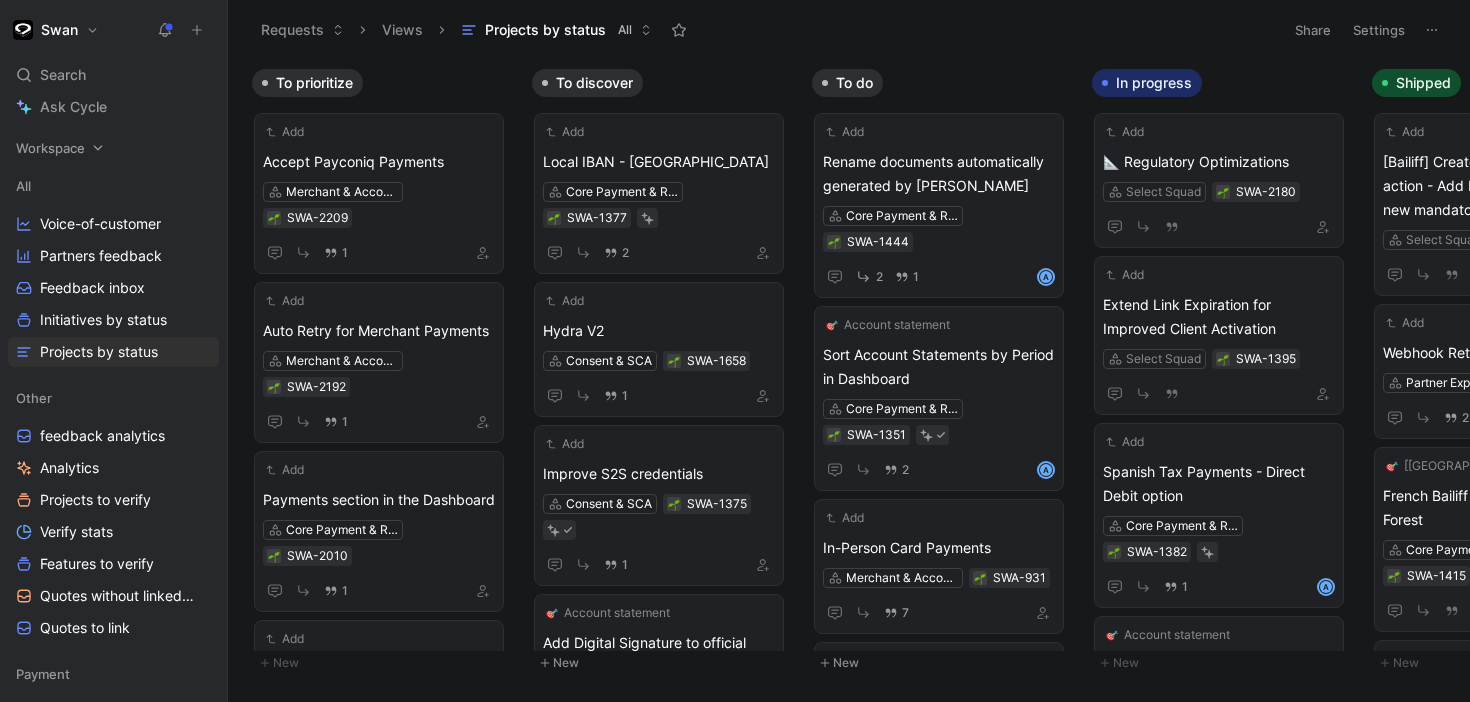 click on "Workspace" at bounding box center [50, 148] 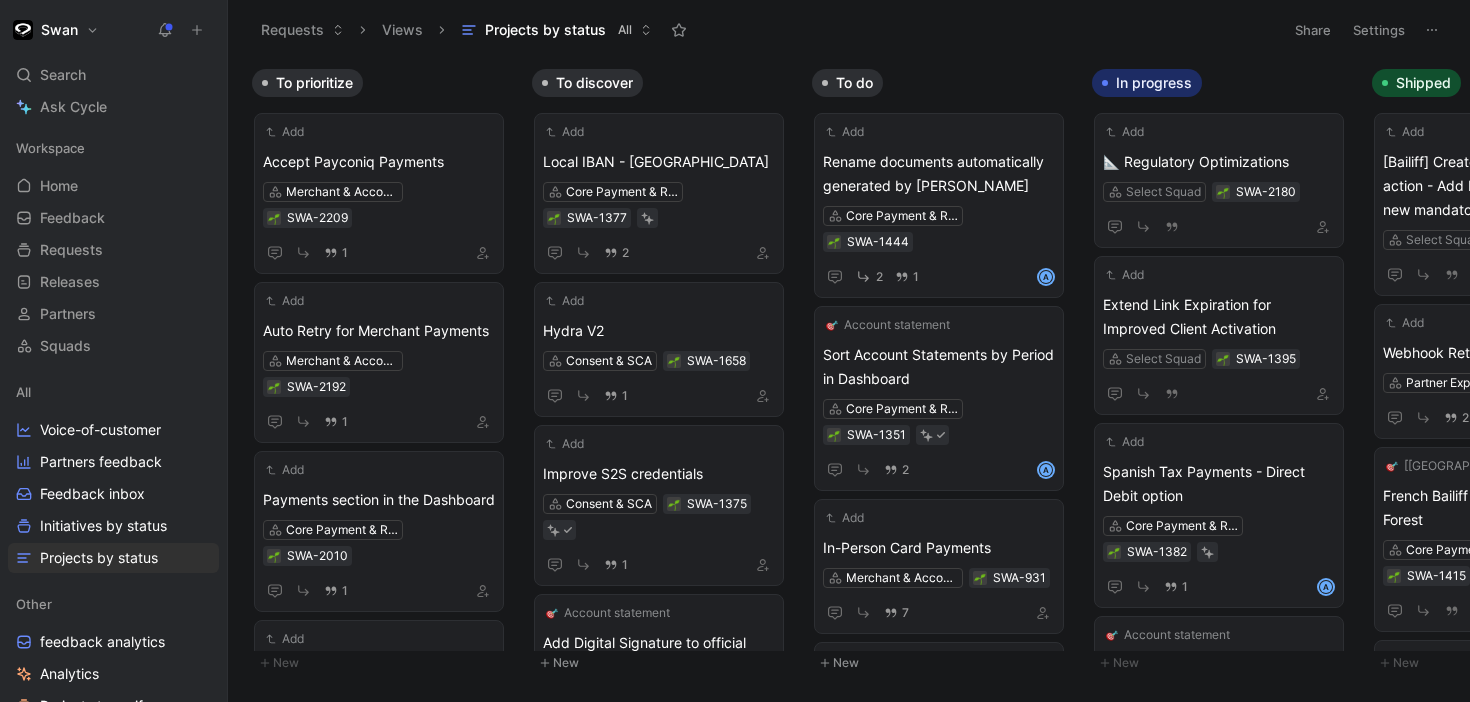 click on "Swan" at bounding box center [56, 30] 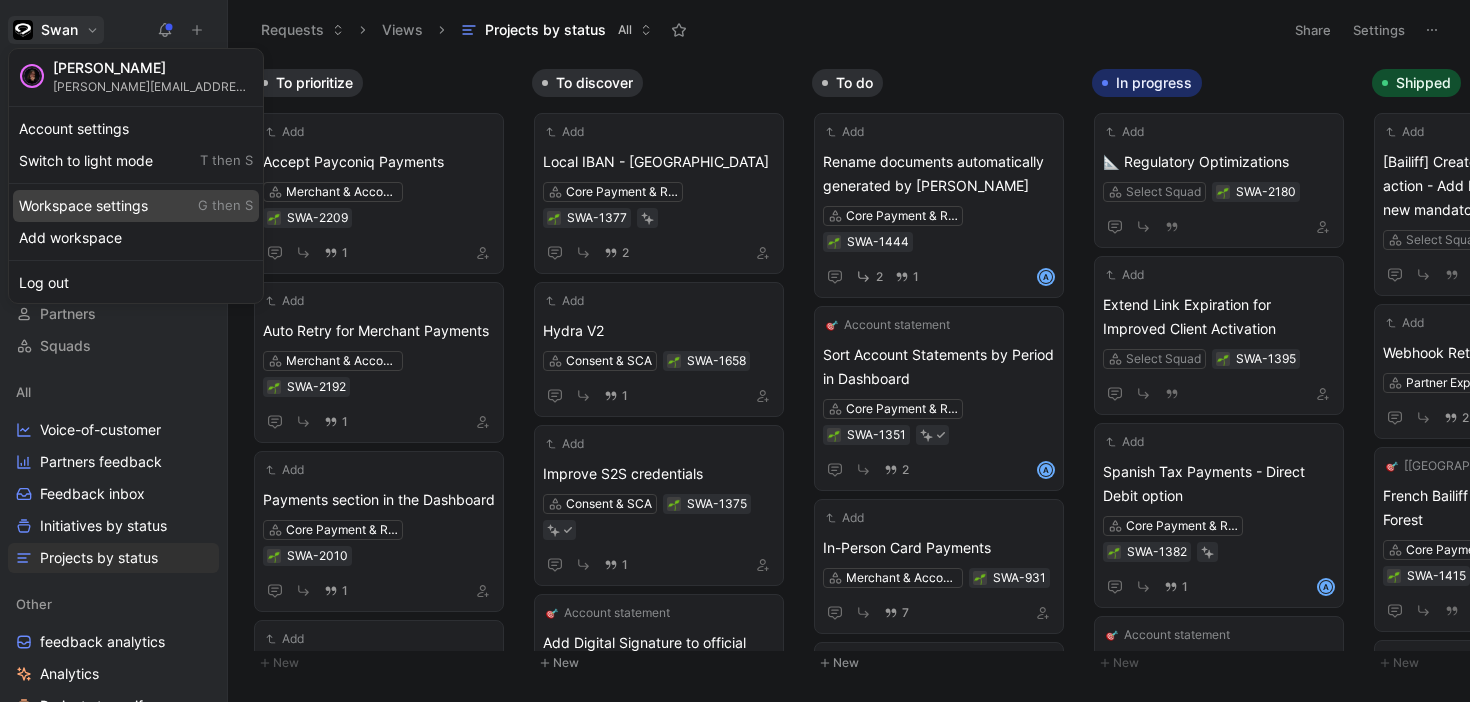click on "Workspace settings G then S" at bounding box center (136, 206) 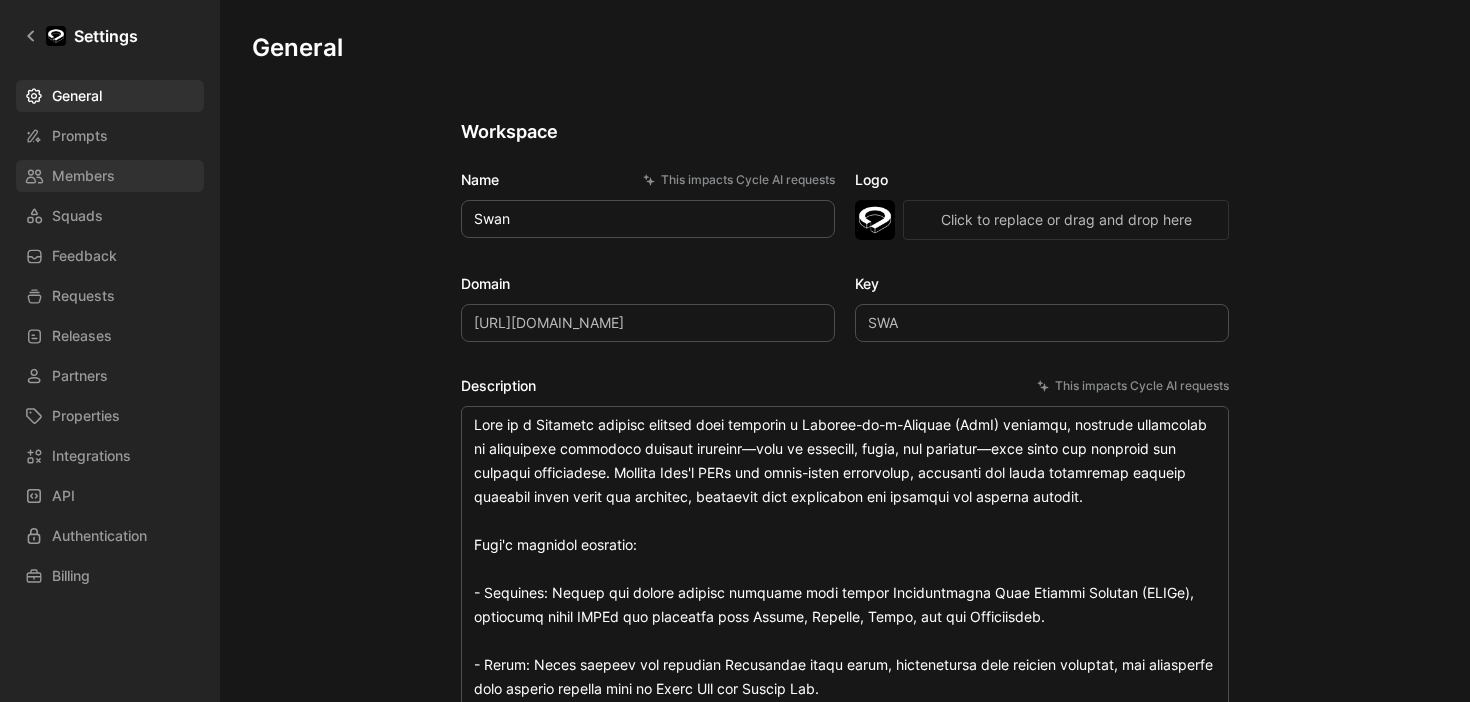 click on "Members" at bounding box center (83, 176) 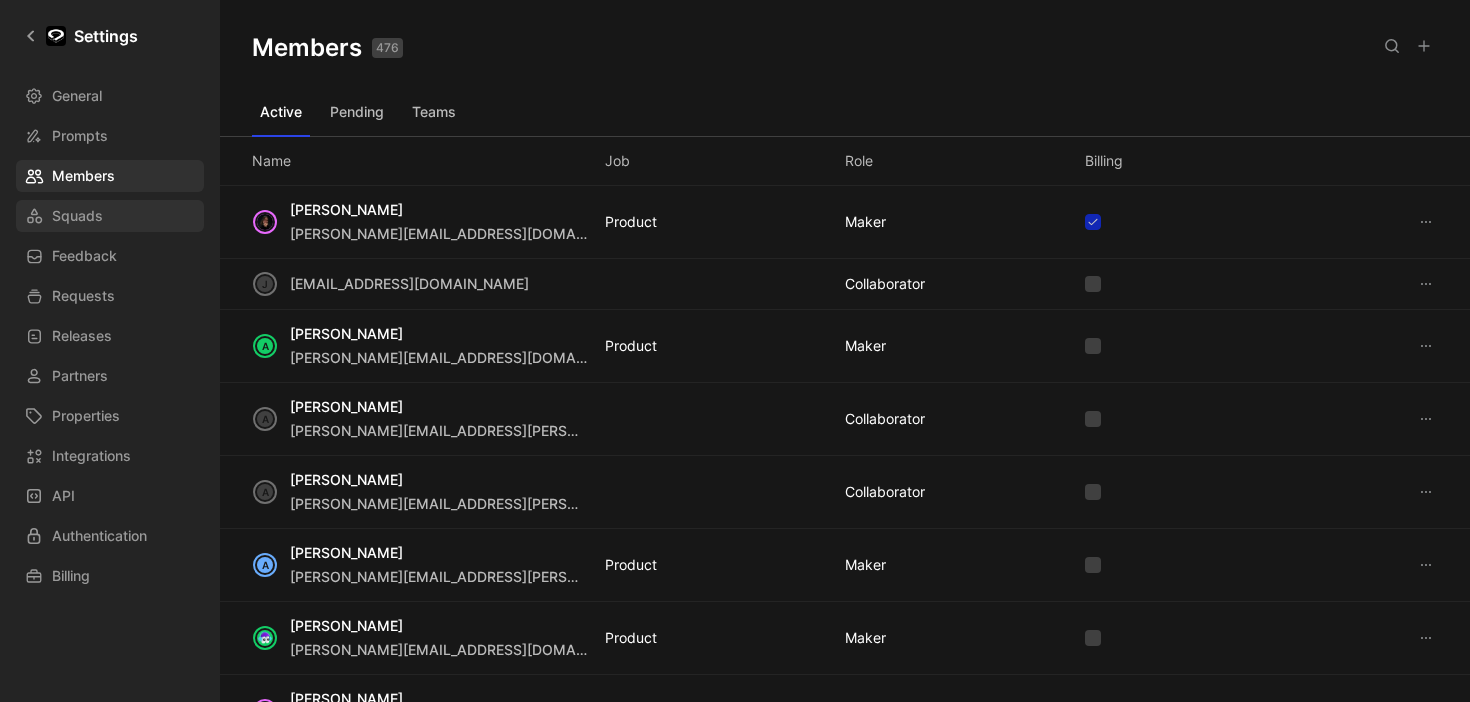 click on "Squads" at bounding box center [77, 216] 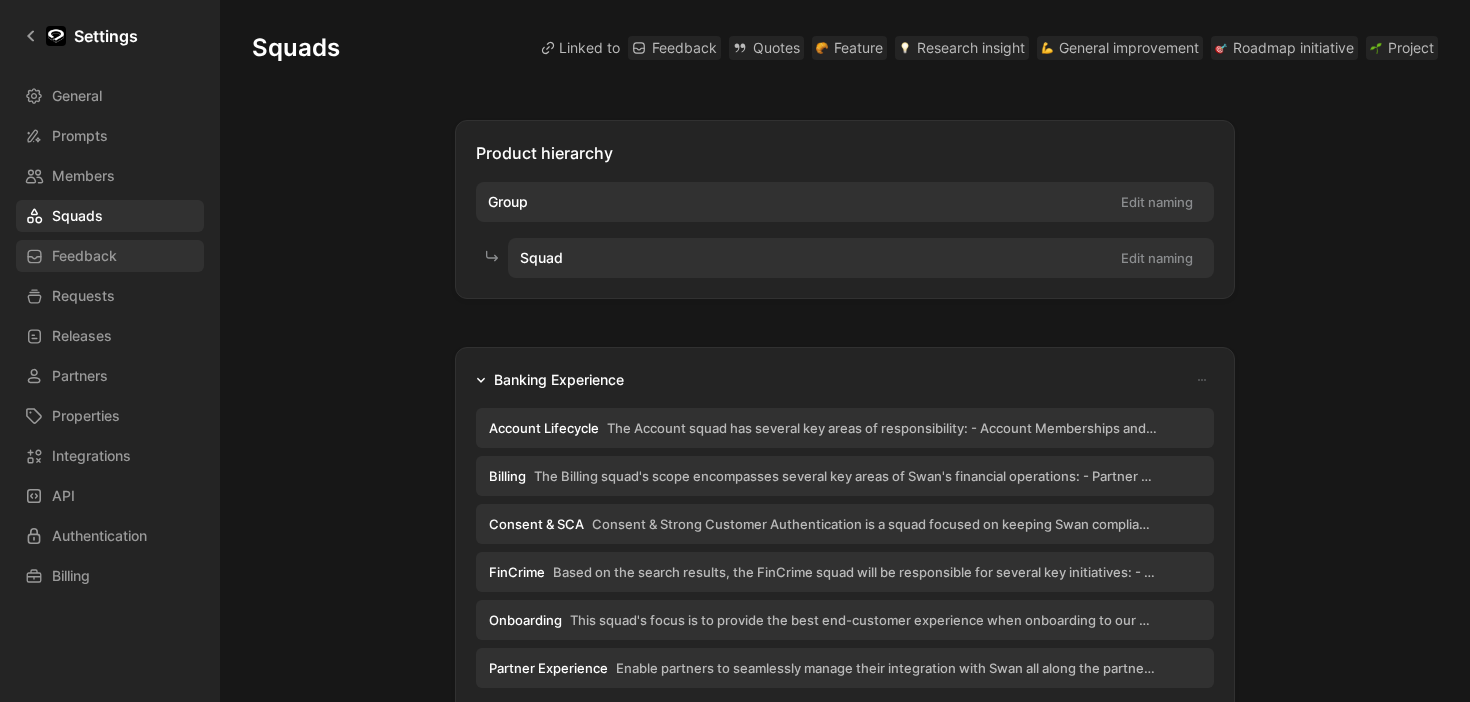 click on "Feedback" at bounding box center [84, 256] 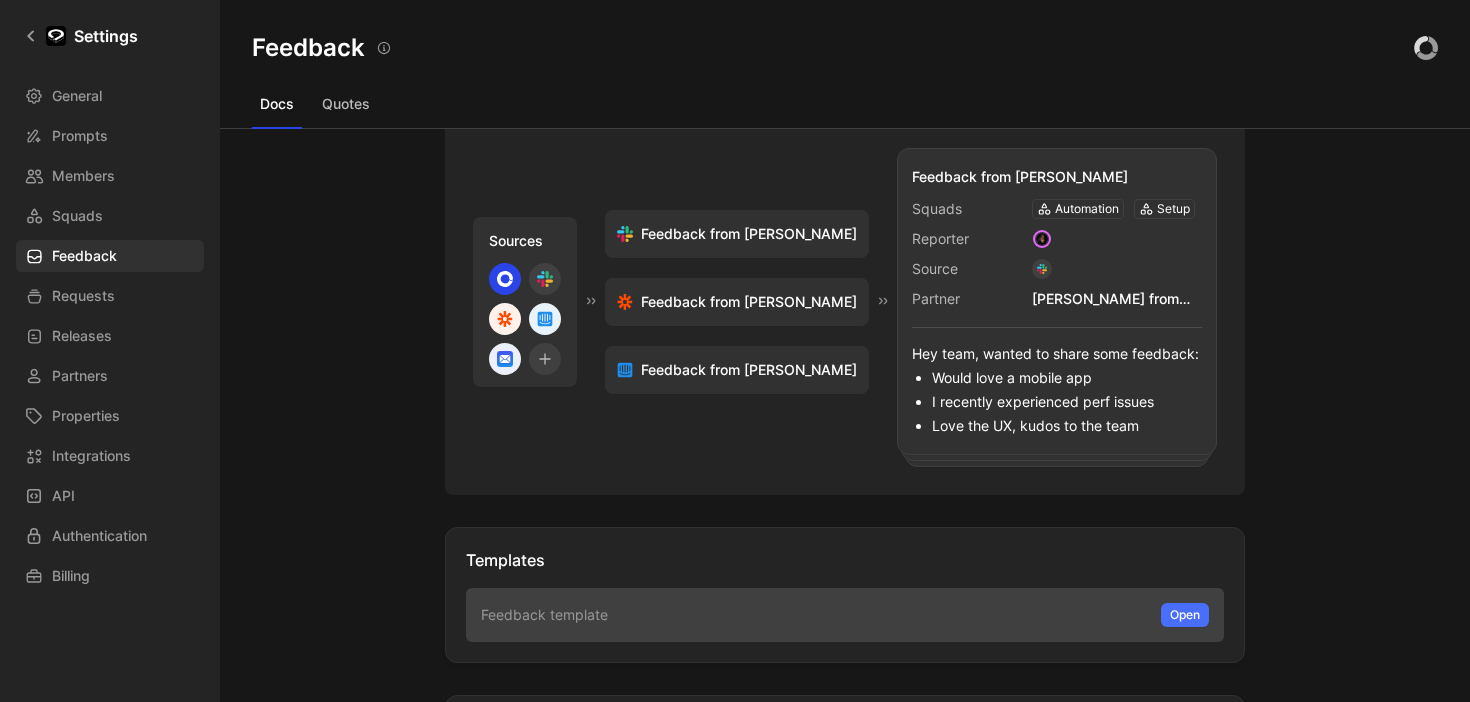 scroll, scrollTop: 0, scrollLeft: 0, axis: both 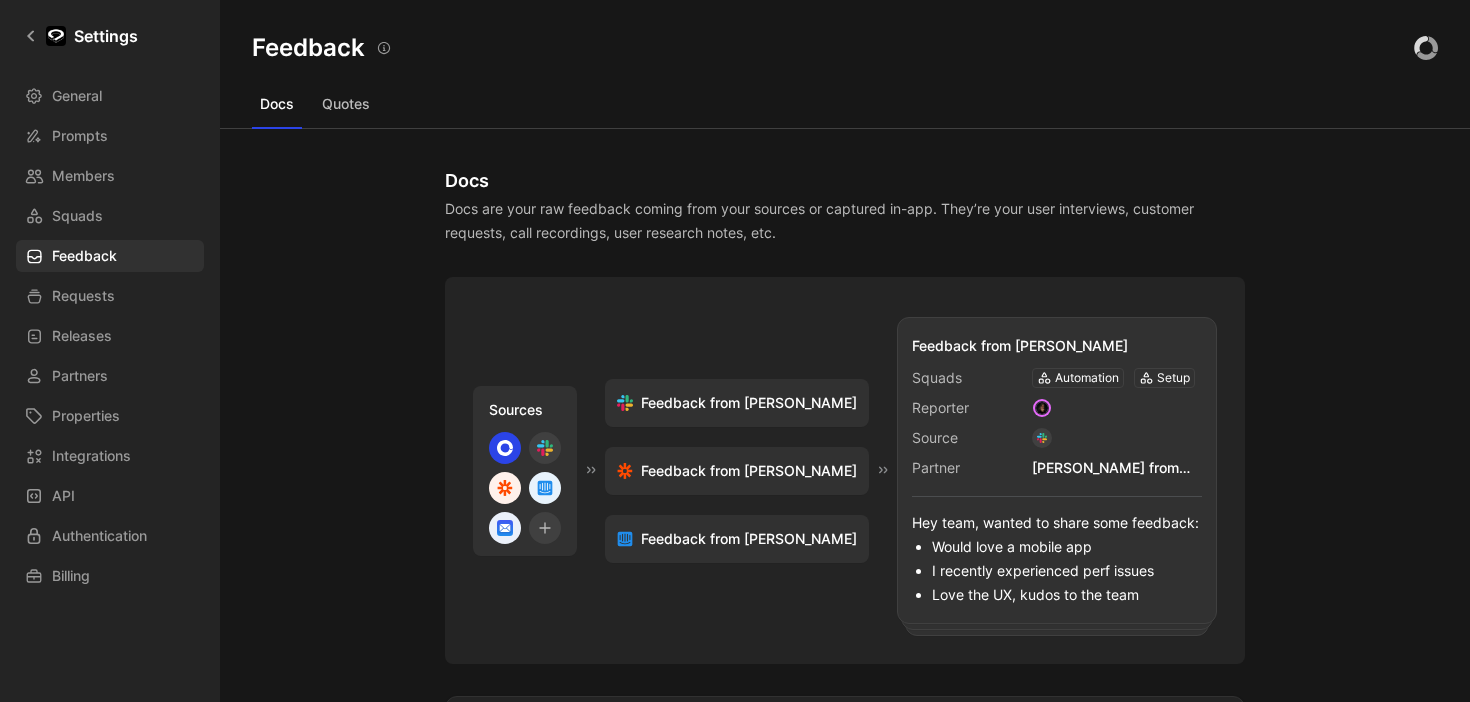click on "Quotes" at bounding box center [346, 104] 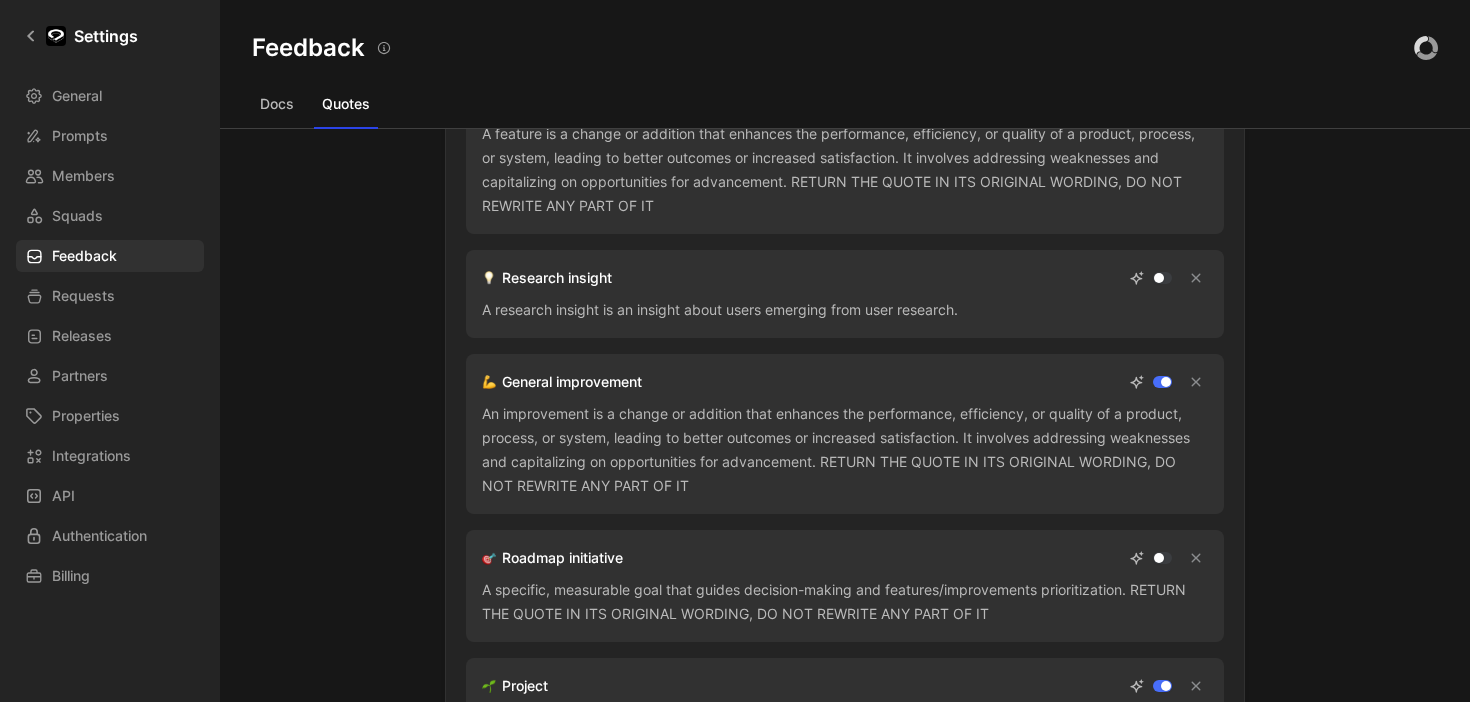 scroll, scrollTop: 0, scrollLeft: 0, axis: both 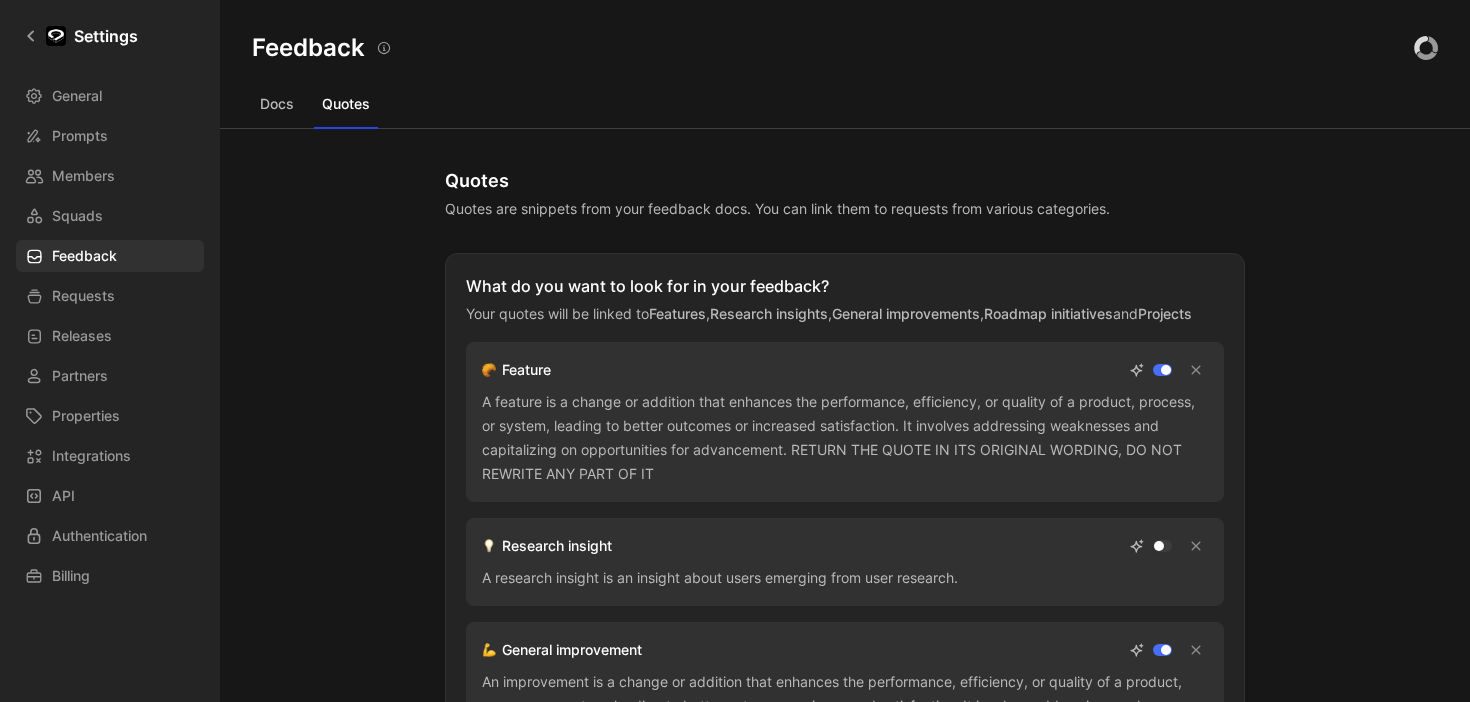 click on "Docs" at bounding box center (277, 104) 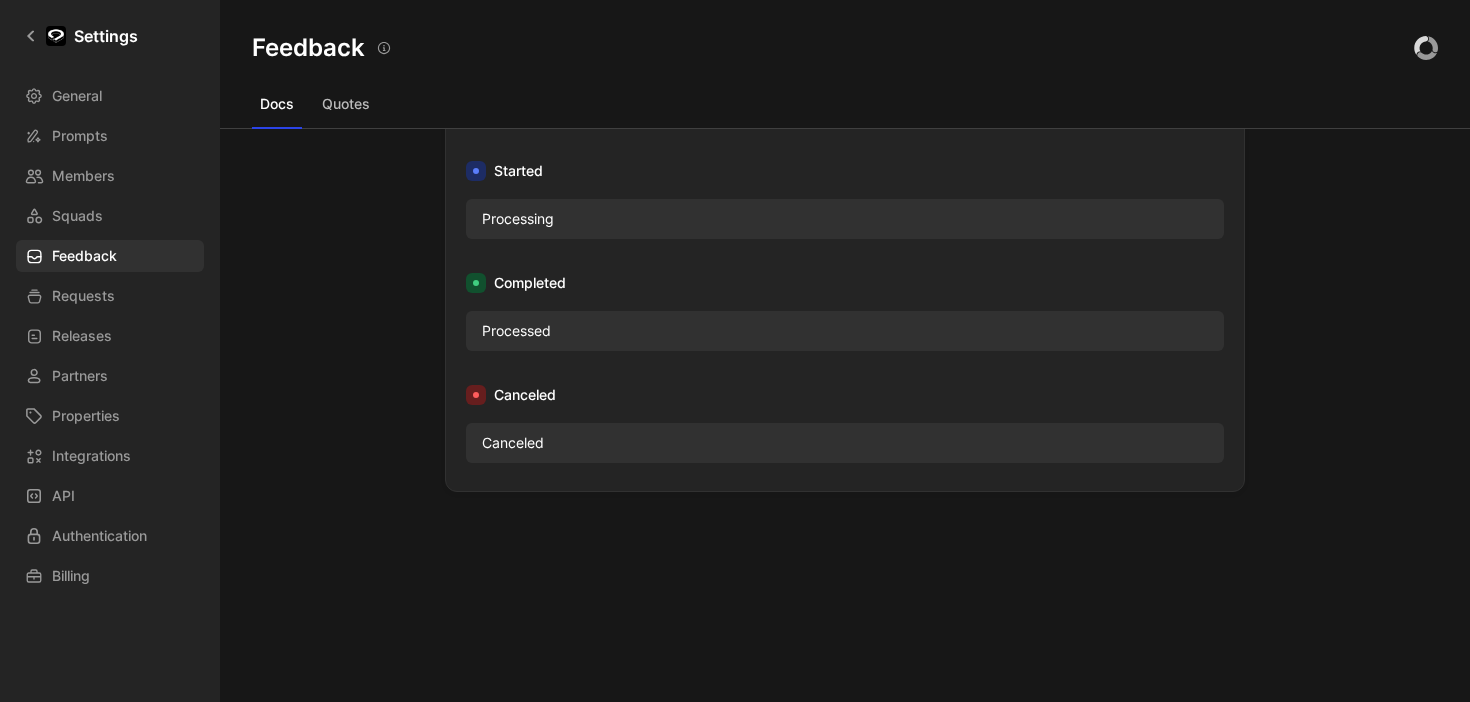 scroll, scrollTop: 0, scrollLeft: 0, axis: both 